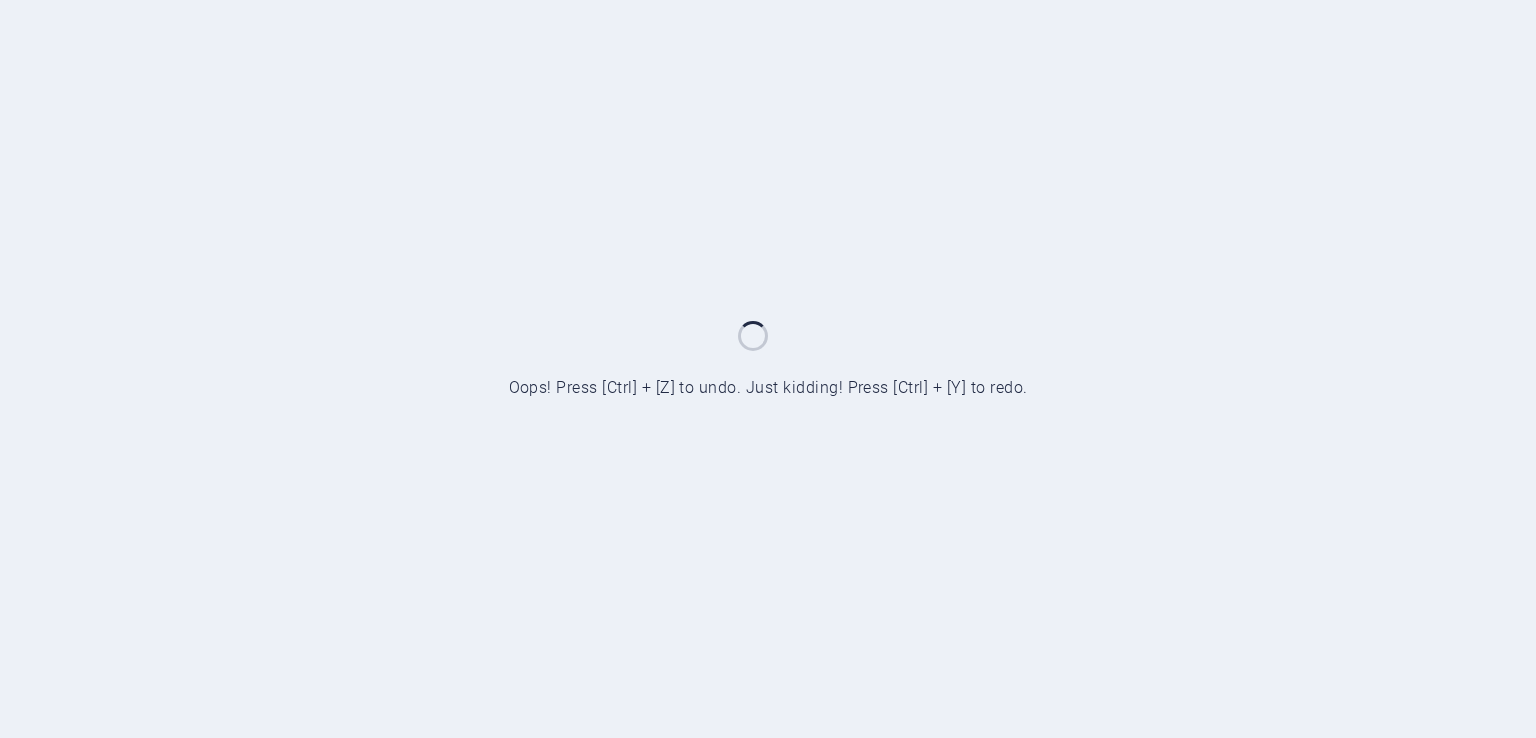 scroll, scrollTop: 0, scrollLeft: 0, axis: both 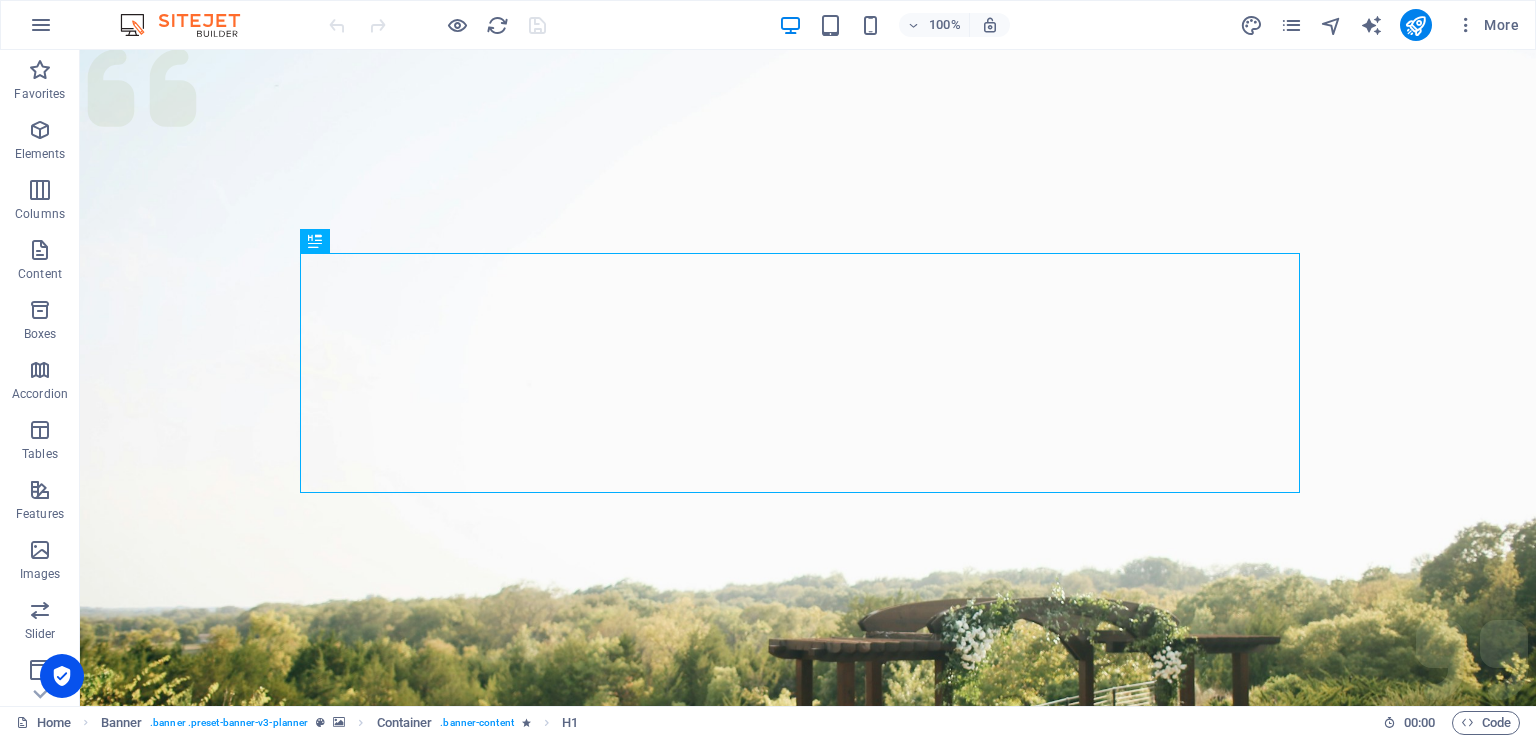 click at bounding box center [190, 25] 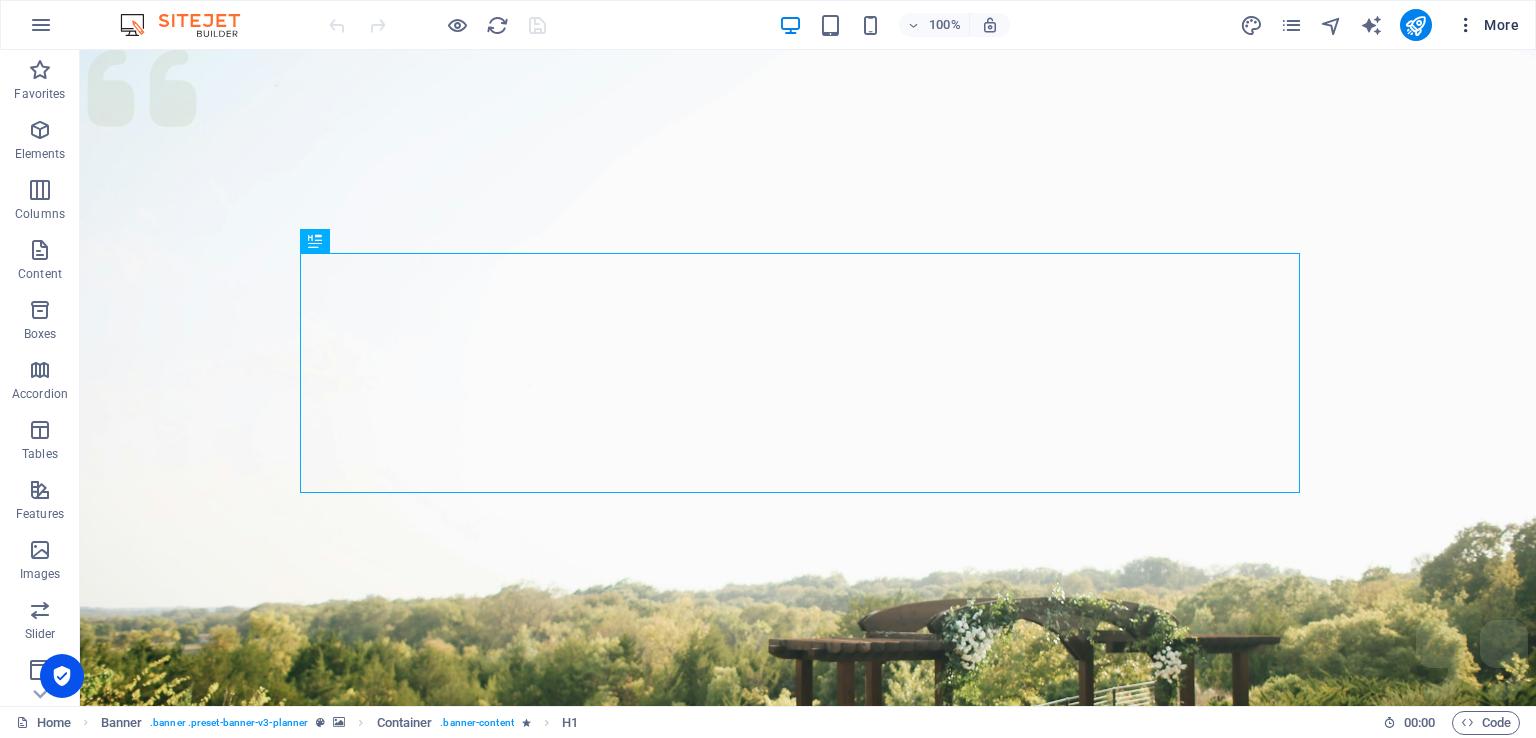 click at bounding box center [1466, 25] 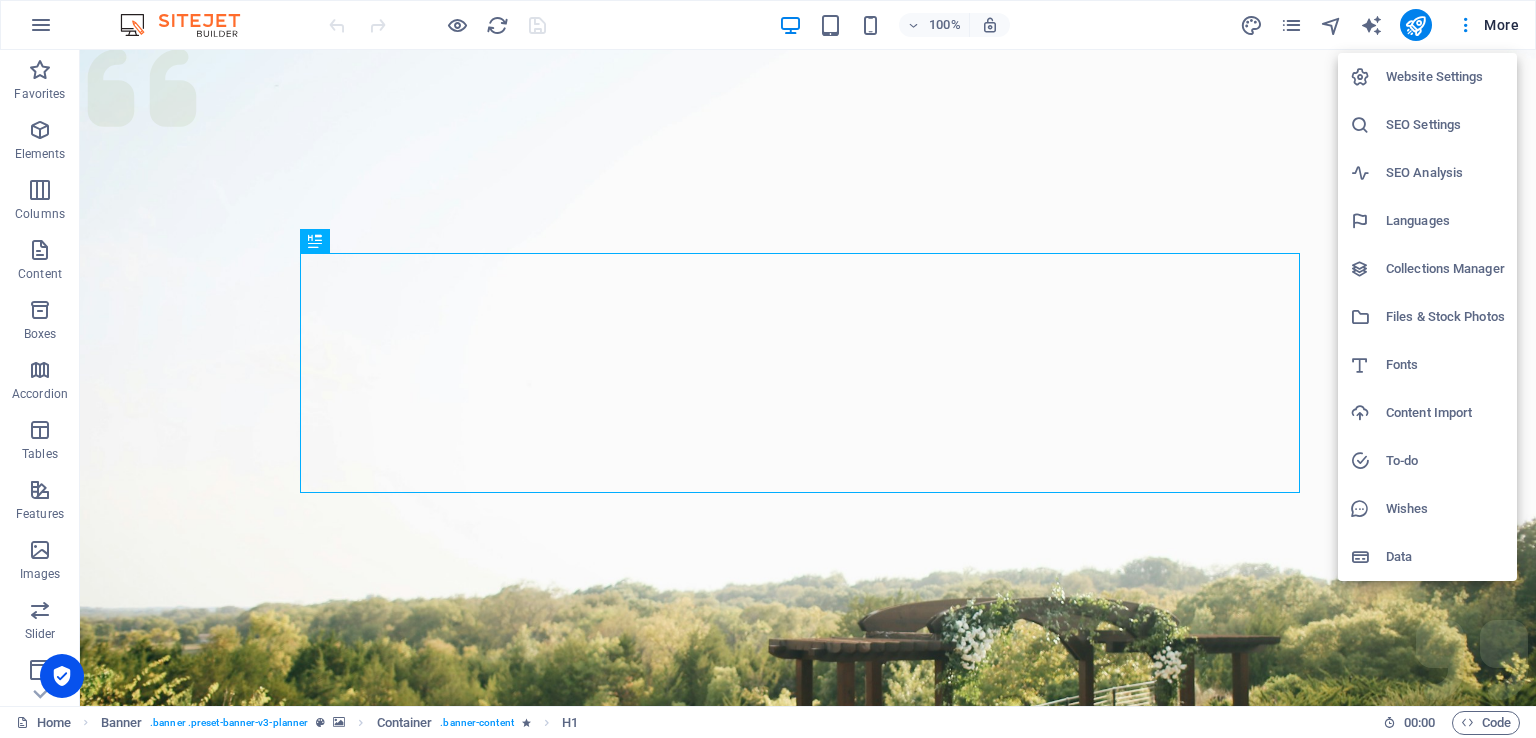click on "SEO Settings" at bounding box center [1445, 125] 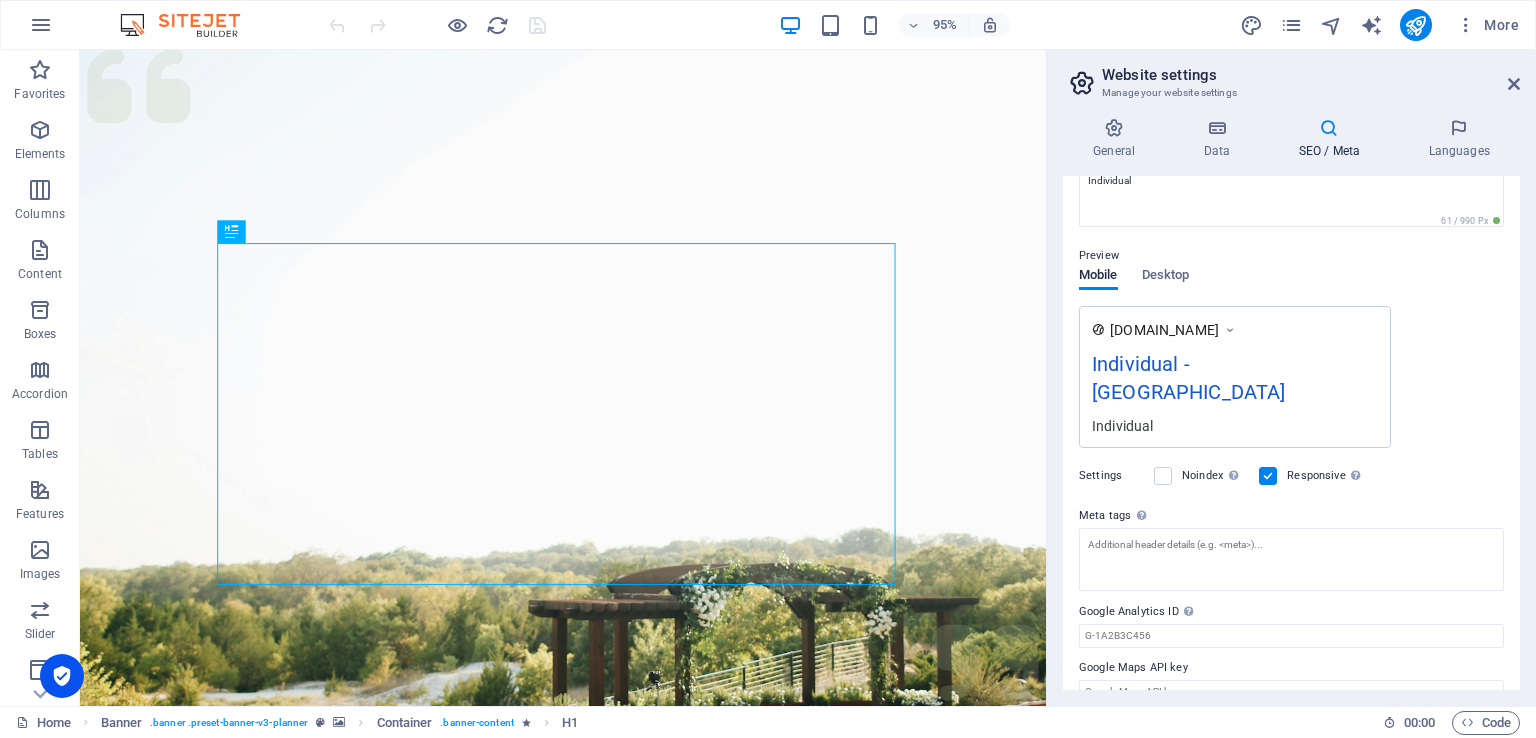 scroll, scrollTop: 0, scrollLeft: 0, axis: both 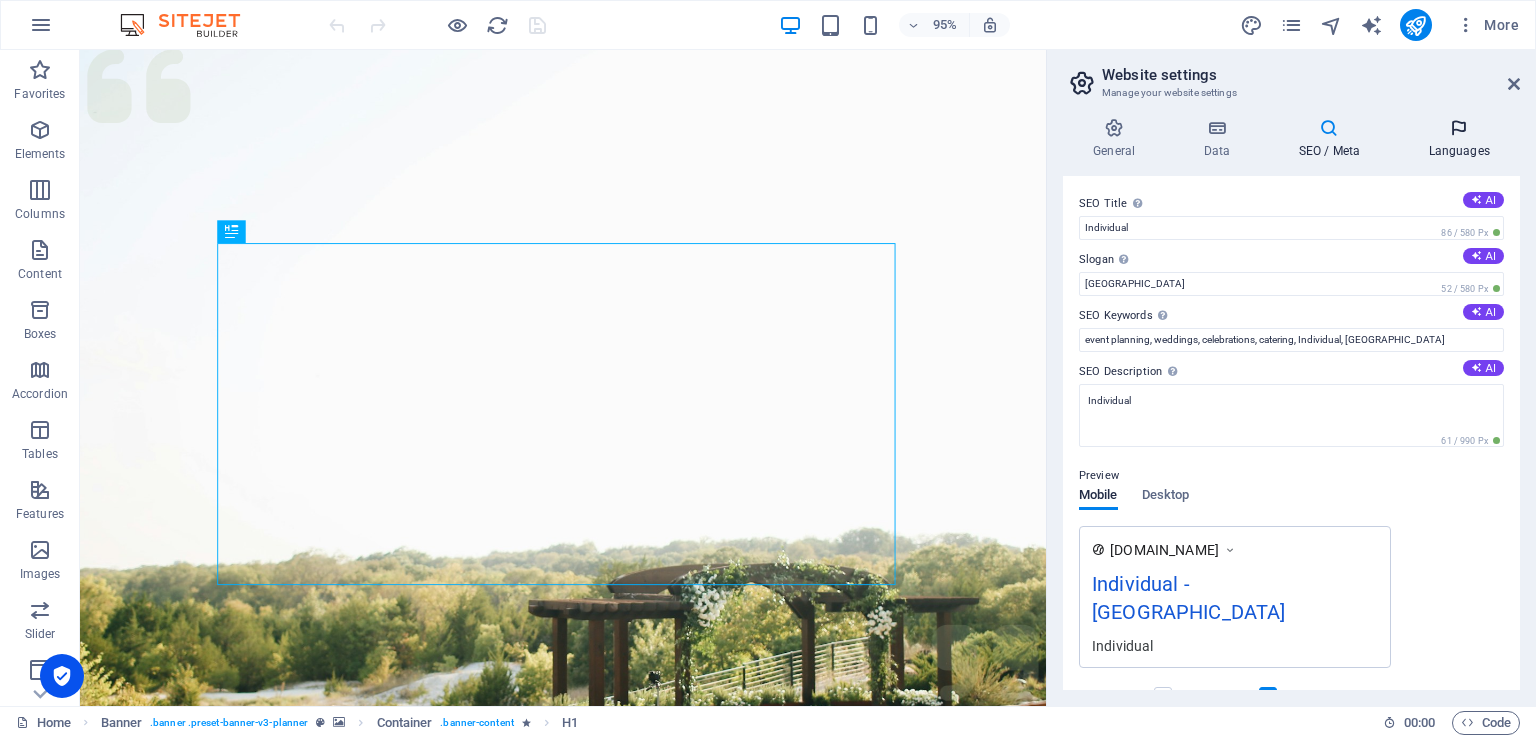click on "Languages" at bounding box center [1459, 139] 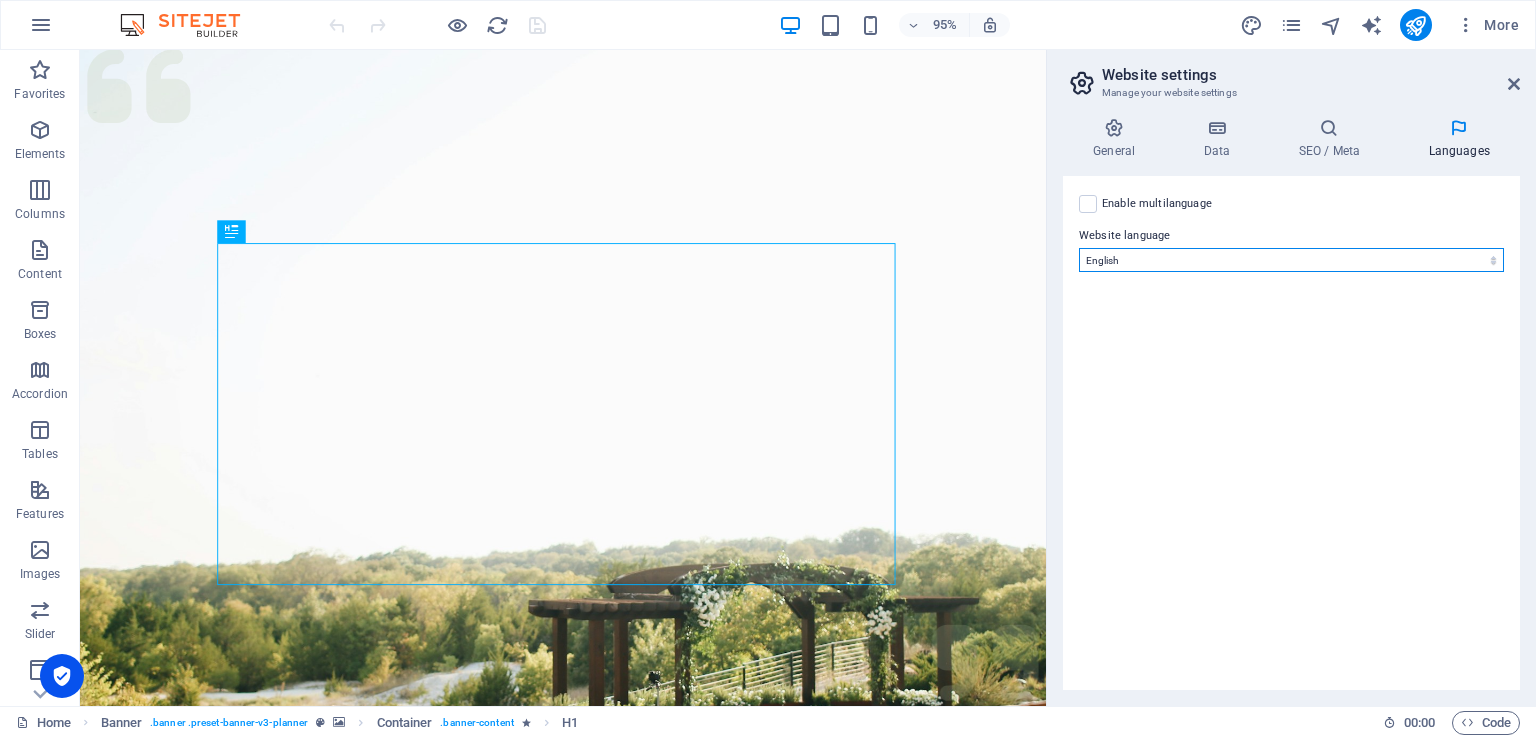 click on "Abkhazian Afar Afrikaans Akan Albanian Amharic Arabic Aragonese Armenian Assamese Avaric Avestan Aymara Azerbaijani Bambara Bashkir Basque Belarusian Bengali Bihari languages Bislama Bokmål Bosnian Breton Bulgarian Burmese Catalan Central Khmer Chamorro Chechen Chinese Church Slavic Chuvash Cornish Corsican Cree Croatian Czech Danish Dutch Dzongkha English Esperanto Estonian Ewe Faroese Farsi (Persian) Fijian Finnish French Fulah Gaelic Galician Ganda Georgian German Greek Greenlandic Guaraní Gujarati Haitian Creole Hausa Hebrew Herero Hindi Hiri Motu Hungarian Icelandic Ido Igbo Indonesian Interlingua Interlingue Inuktitut Inupiaq Irish Italian Japanese Javanese Kannada Kanuri Kashmiri Kazakh Kikuyu Kinyarwanda Komi Kongo Korean Kurdish Kwanyama Kyrgyz Lao Latin Latvian Limburgish Lingala Lithuanian Luba-Katanga Luxembourgish Macedonian Malagasy Malay Malayalam Maldivian Maltese Manx Maori Marathi Marshallese Mongolian [GEOGRAPHIC_DATA] Navajo [GEOGRAPHIC_DATA] Nepali North Ndebele Northern Sami Norwegian Norwegian Nynorsk Nuosu" at bounding box center [1291, 260] 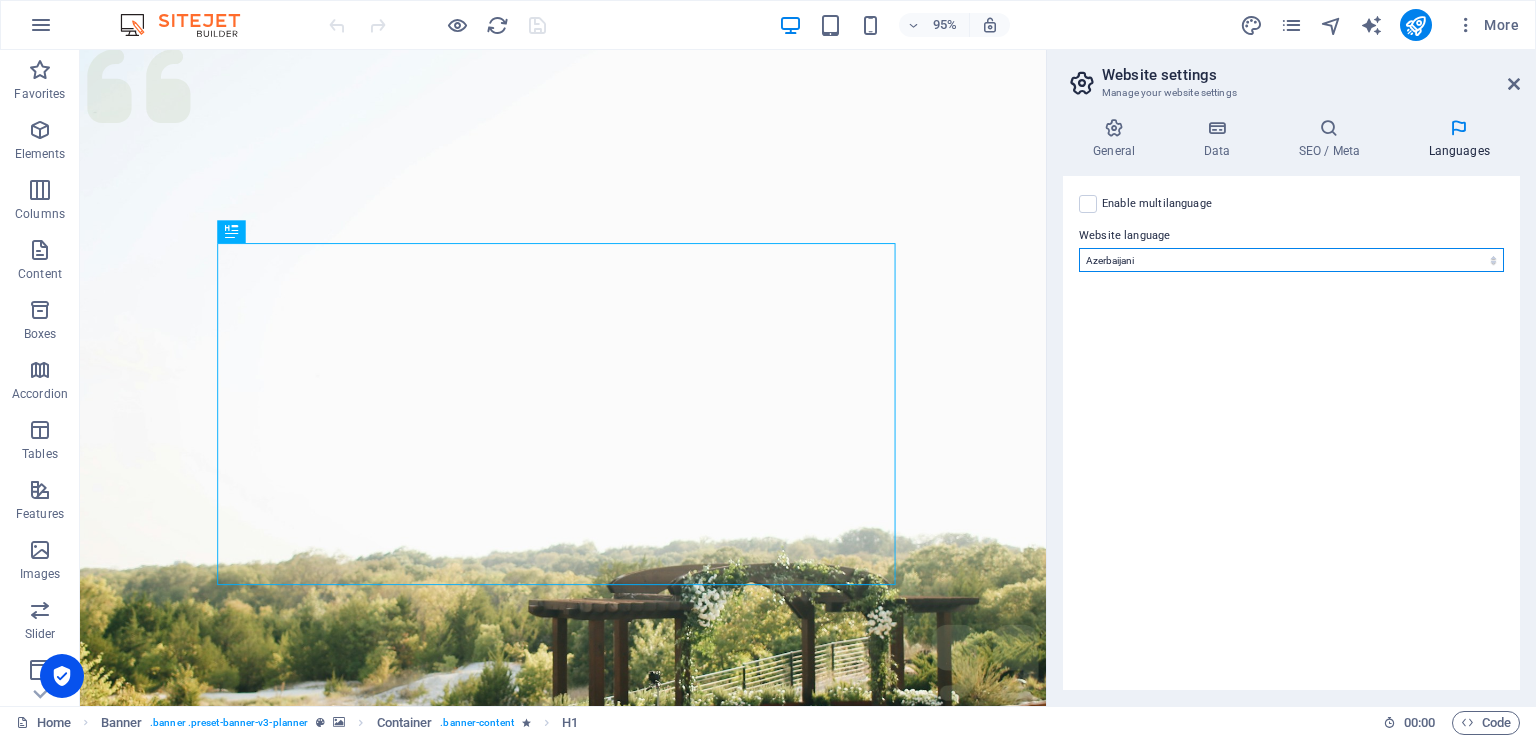 click on "Abkhazian Afar Afrikaans Akan Albanian Amharic Arabic Aragonese Armenian Assamese Avaric Avestan Aymara Azerbaijani Bambara Bashkir Basque Belarusian Bengali Bihari languages Bislama Bokmål Bosnian Breton Bulgarian Burmese Catalan Central Khmer Chamorro Chechen Chinese Church Slavic Chuvash Cornish Corsican Cree Croatian Czech Danish Dutch Dzongkha English Esperanto Estonian Ewe Faroese Farsi (Persian) Fijian Finnish French Fulah Gaelic Galician Ganda Georgian German Greek Greenlandic Guaraní Gujarati Haitian Creole Hausa Hebrew Herero Hindi Hiri Motu Hungarian Icelandic Ido Igbo Indonesian Interlingua Interlingue Inuktitut Inupiaq Irish Italian Japanese Javanese Kannada Kanuri Kashmiri Kazakh Kikuyu Kinyarwanda Komi Kongo Korean Kurdish Kwanyama Kyrgyz Lao Latin Latvian Limburgish Lingala Lithuanian Luba-Katanga Luxembourgish Macedonian Malagasy Malay Malayalam Maldivian Maltese Manx Maori Marathi Marshallese Mongolian [GEOGRAPHIC_DATA] Navajo [GEOGRAPHIC_DATA] Nepali North Ndebele Northern Sami Norwegian Norwegian Nynorsk Nuosu" at bounding box center (1291, 260) 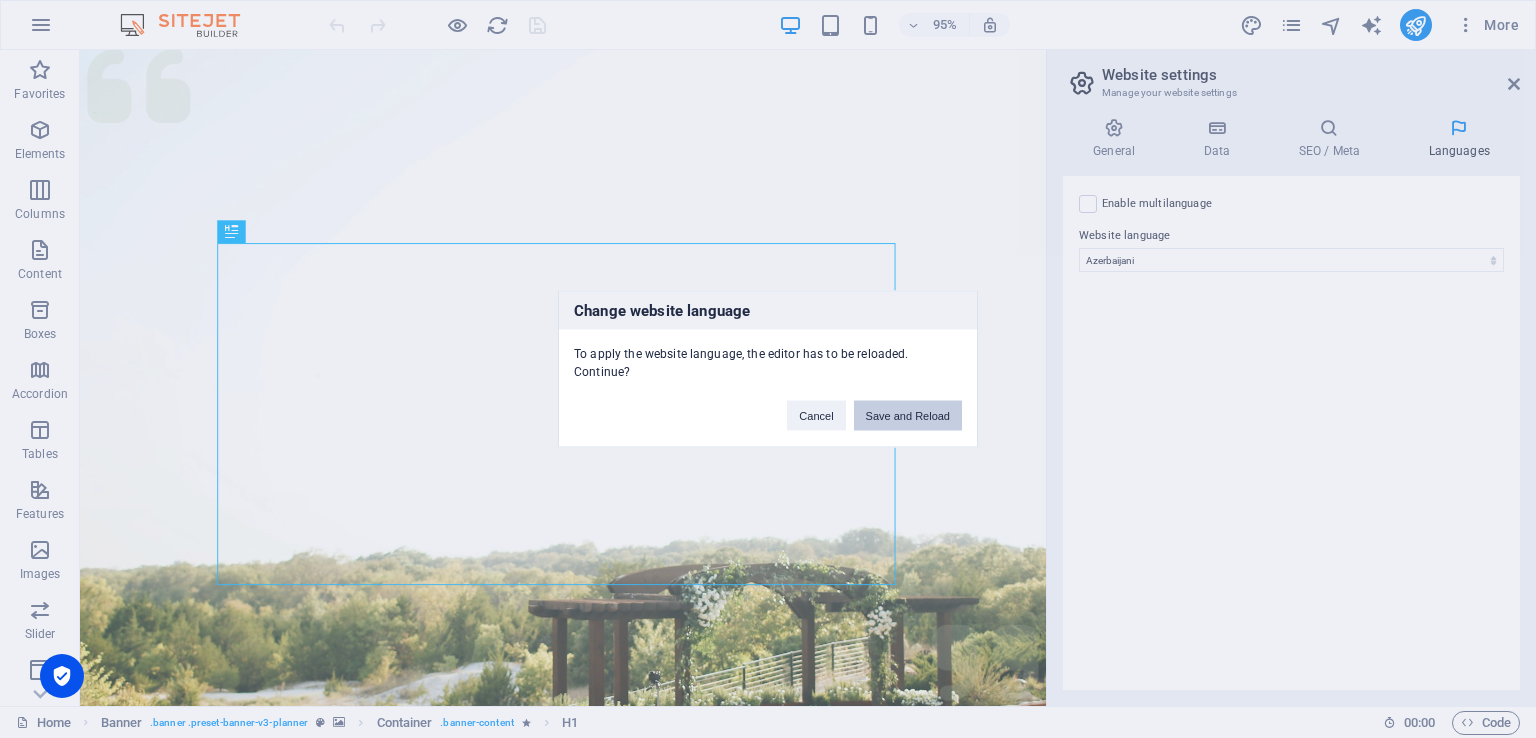 click on "Save and Reload" at bounding box center (908, 416) 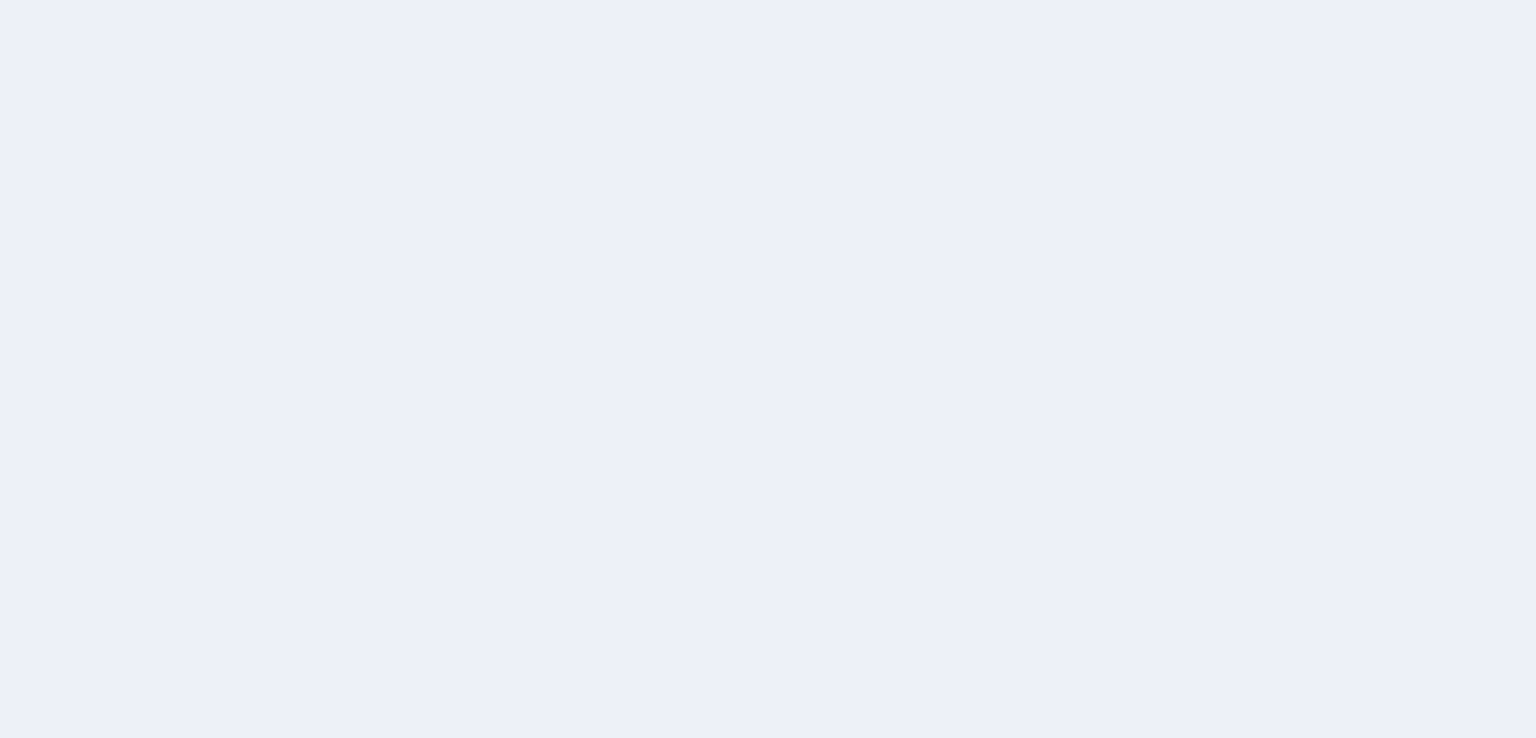 scroll, scrollTop: 0, scrollLeft: 0, axis: both 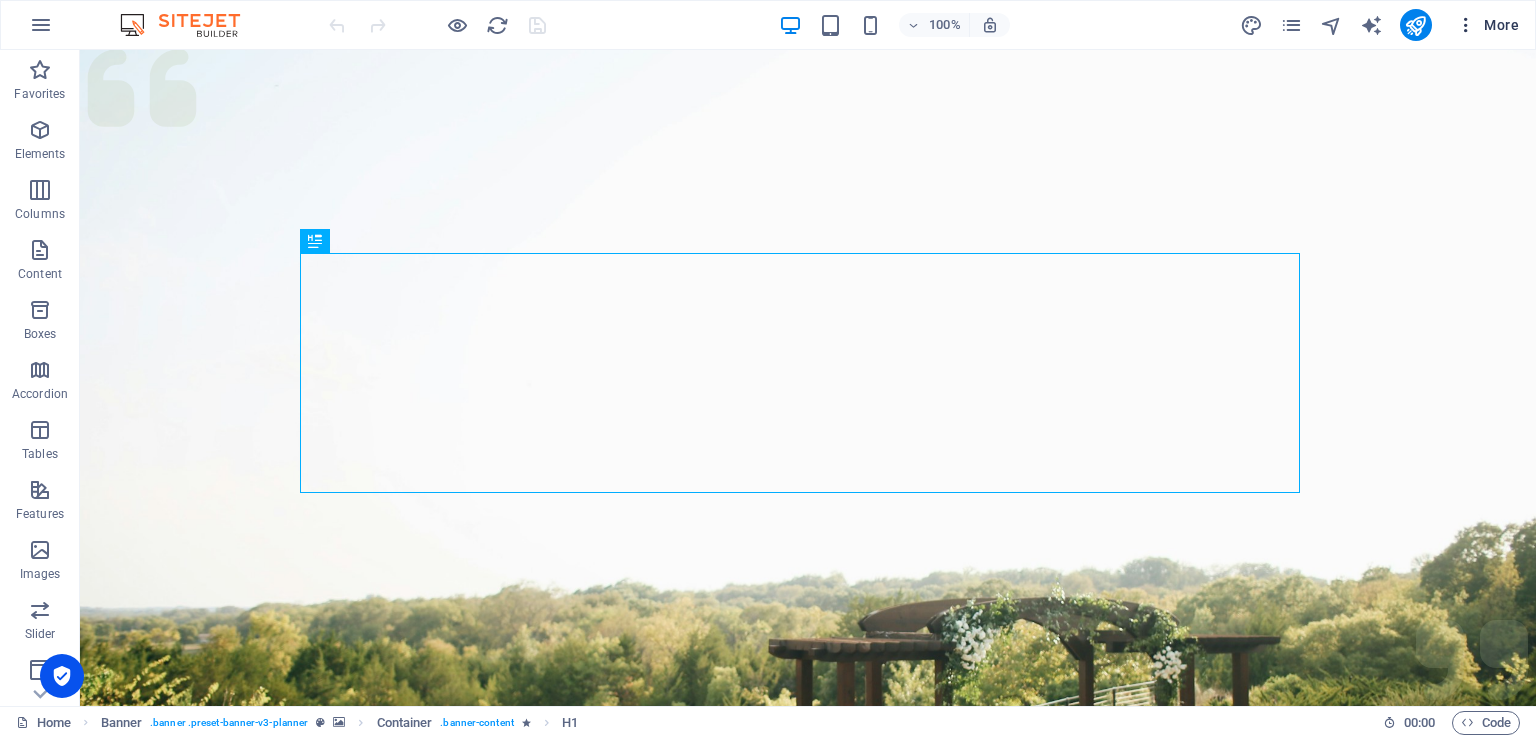 click at bounding box center [1466, 25] 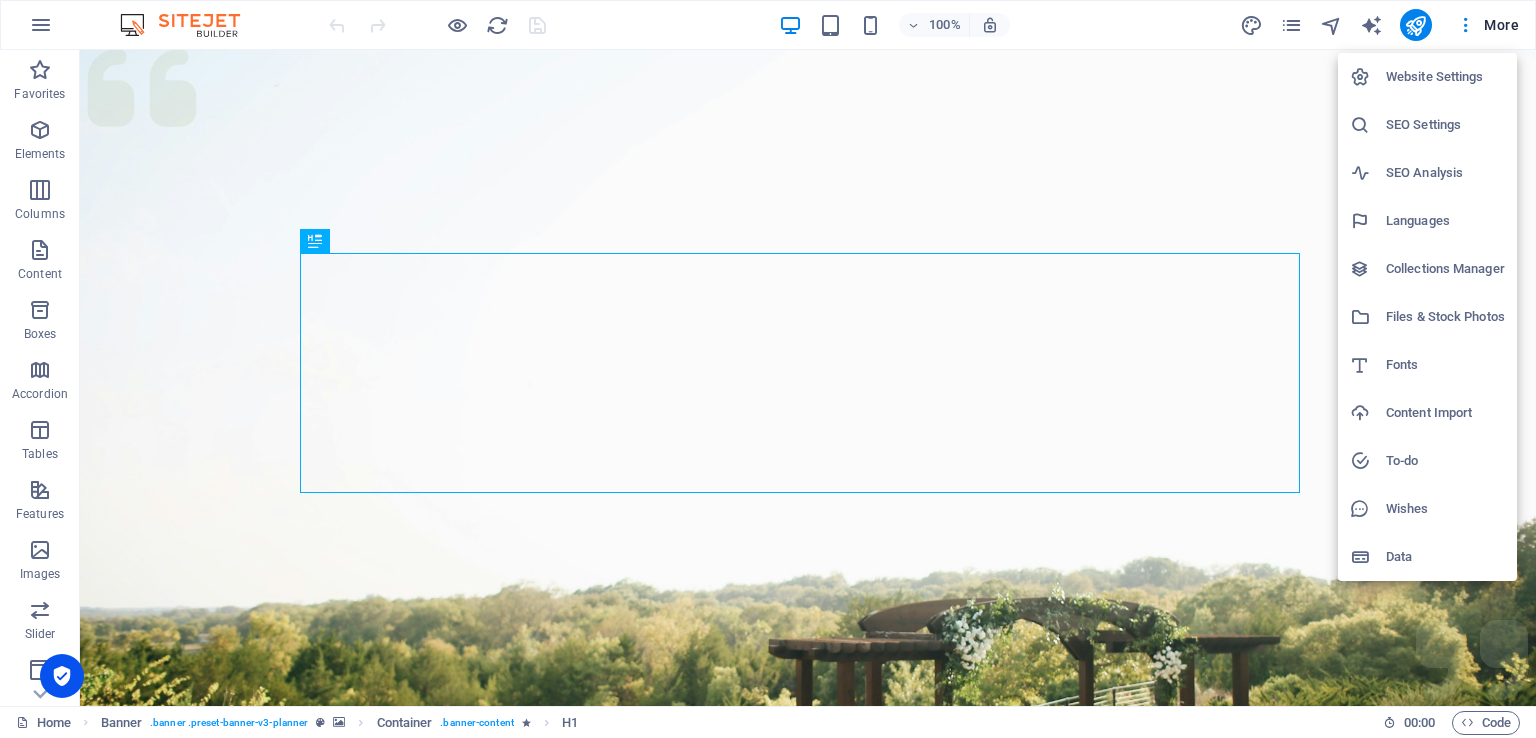 click on "SEO Settings" at bounding box center (1445, 125) 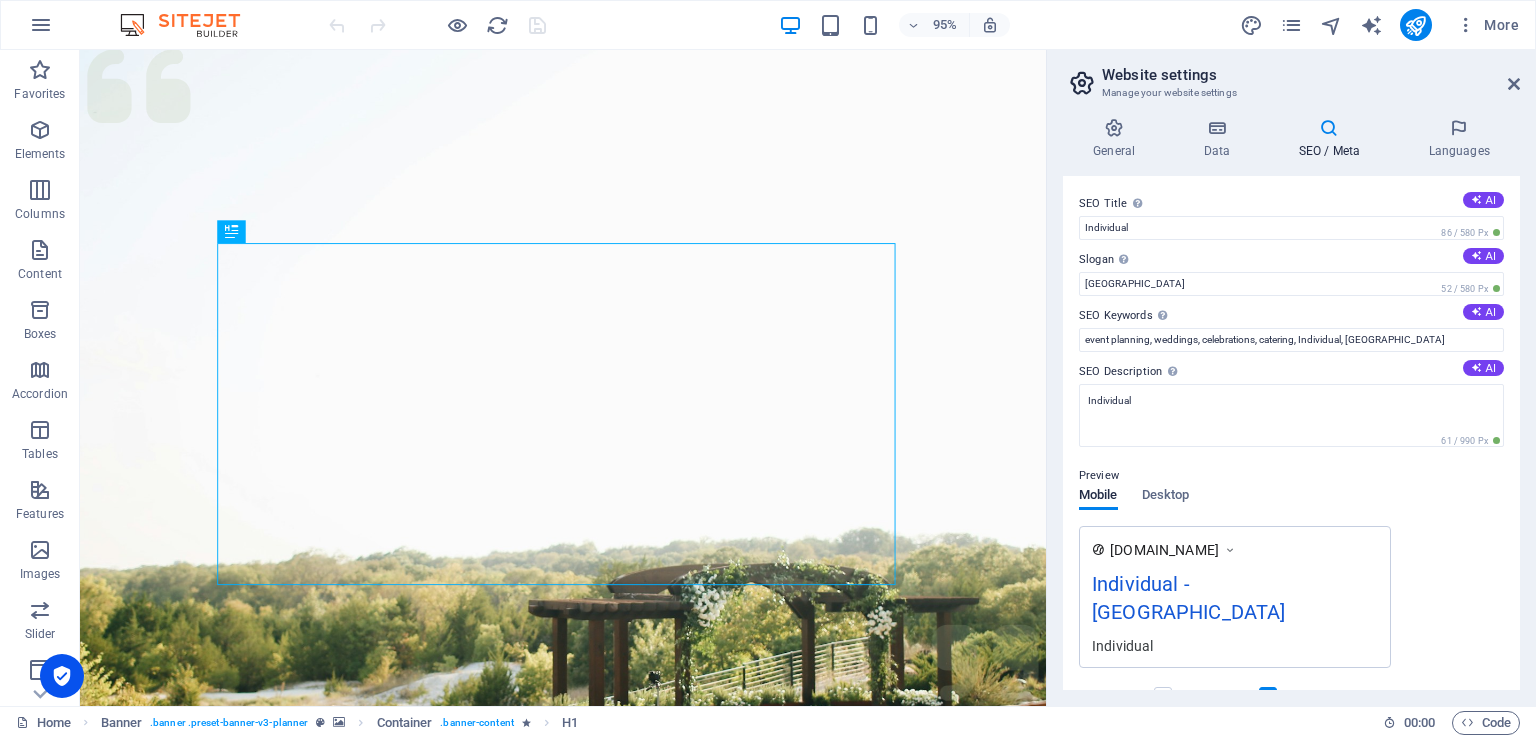 click at bounding box center [1459, 128] 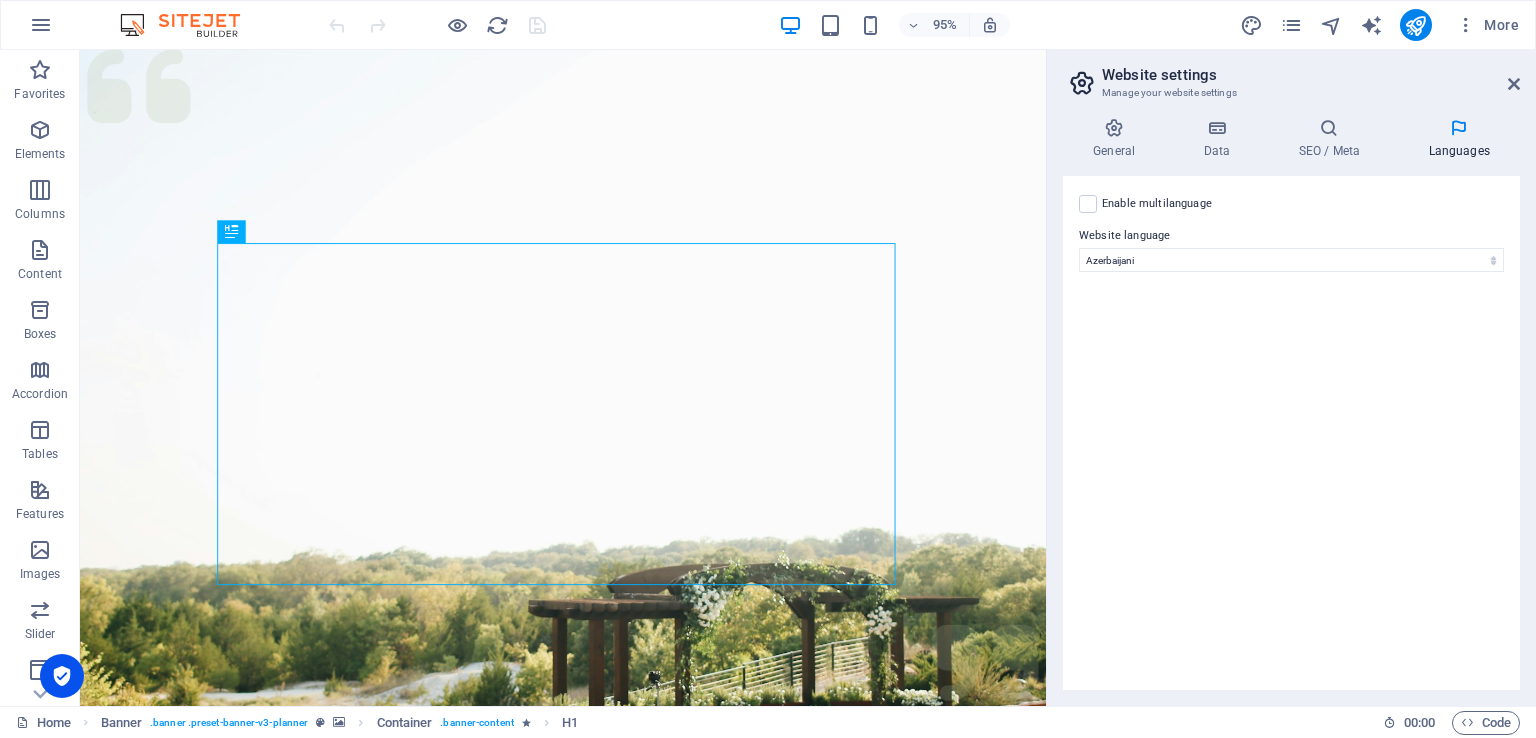 click on "Enable multilanguage To disable multilanguage delete all languages until only one language remains." at bounding box center (1157, 204) 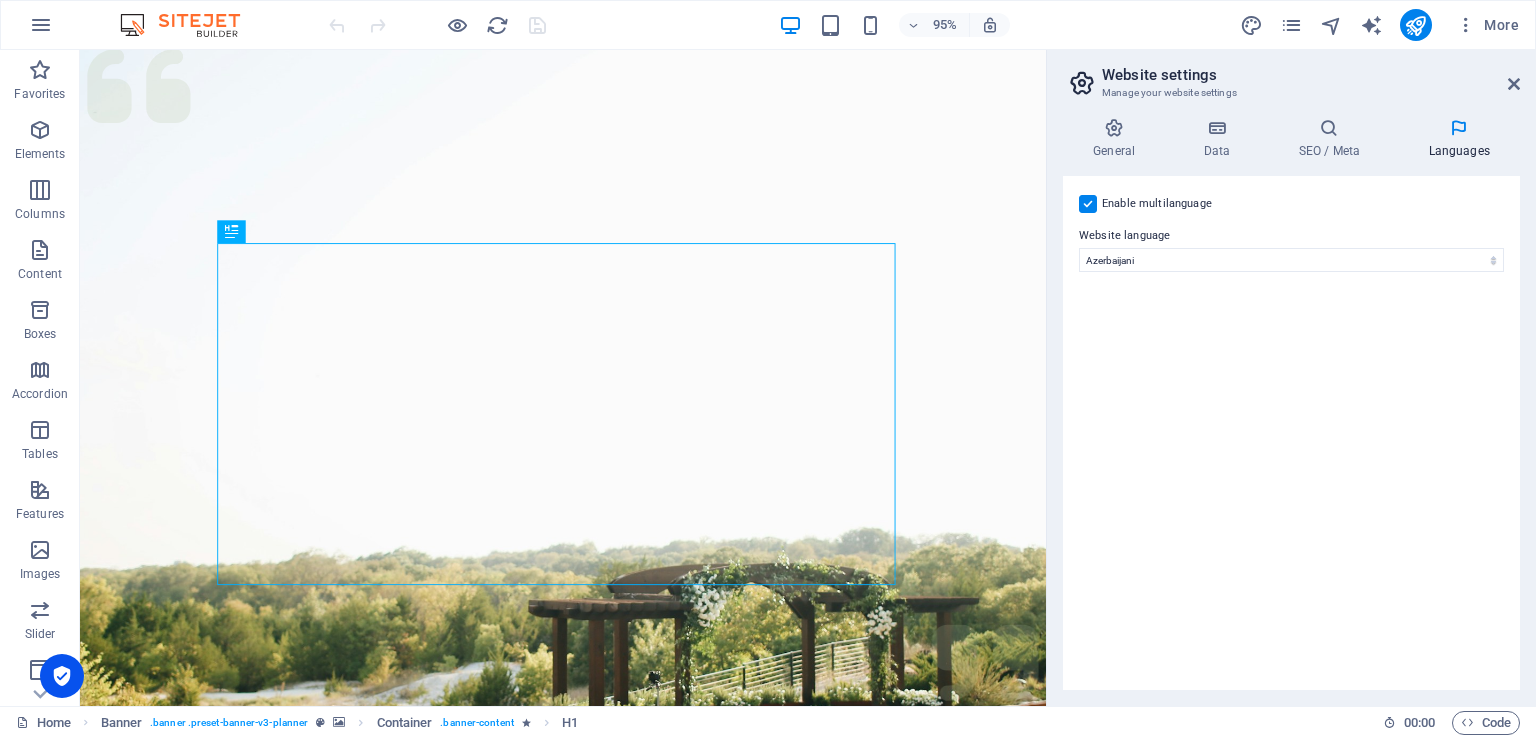 select 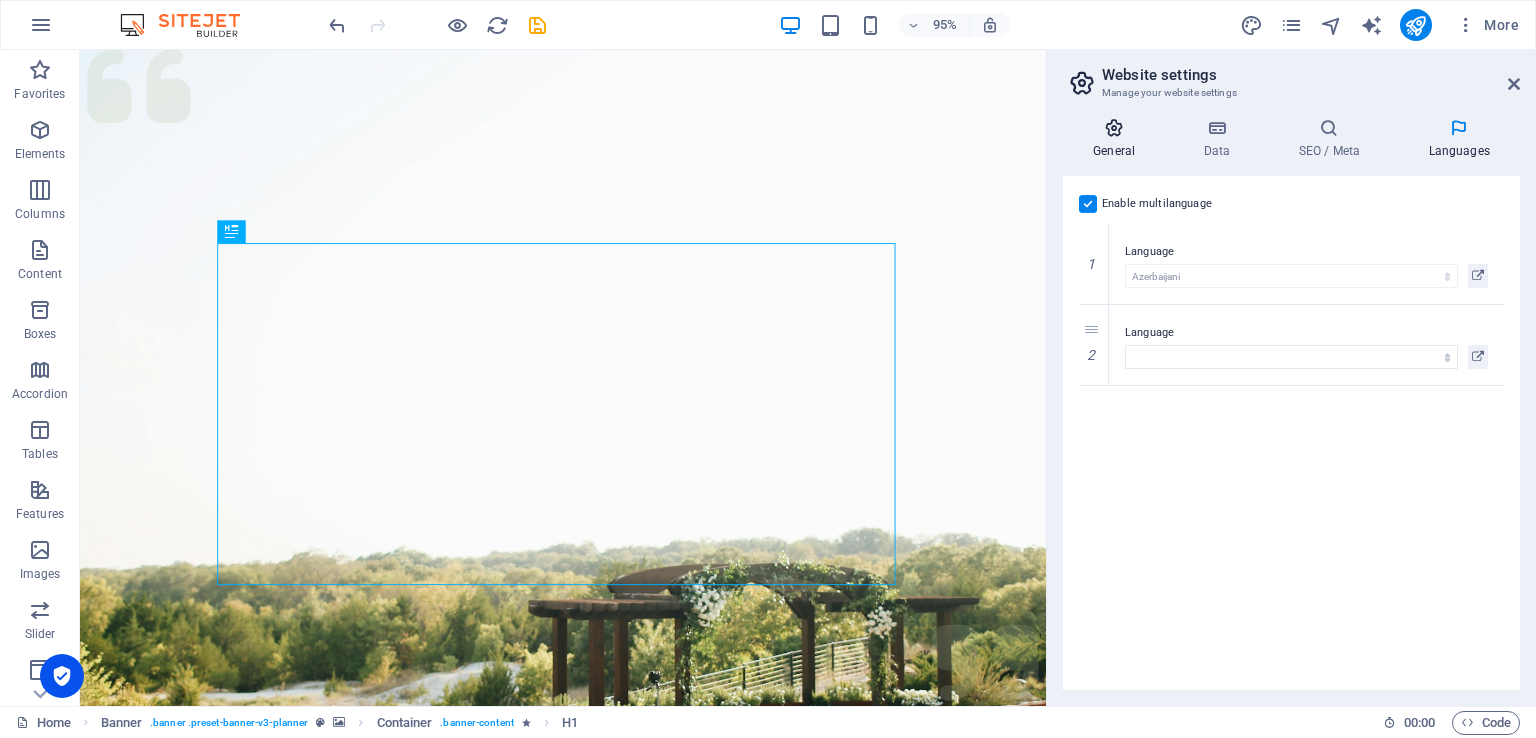 click on "General" at bounding box center (1118, 139) 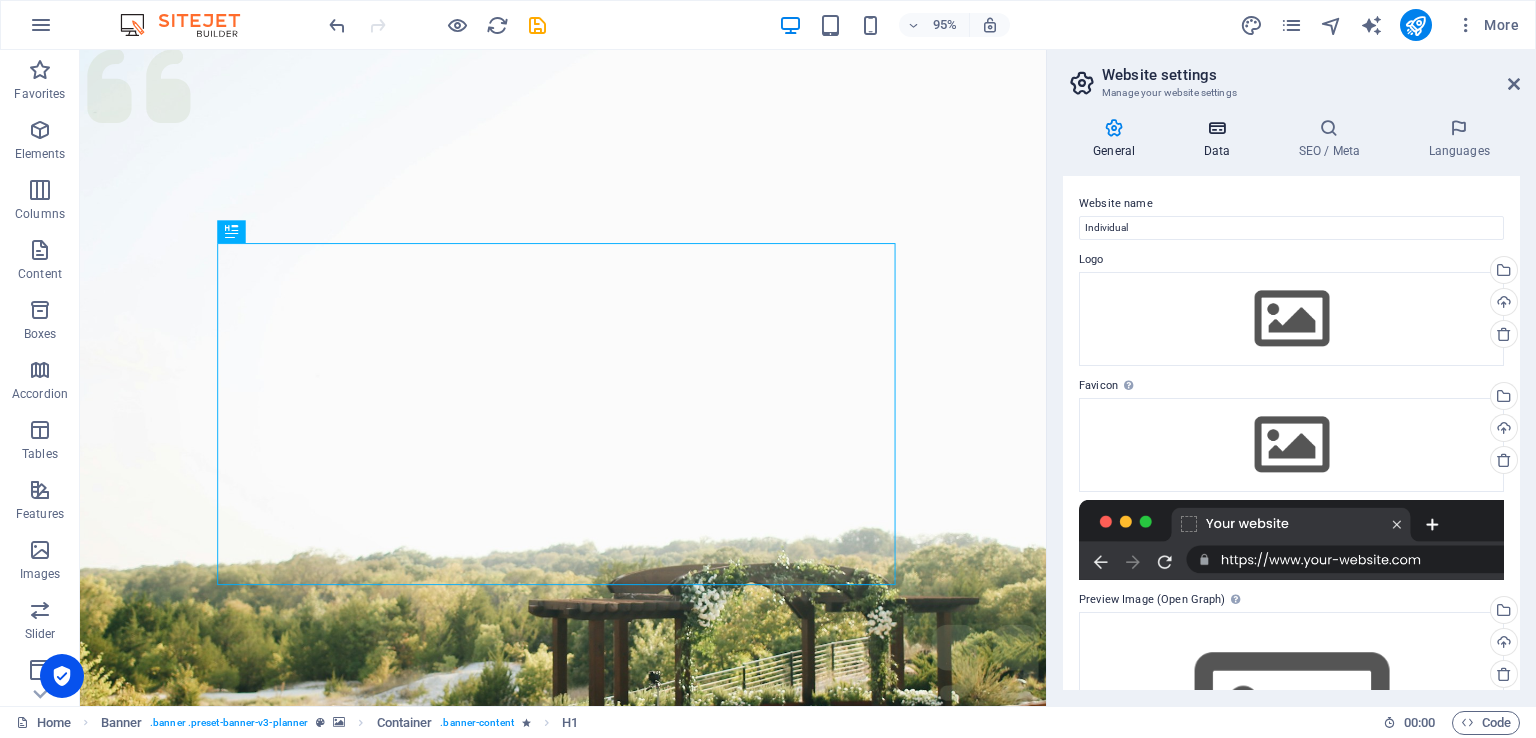 click at bounding box center [1216, 128] 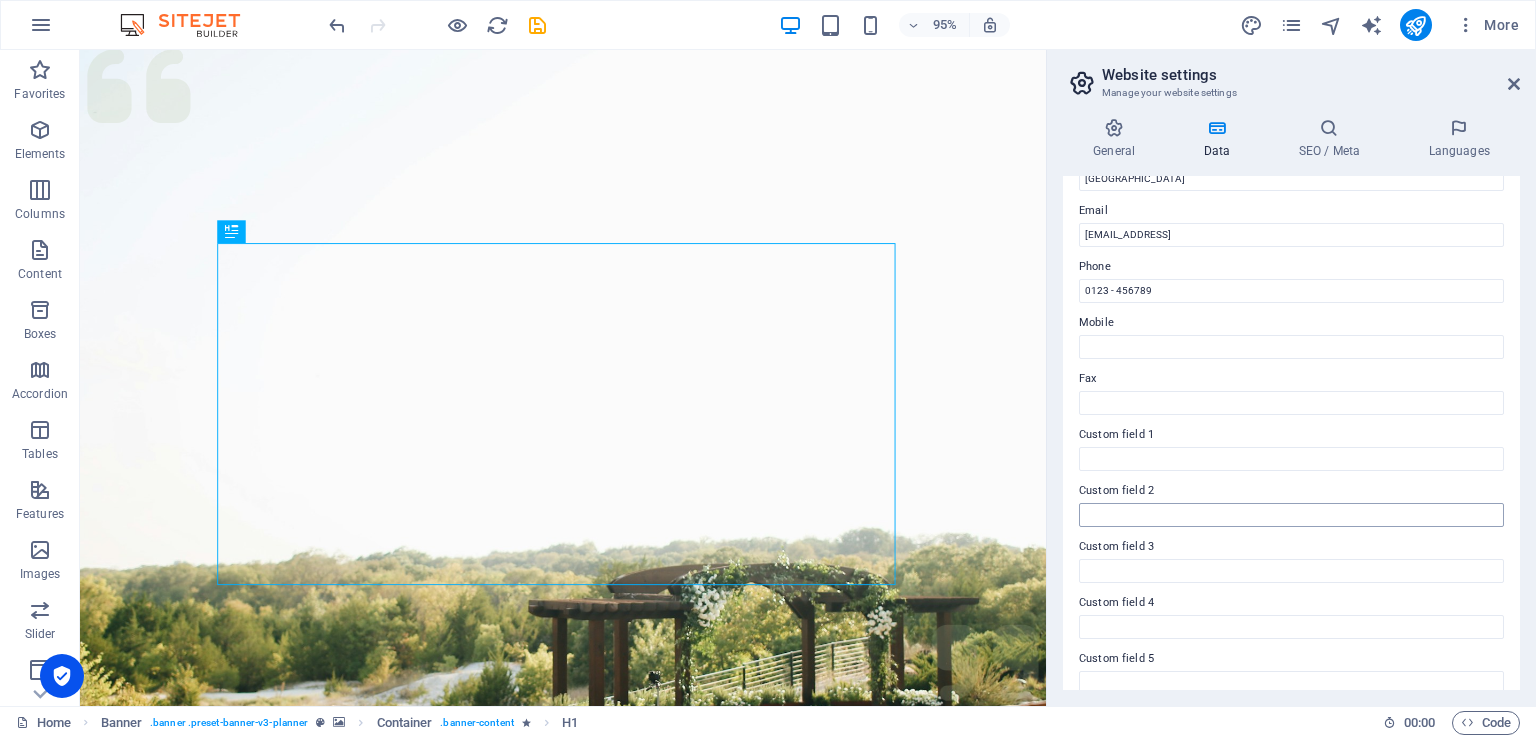 scroll, scrollTop: 400, scrollLeft: 0, axis: vertical 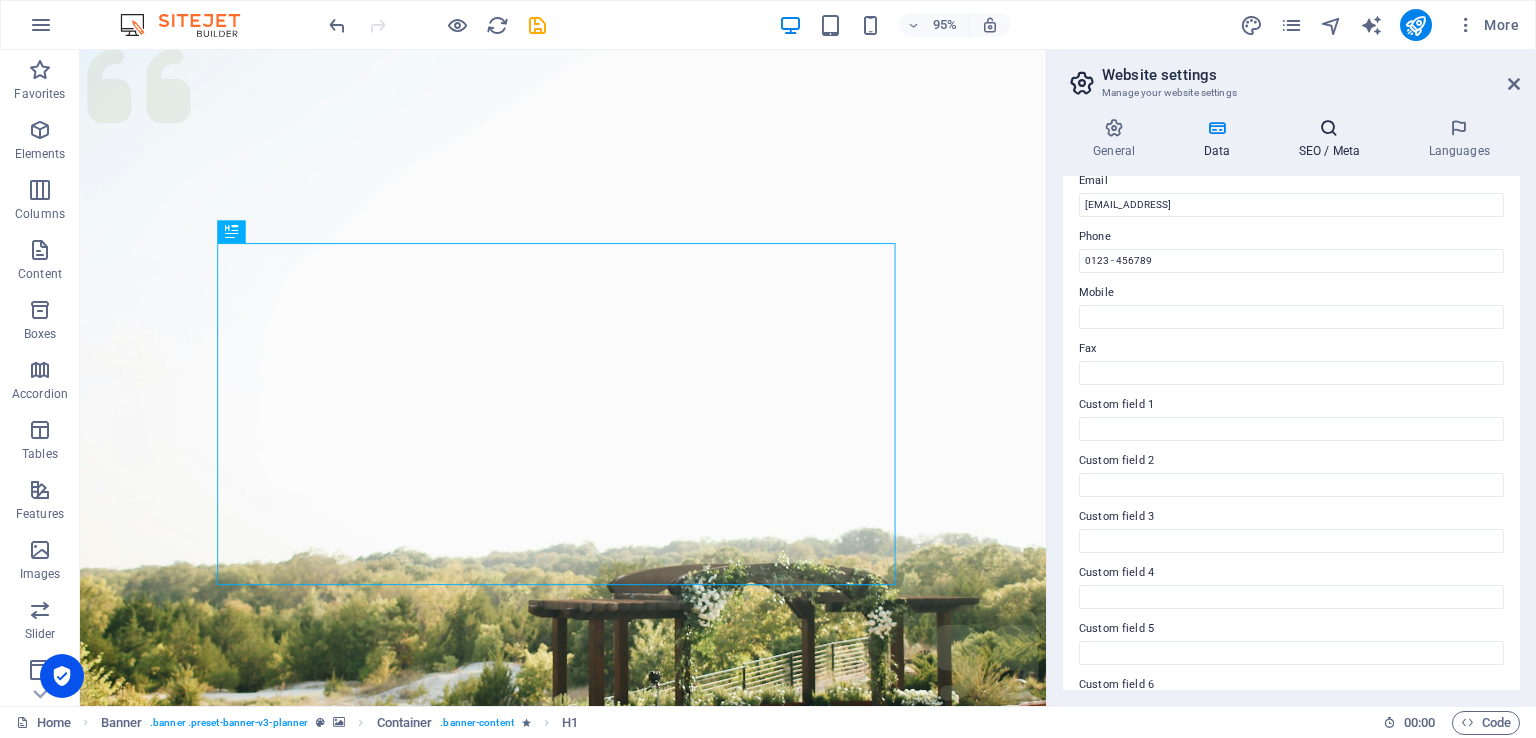 click on "SEO / Meta" at bounding box center [1333, 139] 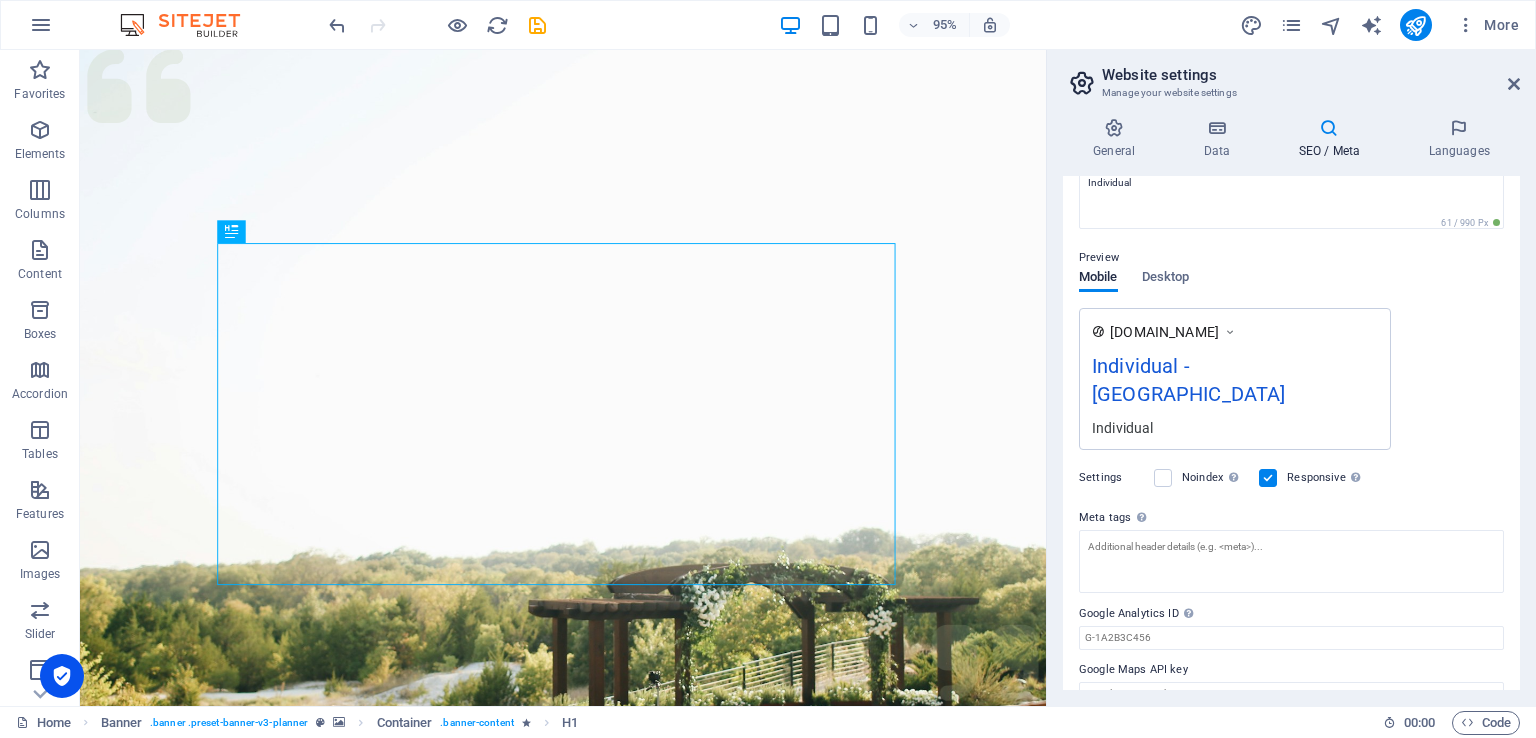 scroll, scrollTop: 220, scrollLeft: 0, axis: vertical 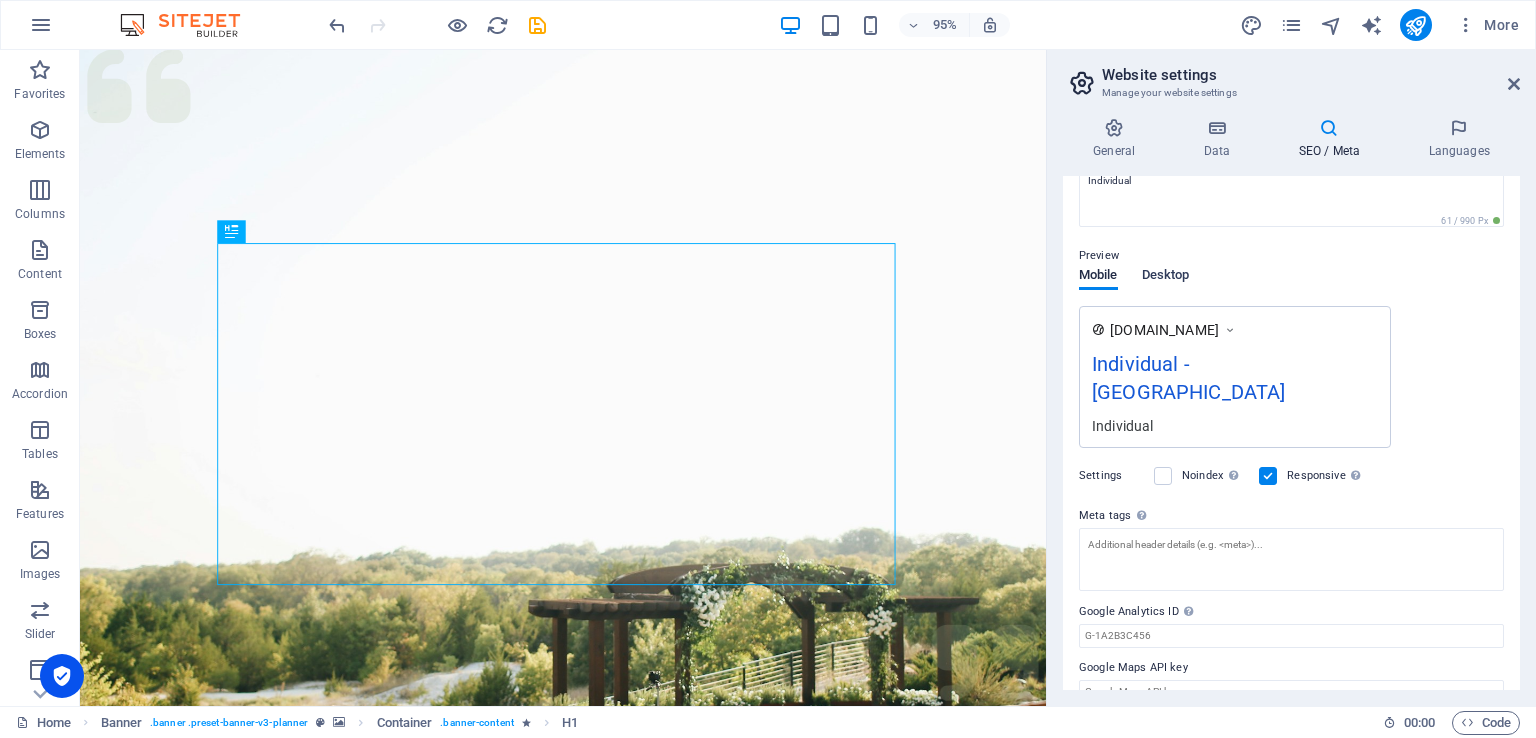 click on "Desktop" at bounding box center (1166, 277) 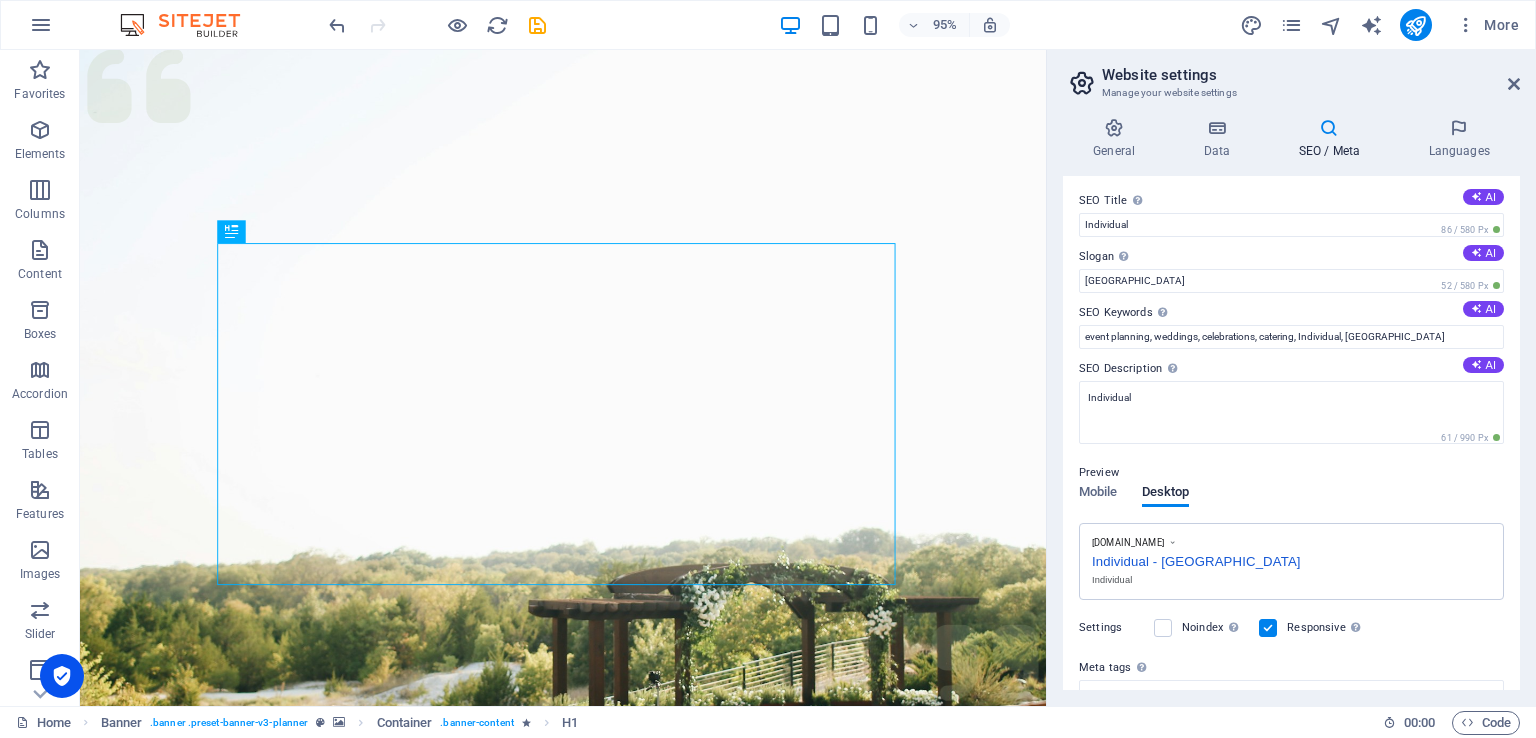 scroll, scrollTop: 0, scrollLeft: 0, axis: both 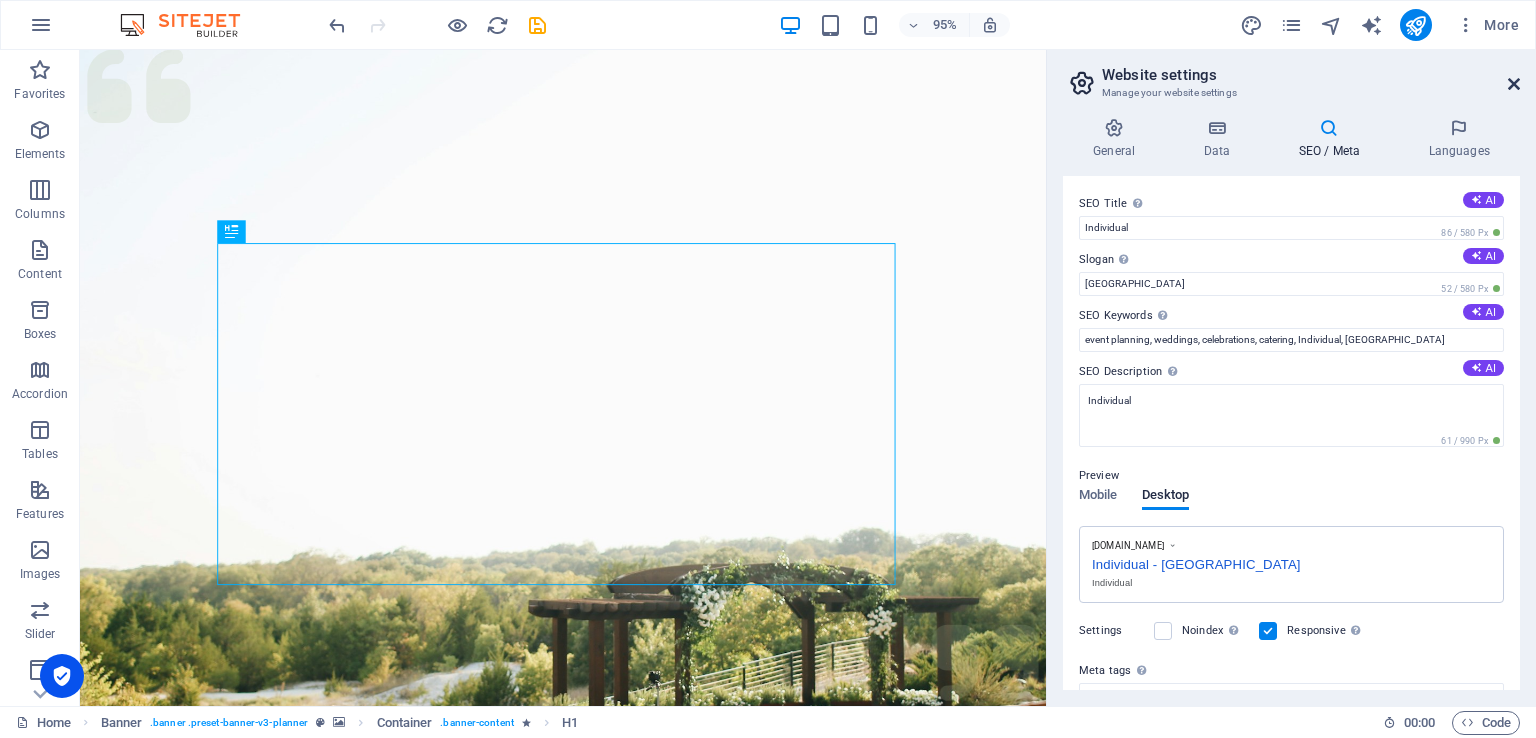 click at bounding box center (1514, 84) 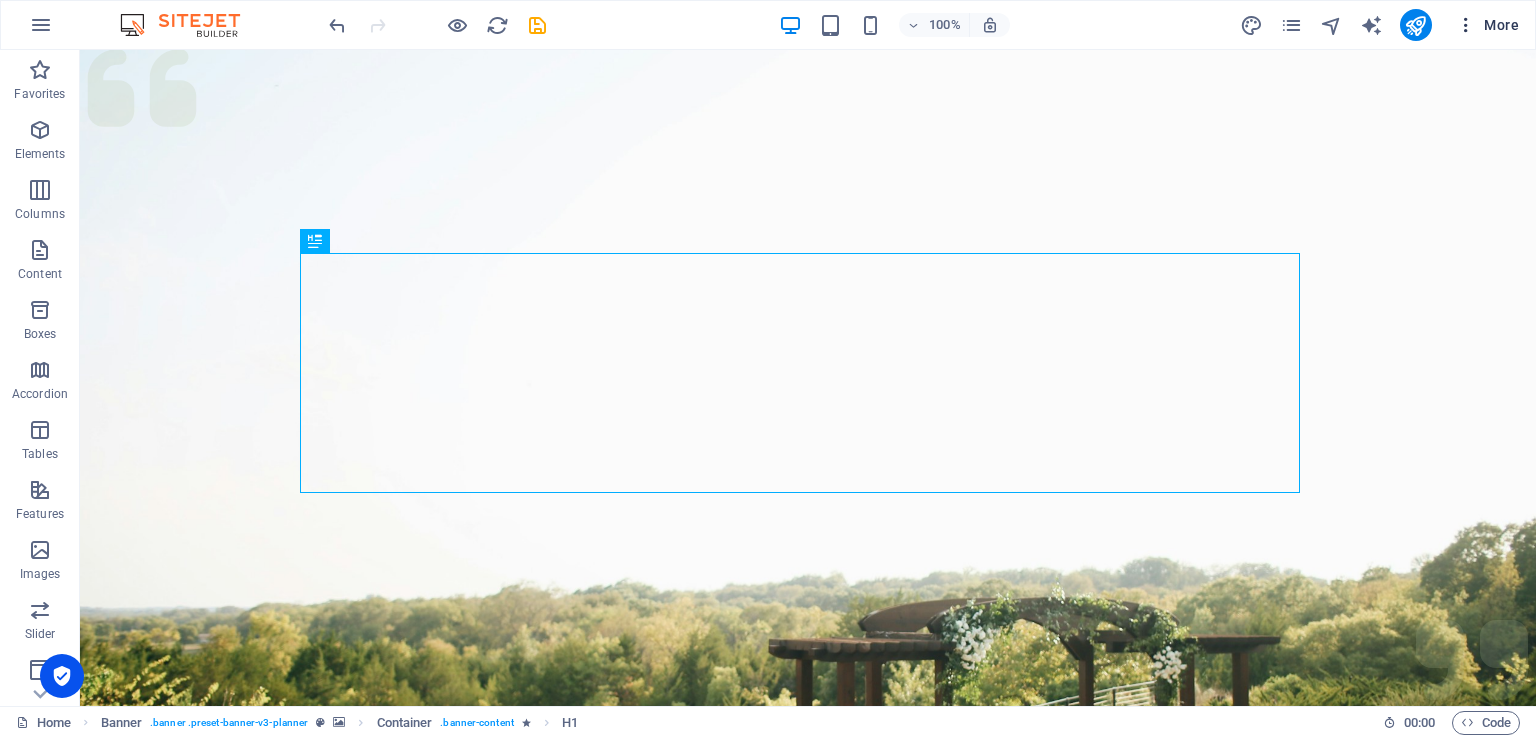 click at bounding box center [1466, 25] 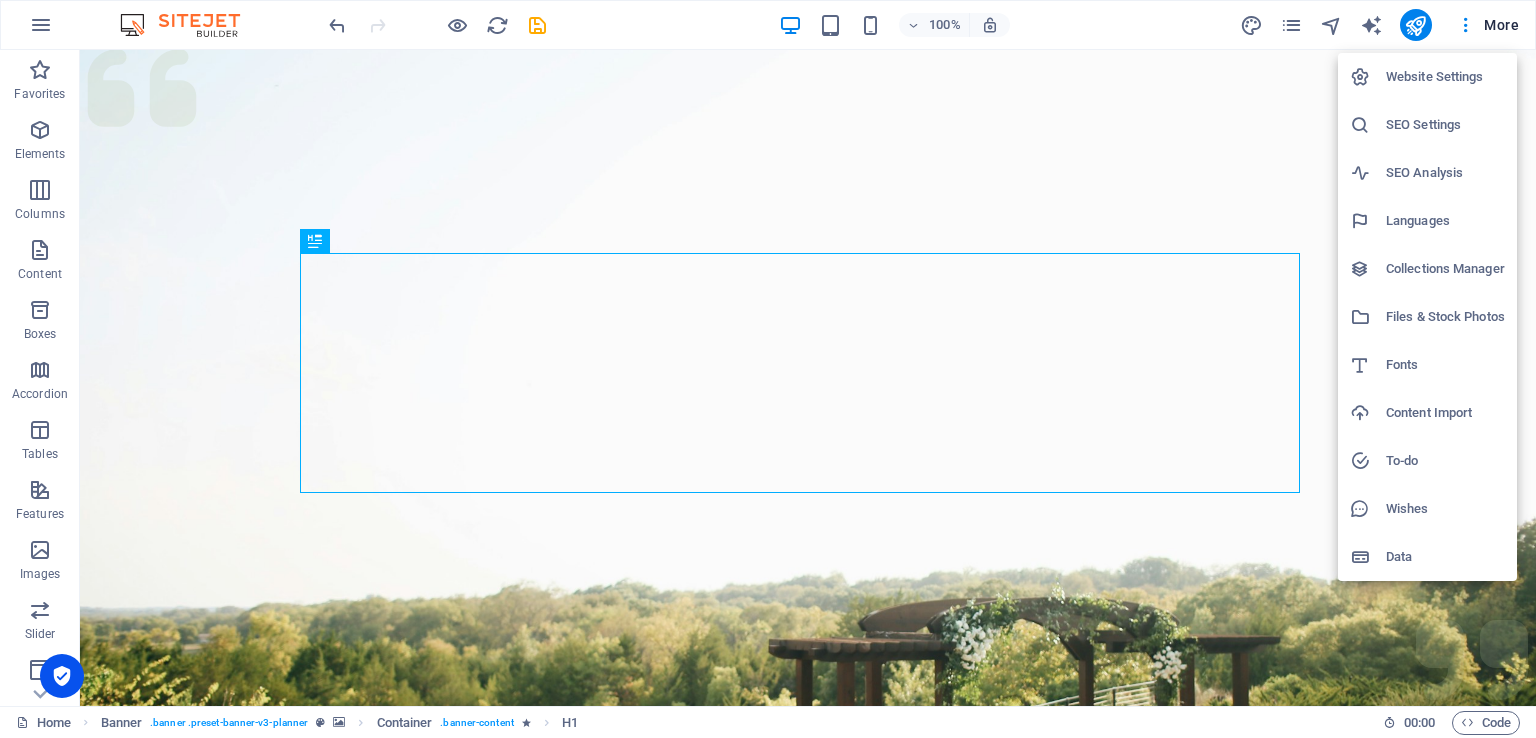 click on "SEO Settings" at bounding box center [1445, 125] 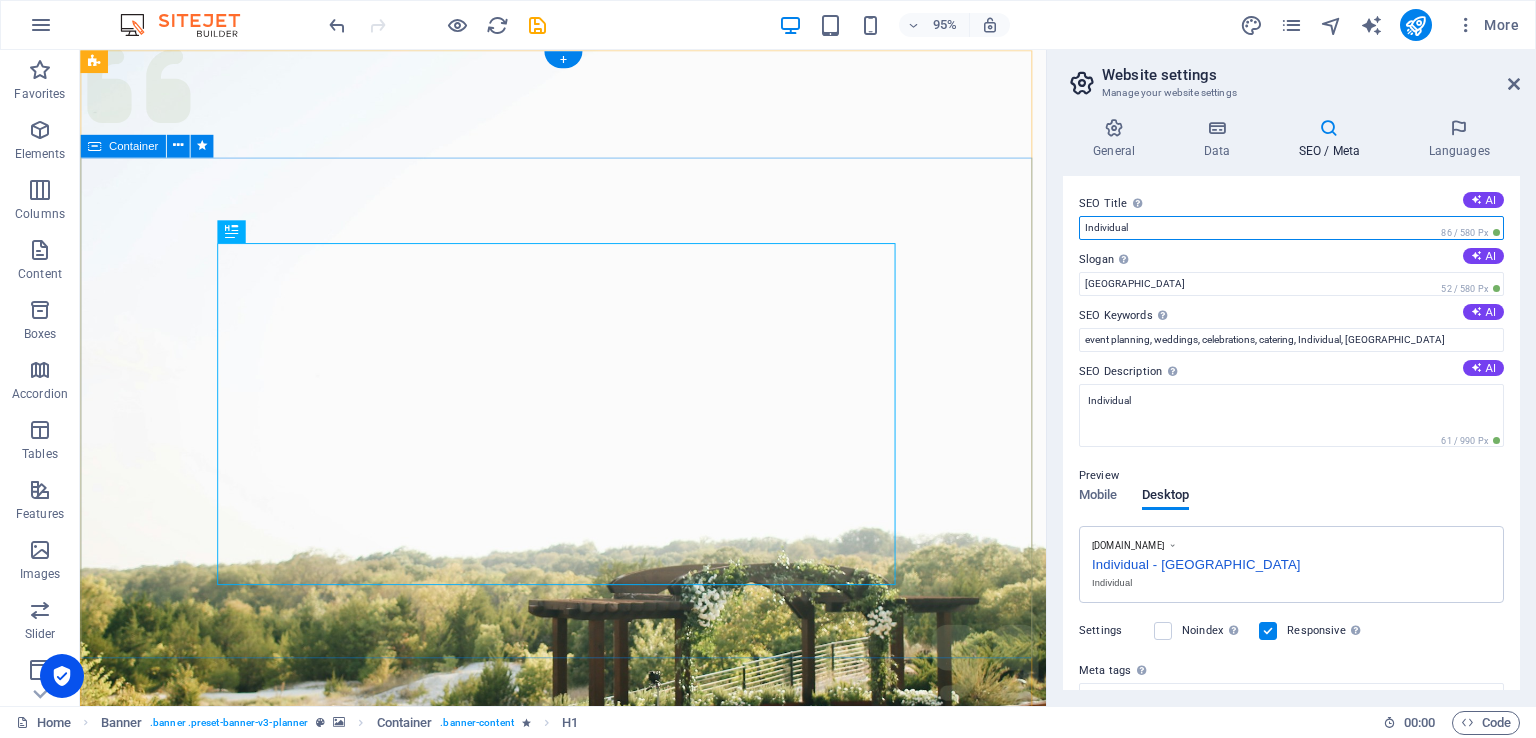 drag, startPoint x: 1278, startPoint y: 278, endPoint x: 781, endPoint y: 181, distance: 506.37732 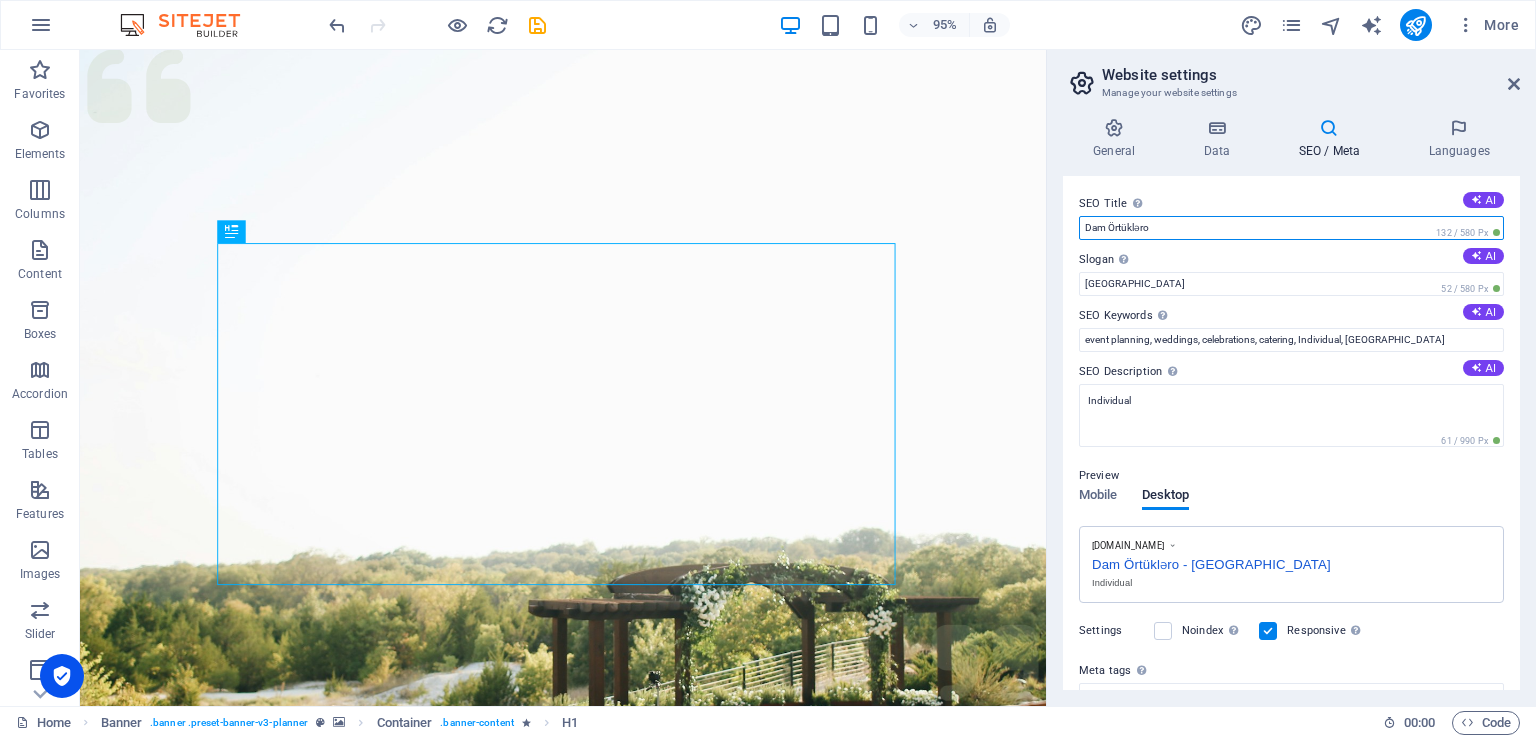 click on "Dam Örtükləro" at bounding box center [1291, 228] 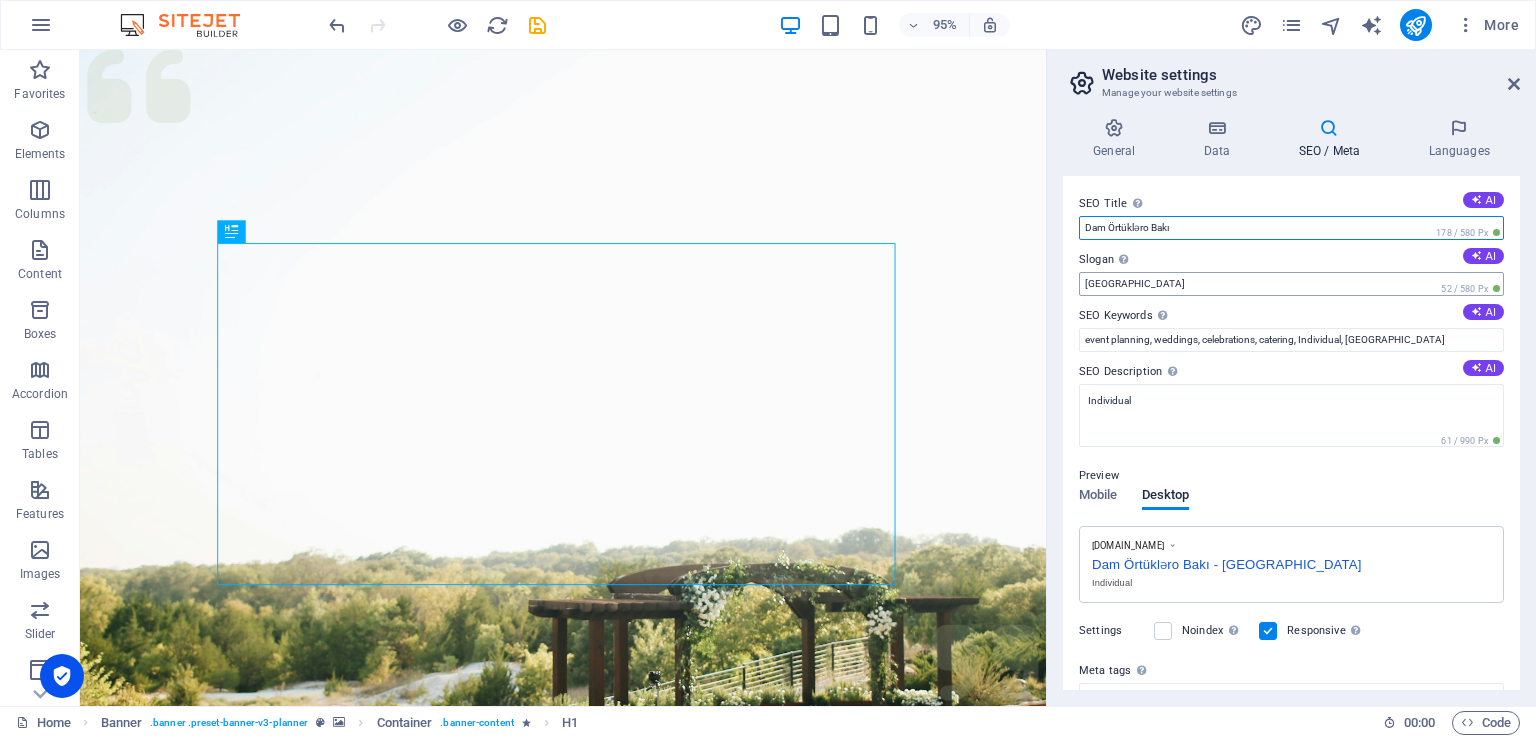 type on "Dam Örtükləro Bakı" 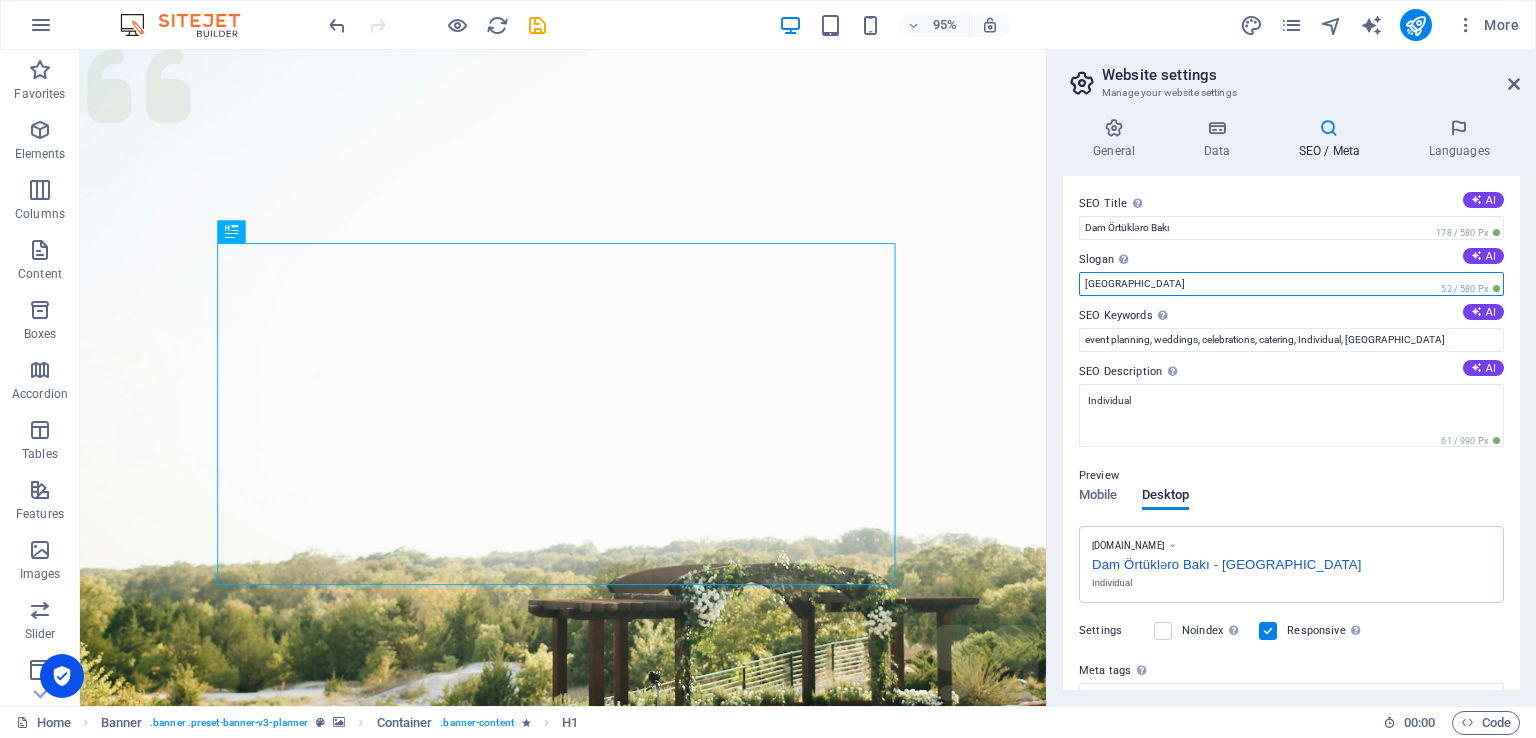 click on "[GEOGRAPHIC_DATA]" at bounding box center (1291, 284) 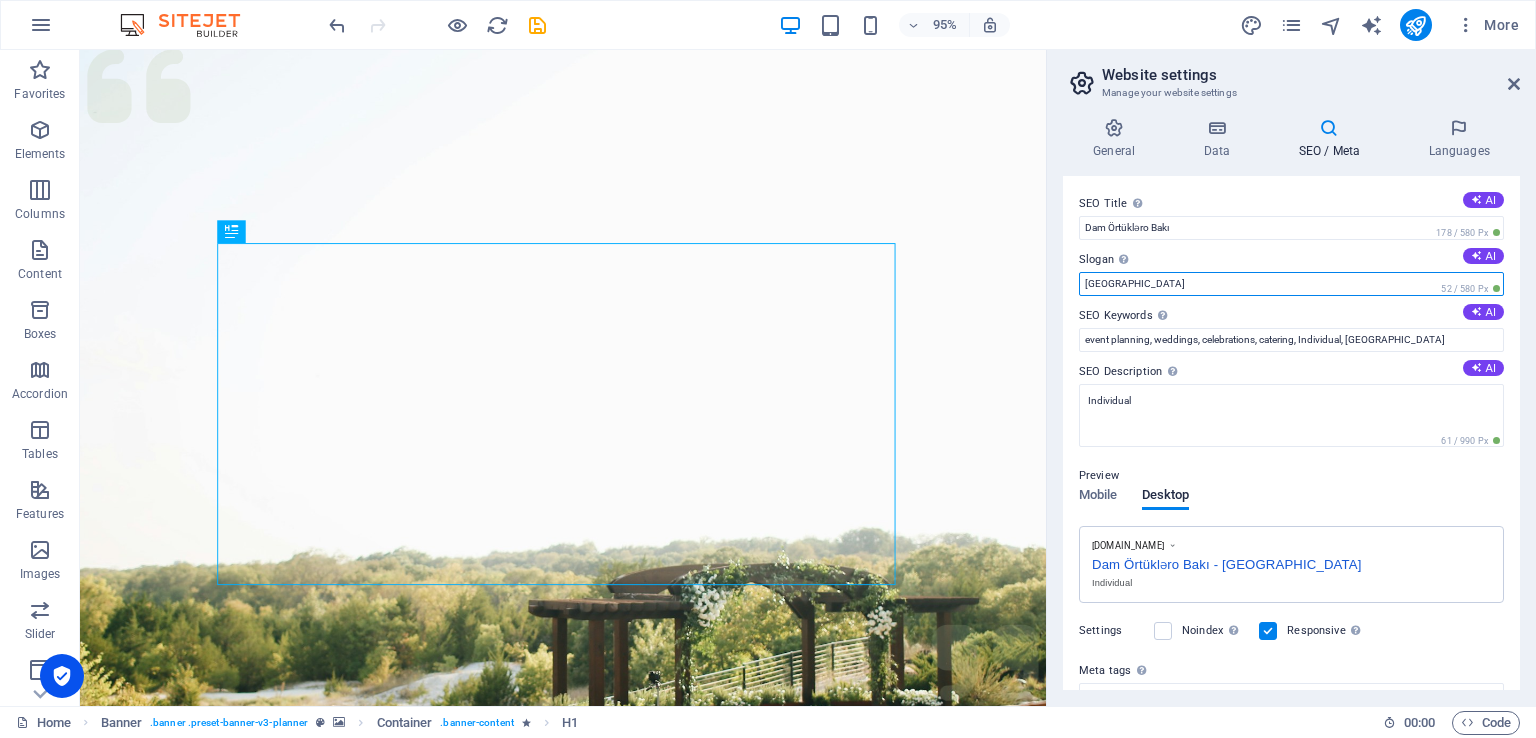 paste on "Dam Örtükləro Bakı" 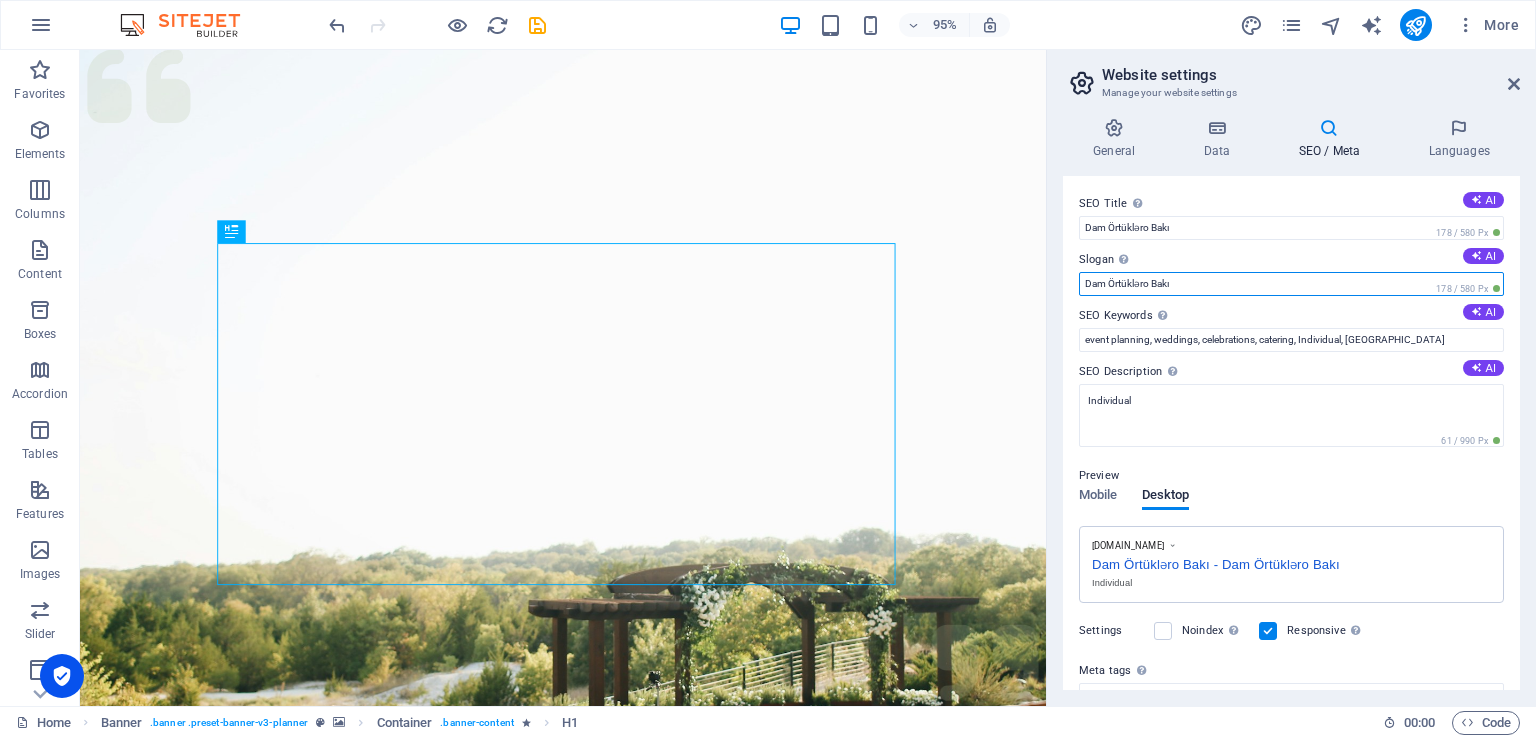 type on "Dam Örtükləro Bakı" 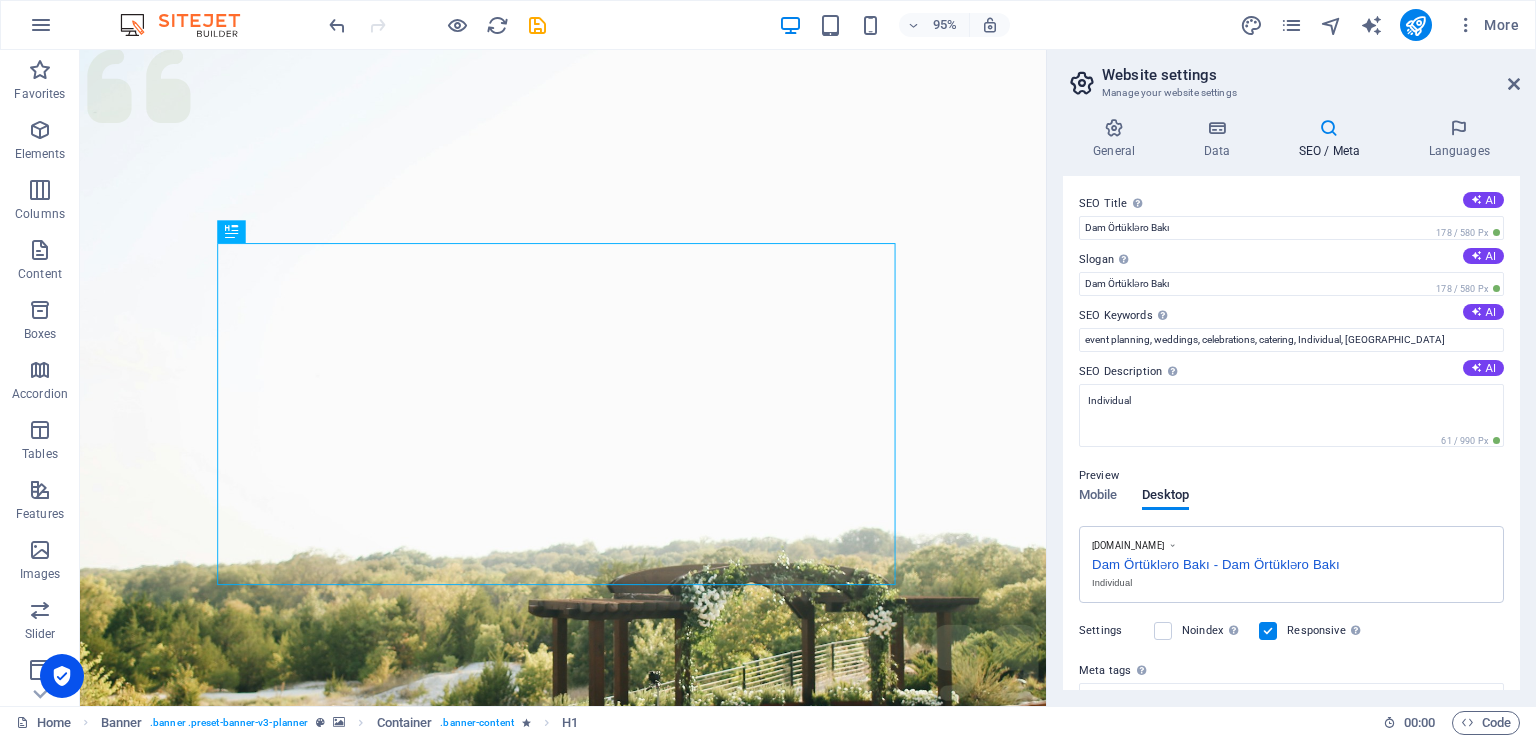 click on "SEO Keywords Comma-separated list of keywords representing your website. AI" at bounding box center (1291, 316) 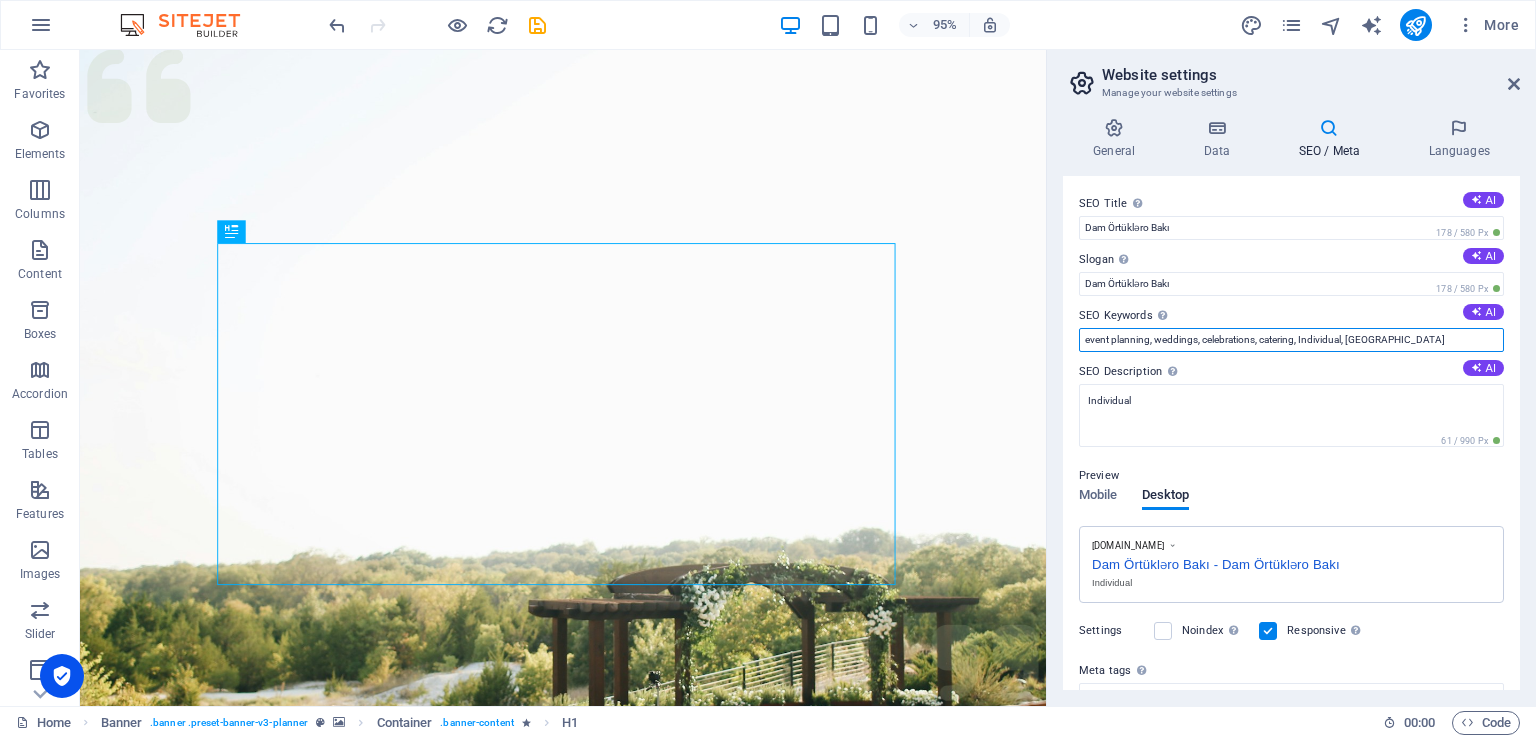 click on "event planning, weddings, celebrations, catering, Individual, [GEOGRAPHIC_DATA]" at bounding box center (1291, 340) 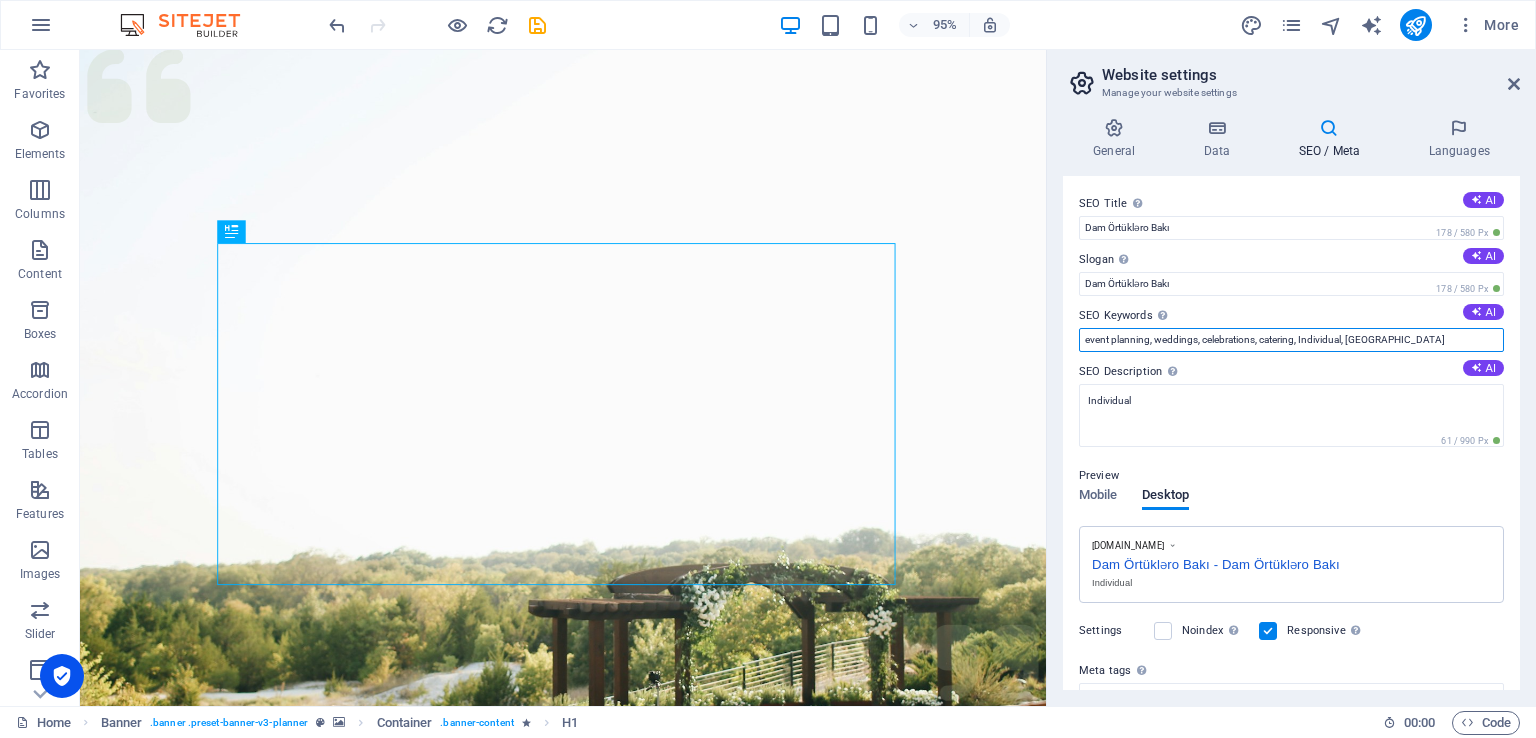 paste on "Dam Örtükləro Bakı" 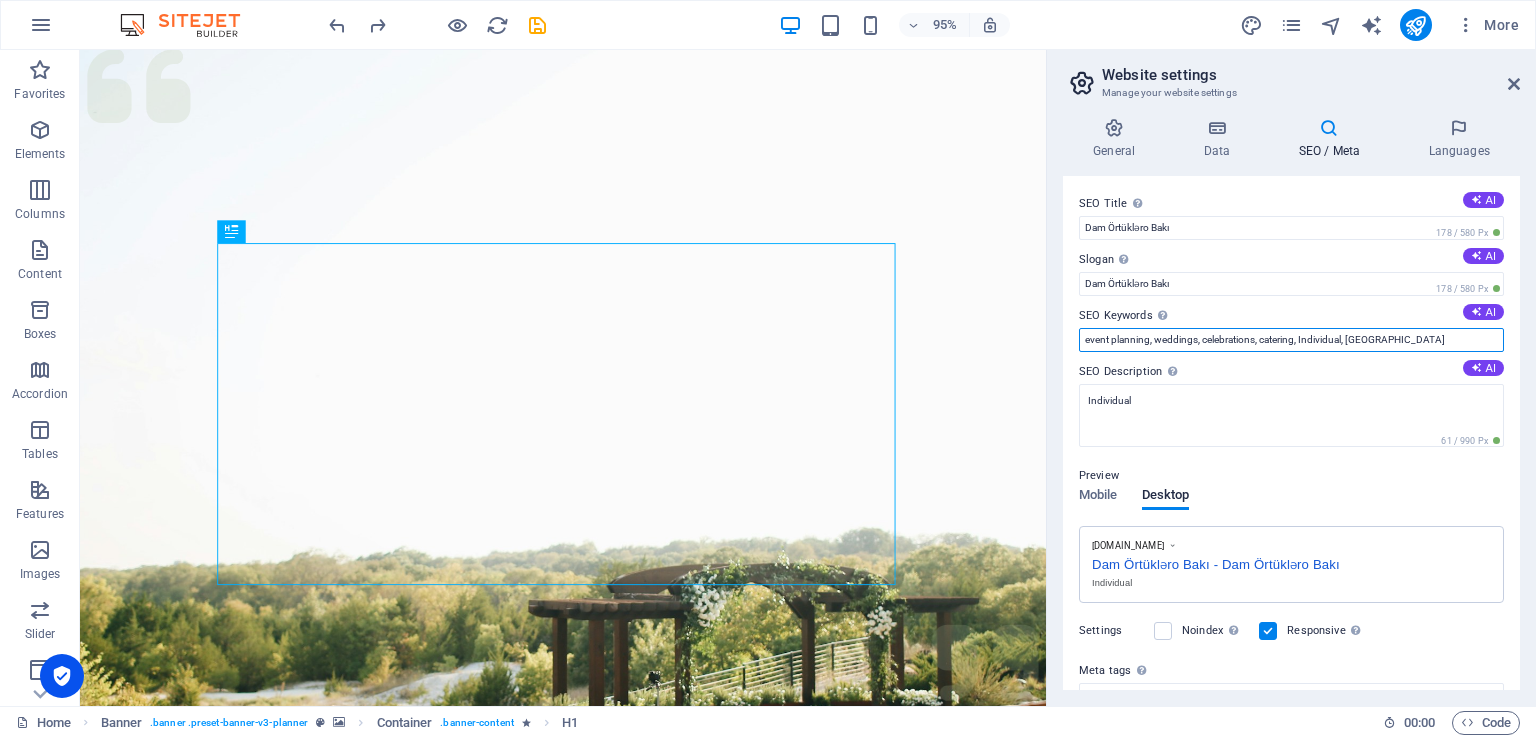 paste on "Dam Örtükləro Bakı" 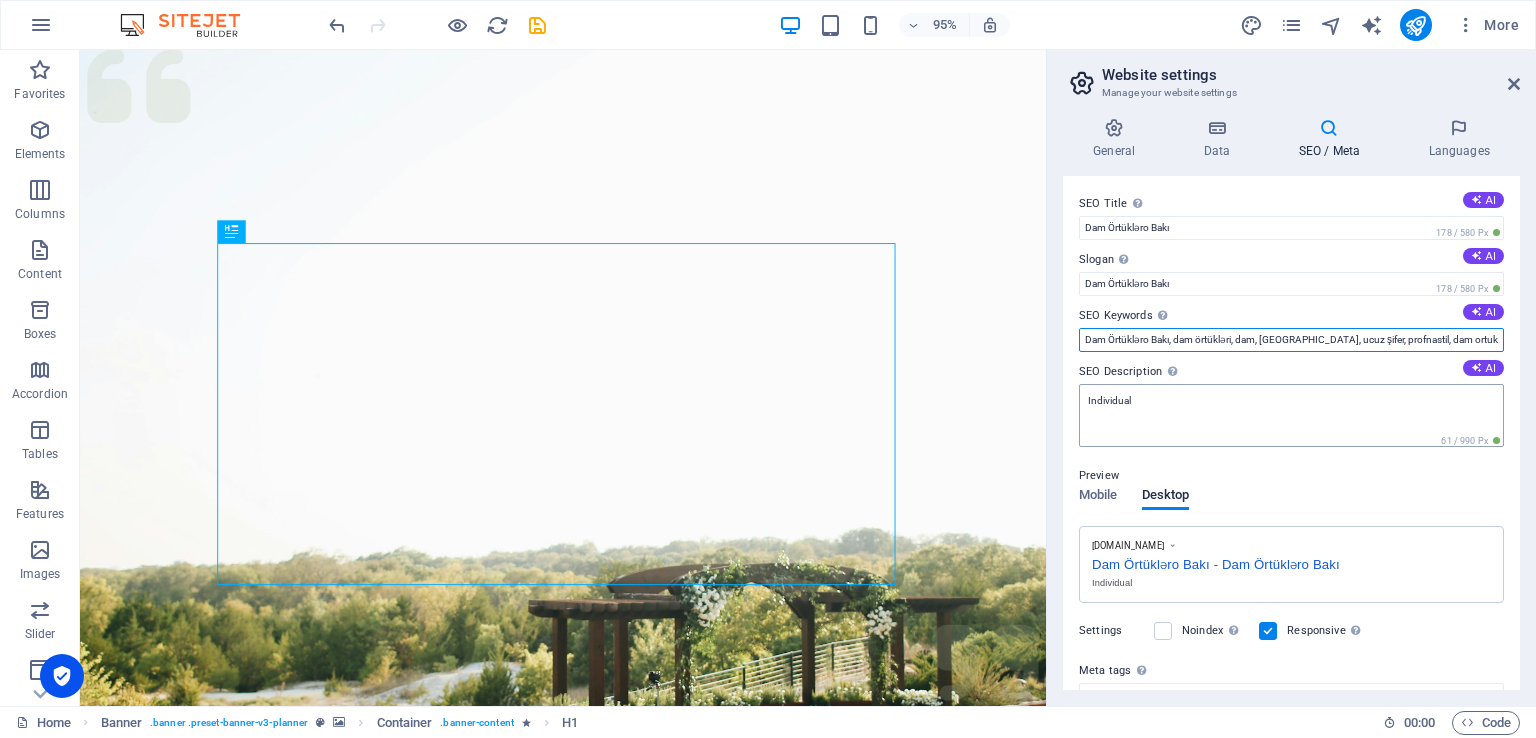 type on "Dam Örtükləro Bakı, dam örtükləri, dam, ucuz dam, ucuz şifer, profnastil, dam ortukleri" 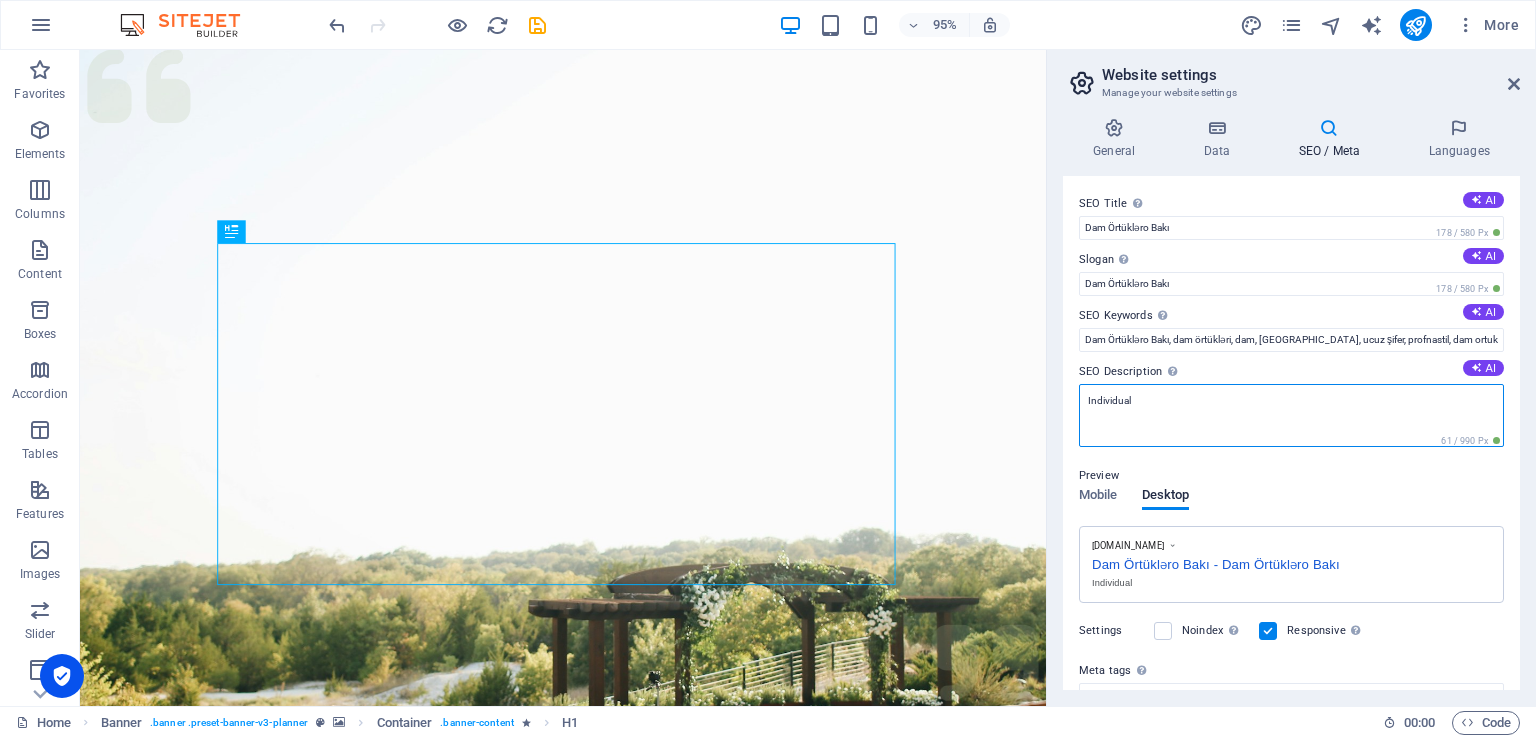 click on "Individual" at bounding box center [1291, 415] 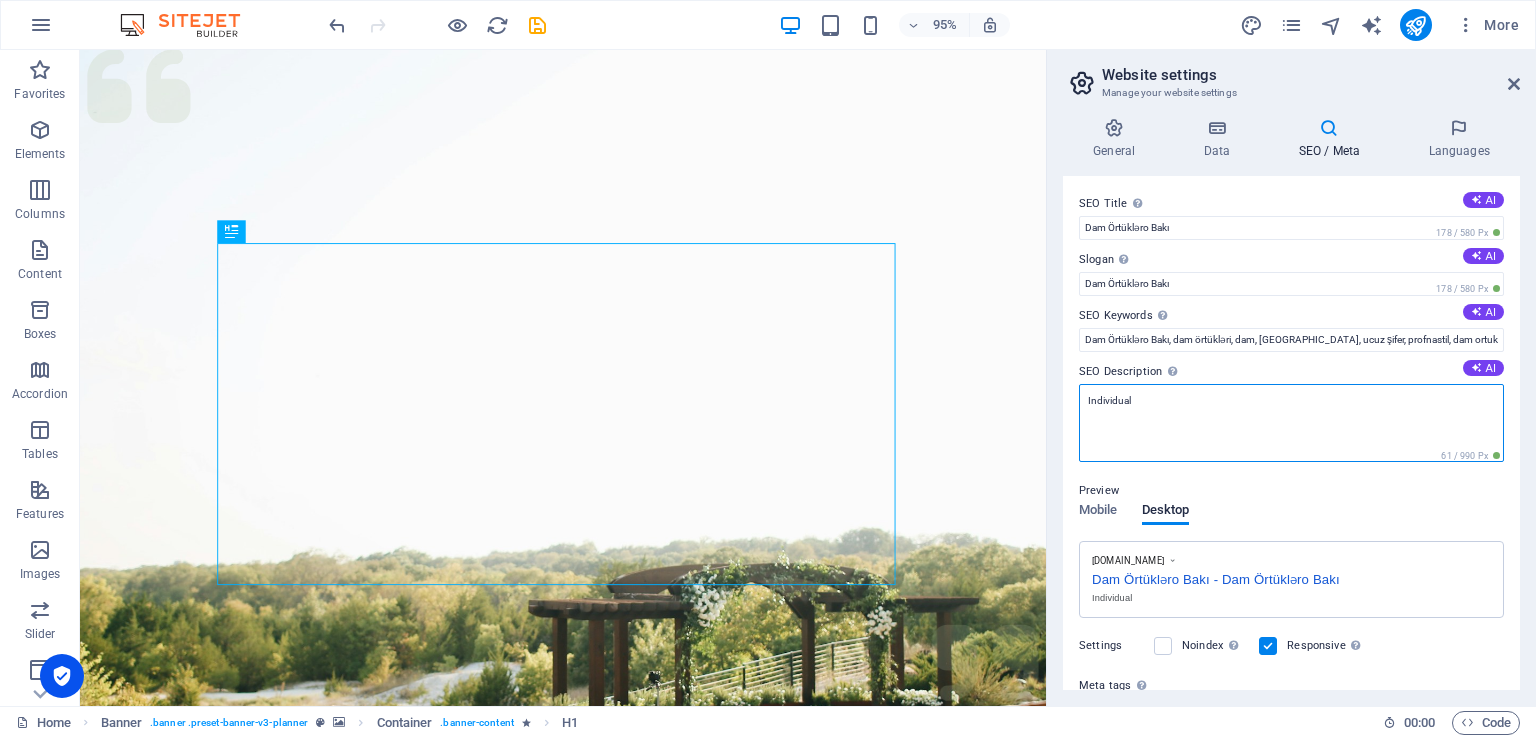 paste on "Dam Örtükləro Bakı, dam örtükləri, dam, ucuz dam, ucuz şifer, profnastil, dam ortukleri" 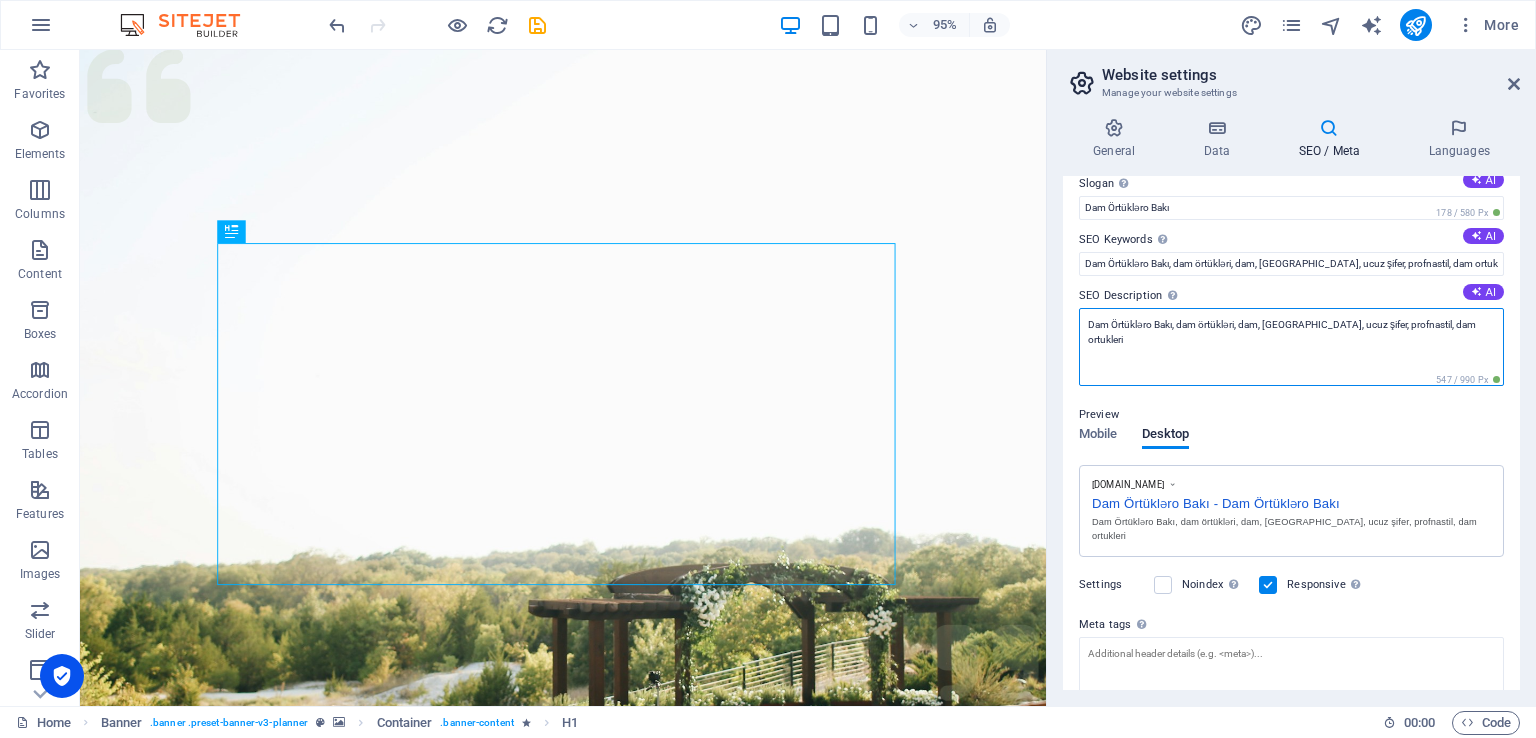 scroll, scrollTop: 0, scrollLeft: 0, axis: both 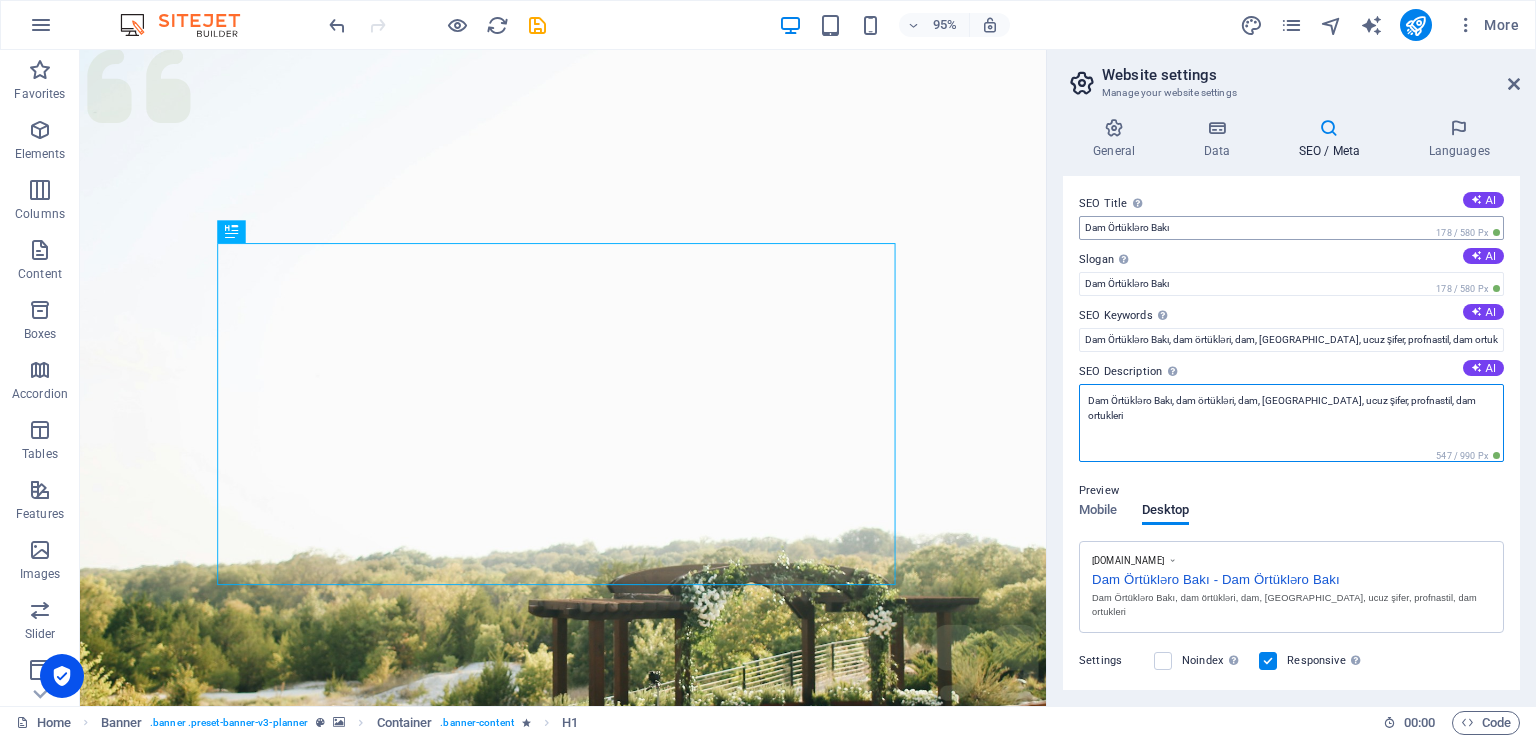 type on "Dam Örtükləro Bakı, dam örtükləri, dam, ucuz dam, ucuz şifer, profnastil, dam ortukleri" 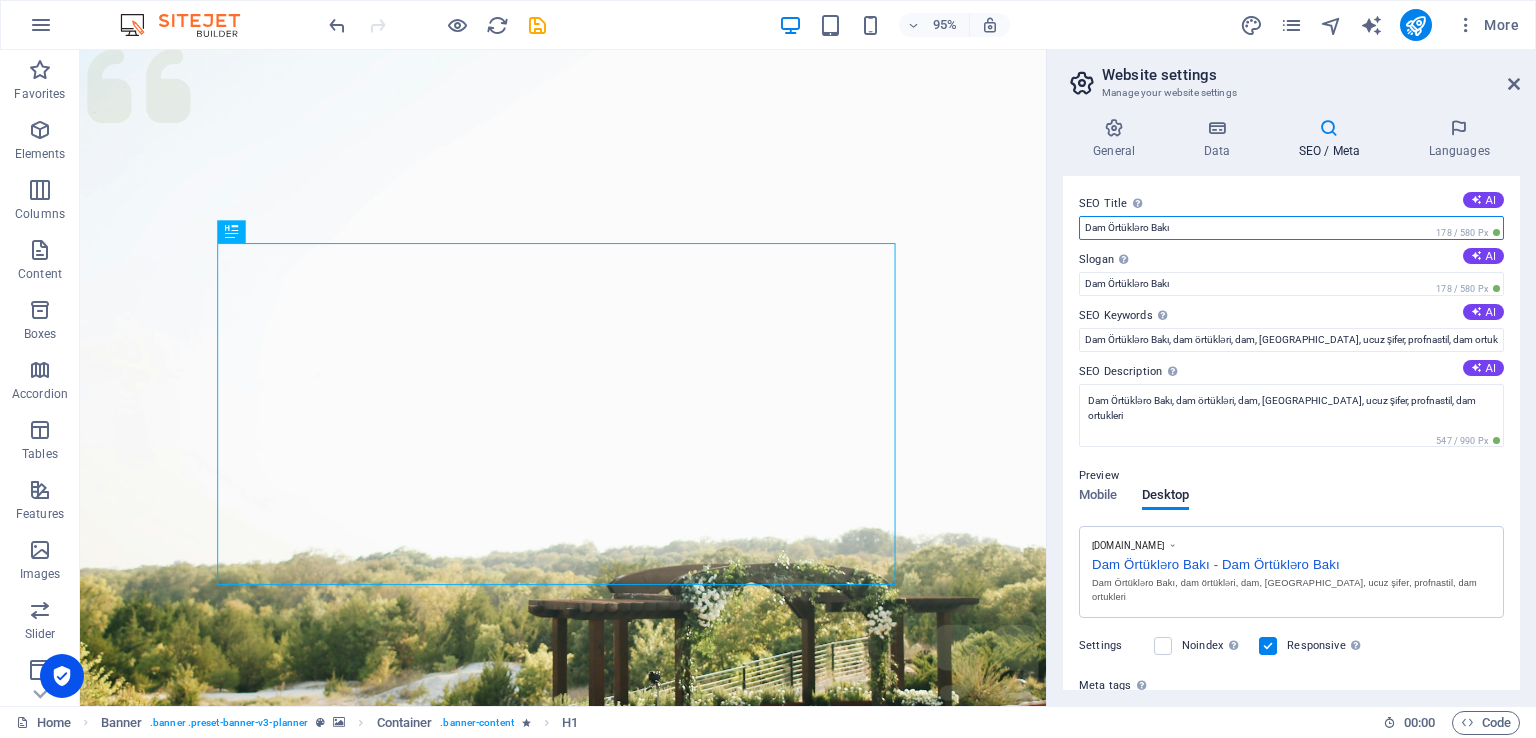 click on "Dam Örtükləro Bakı" at bounding box center [1291, 228] 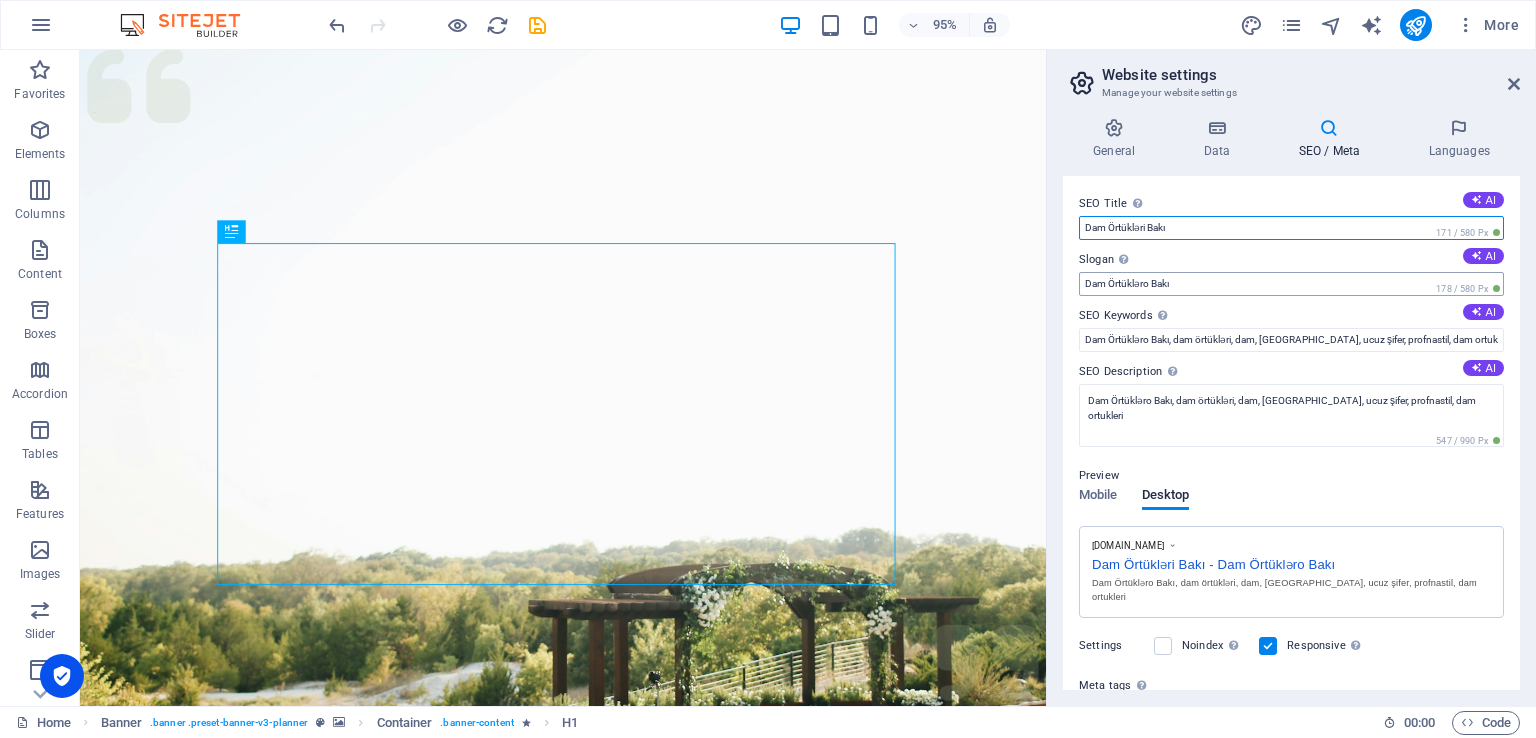 type on "Dam Örtükləri Bakı" 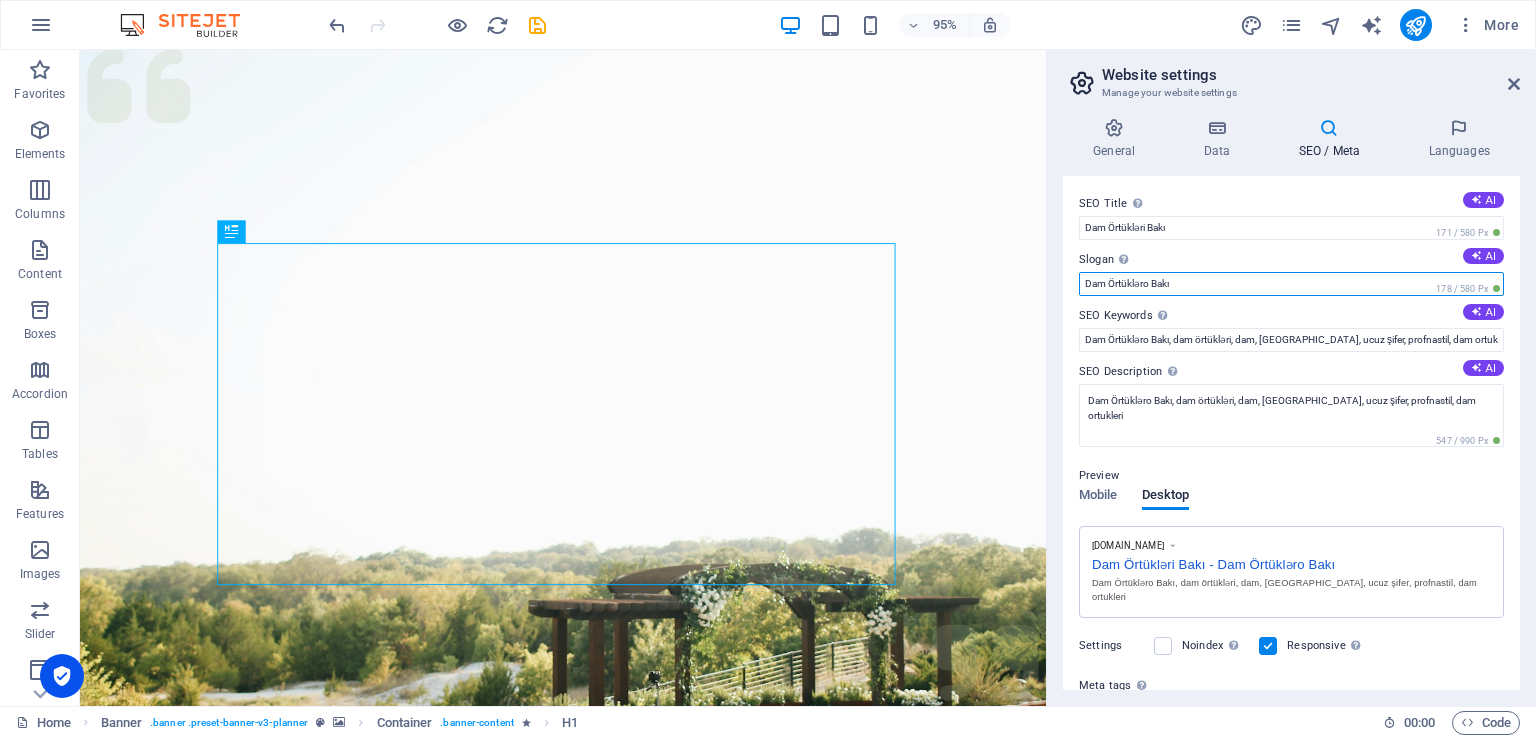 click on "Dam Örtükləro Bakı" at bounding box center (1291, 284) 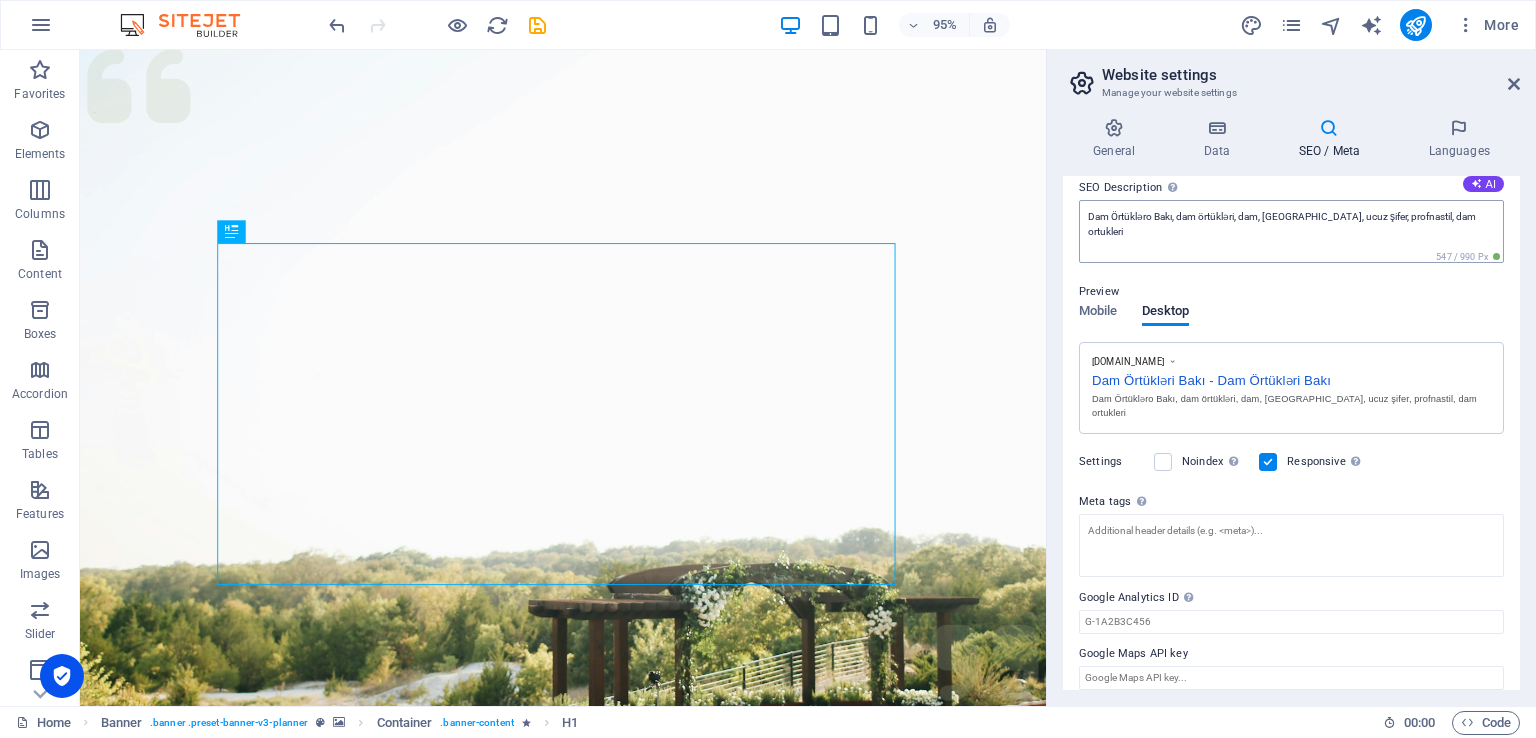 scroll, scrollTop: 0, scrollLeft: 0, axis: both 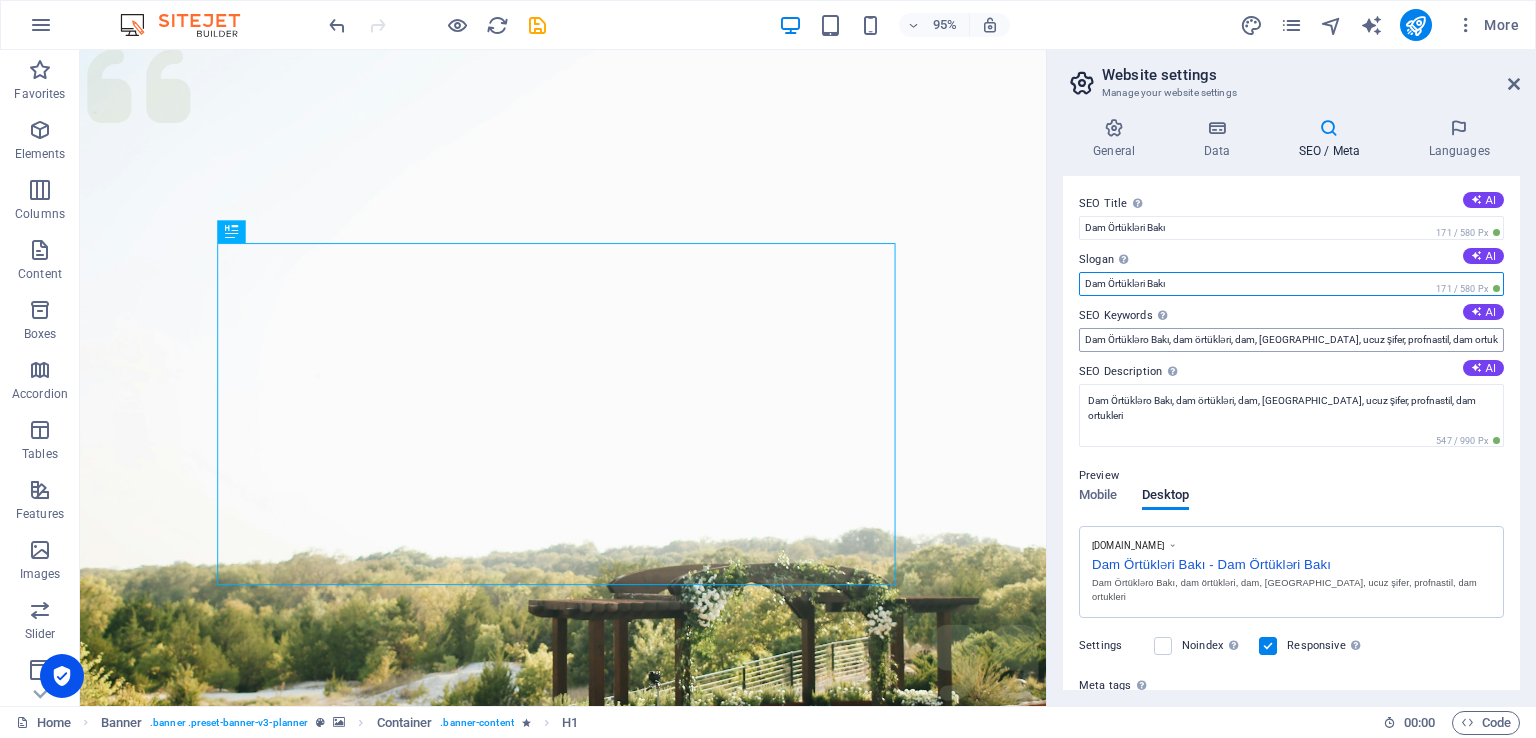 type on "Dam Örtükləri Bakı" 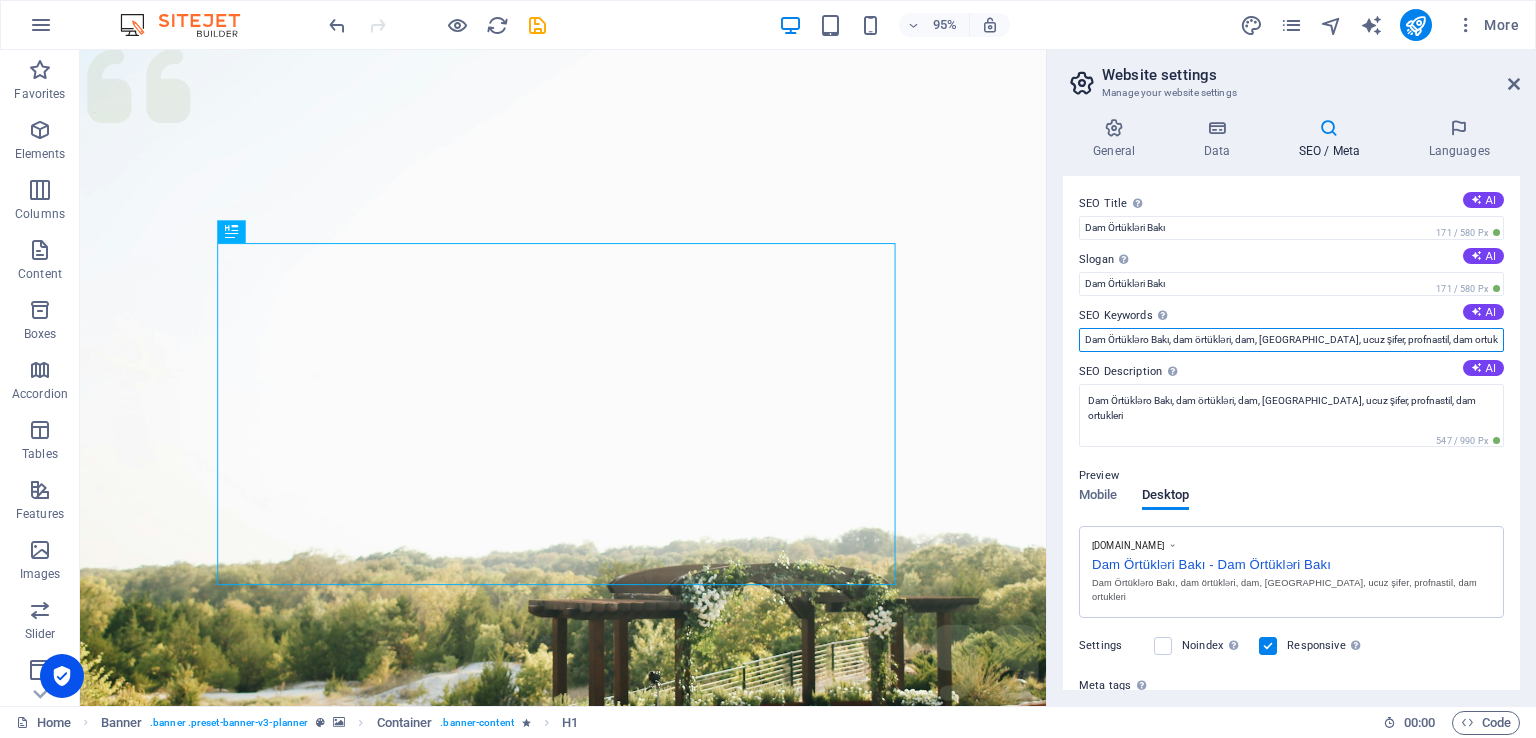 click on "Dam Örtükləro Bakı, dam örtükləri, dam, ucuz dam, ucuz şifer, profnastil, dam ortukleri" at bounding box center [1291, 340] 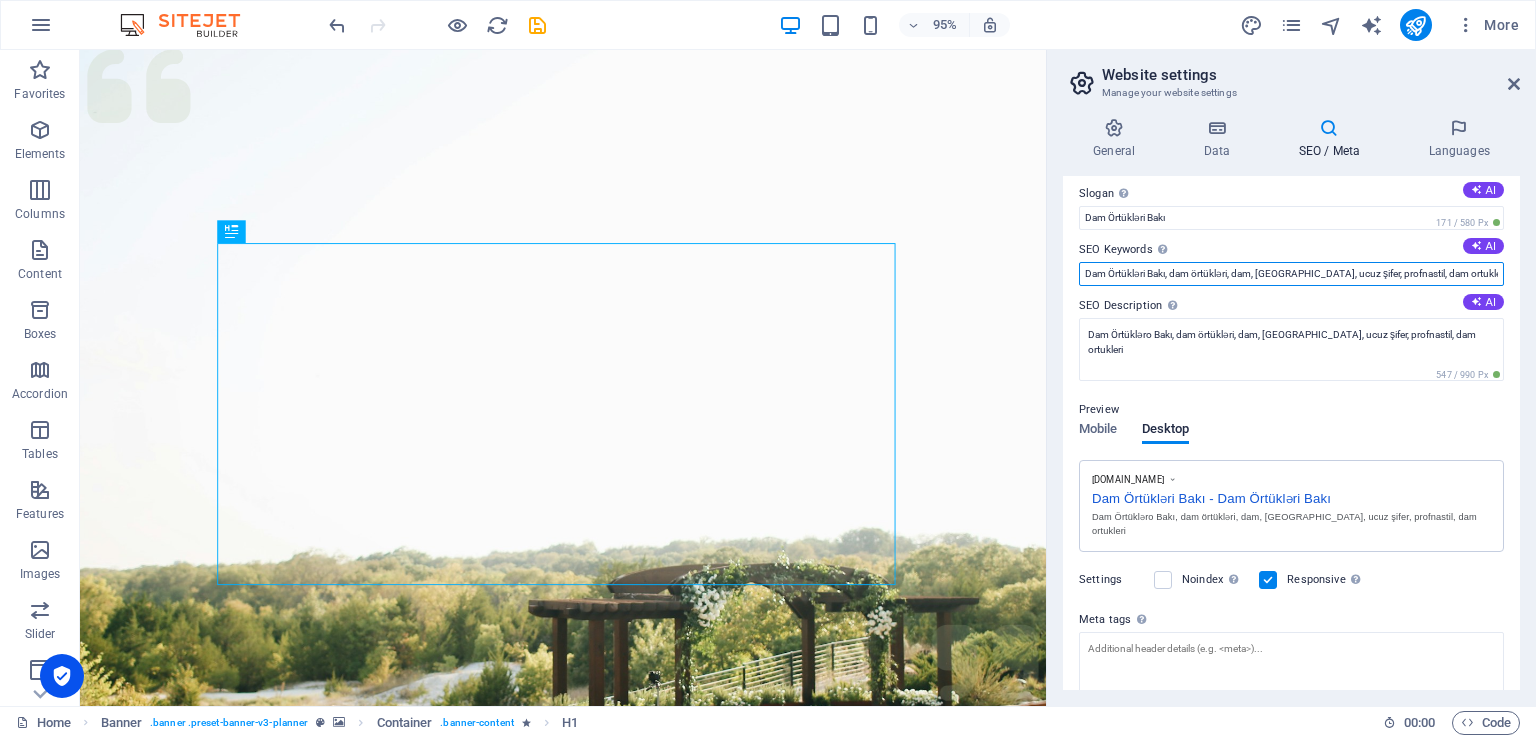 scroll, scrollTop: 100, scrollLeft: 0, axis: vertical 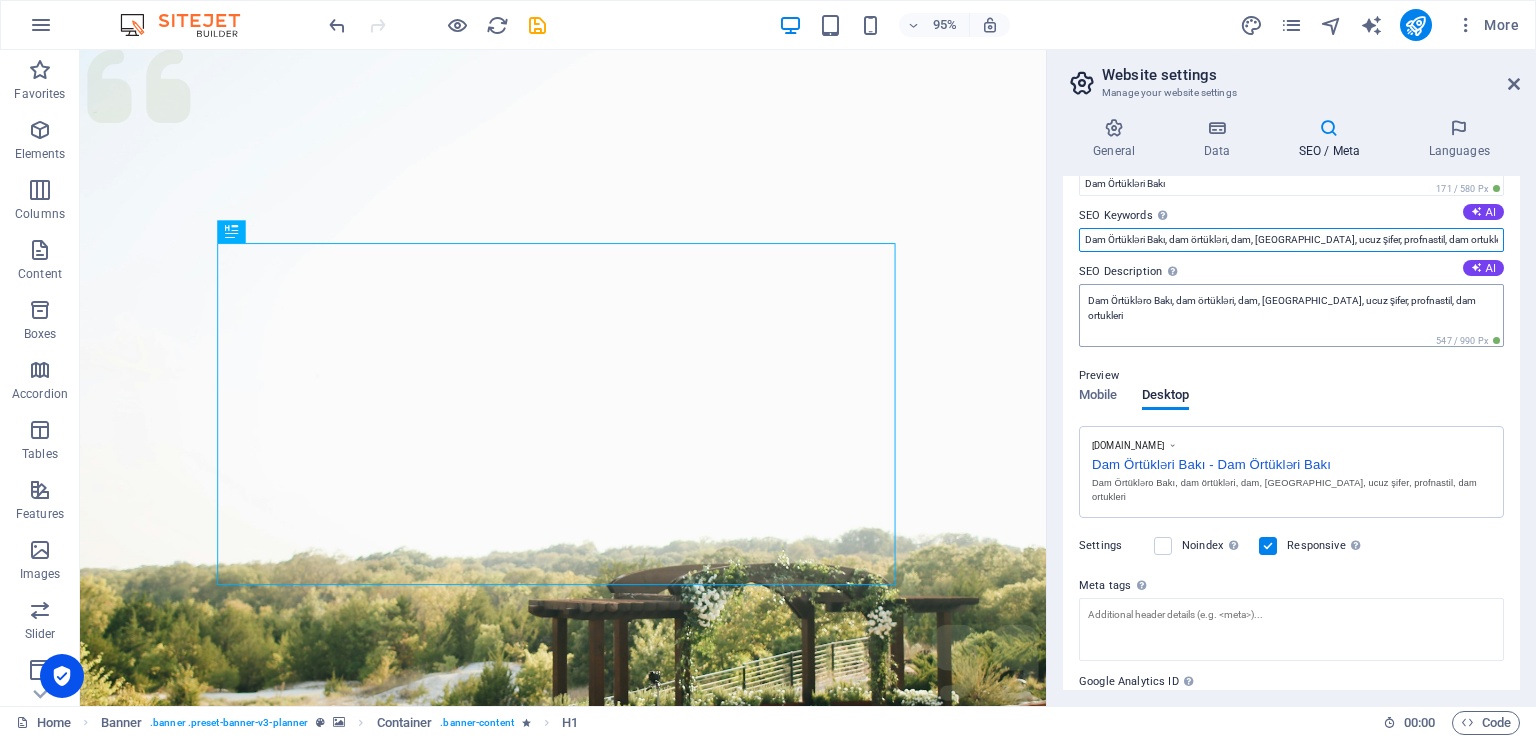 type on "Dam Örtükləri Bakı, dam örtükləri, dam, ucuz dam, ucuz şifer, profnastil, dam ortukleri" 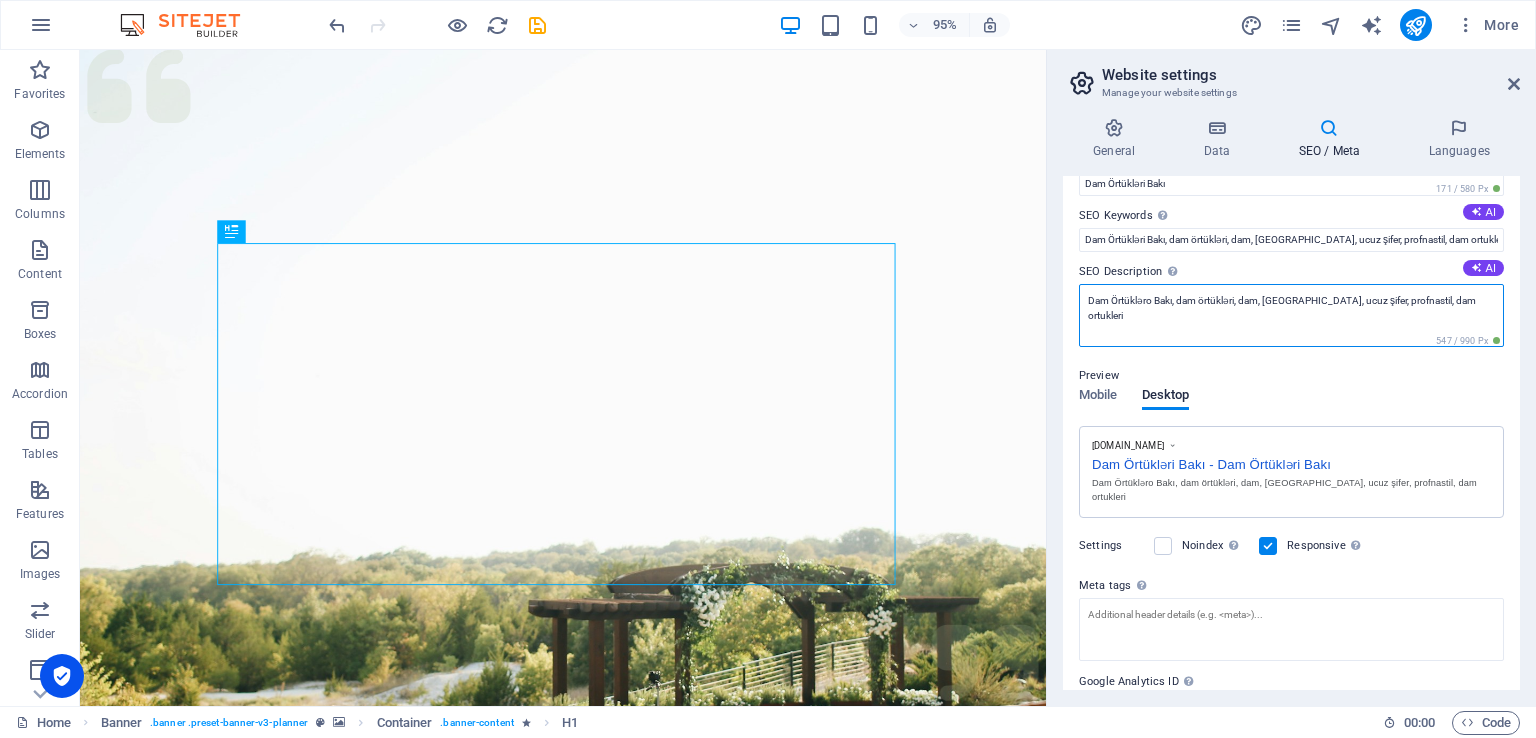 click on "Dam Örtükləro Bakı, dam örtükləri, dam, ucuz dam, ucuz şifer, profnastil, dam ortukleri" at bounding box center (1291, 315) 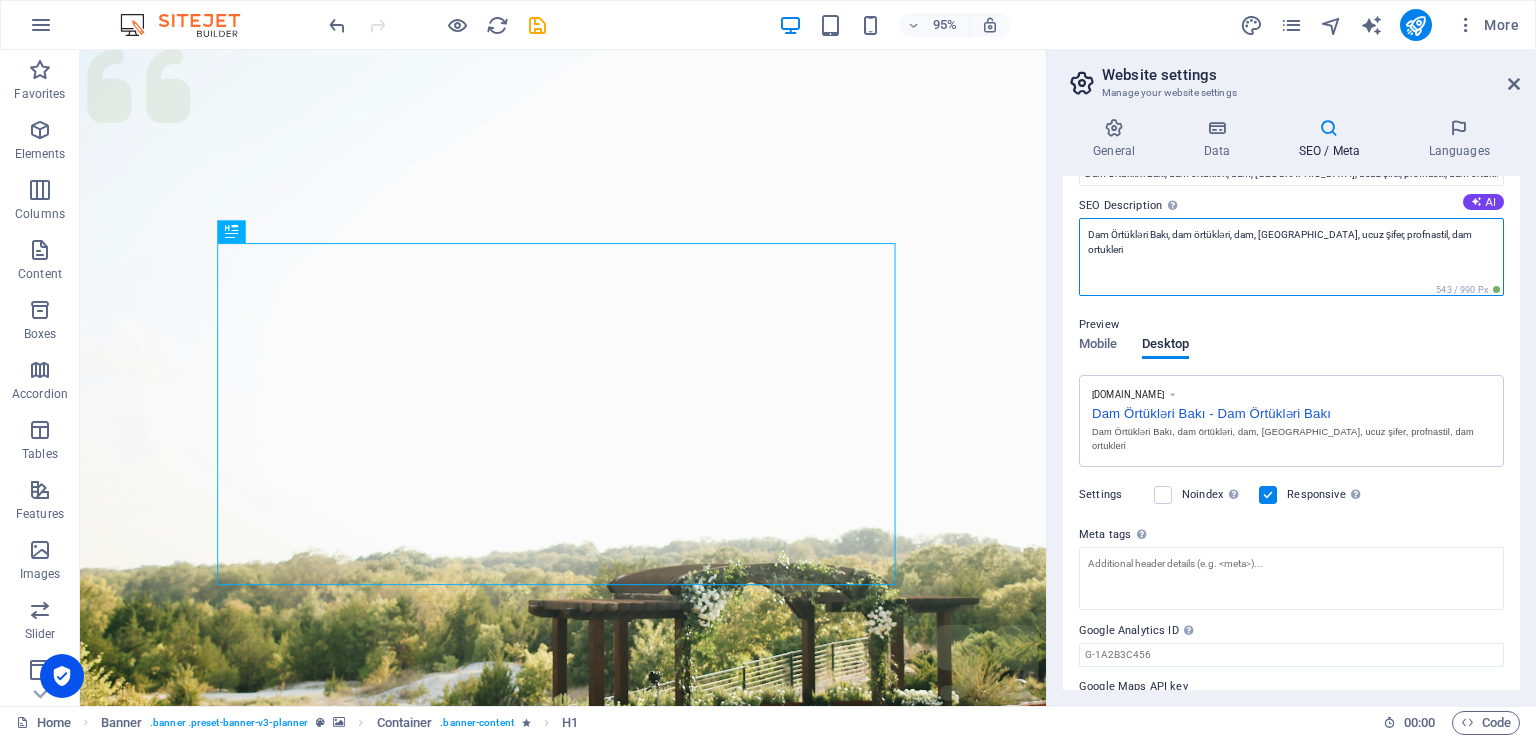 scroll, scrollTop: 199, scrollLeft: 0, axis: vertical 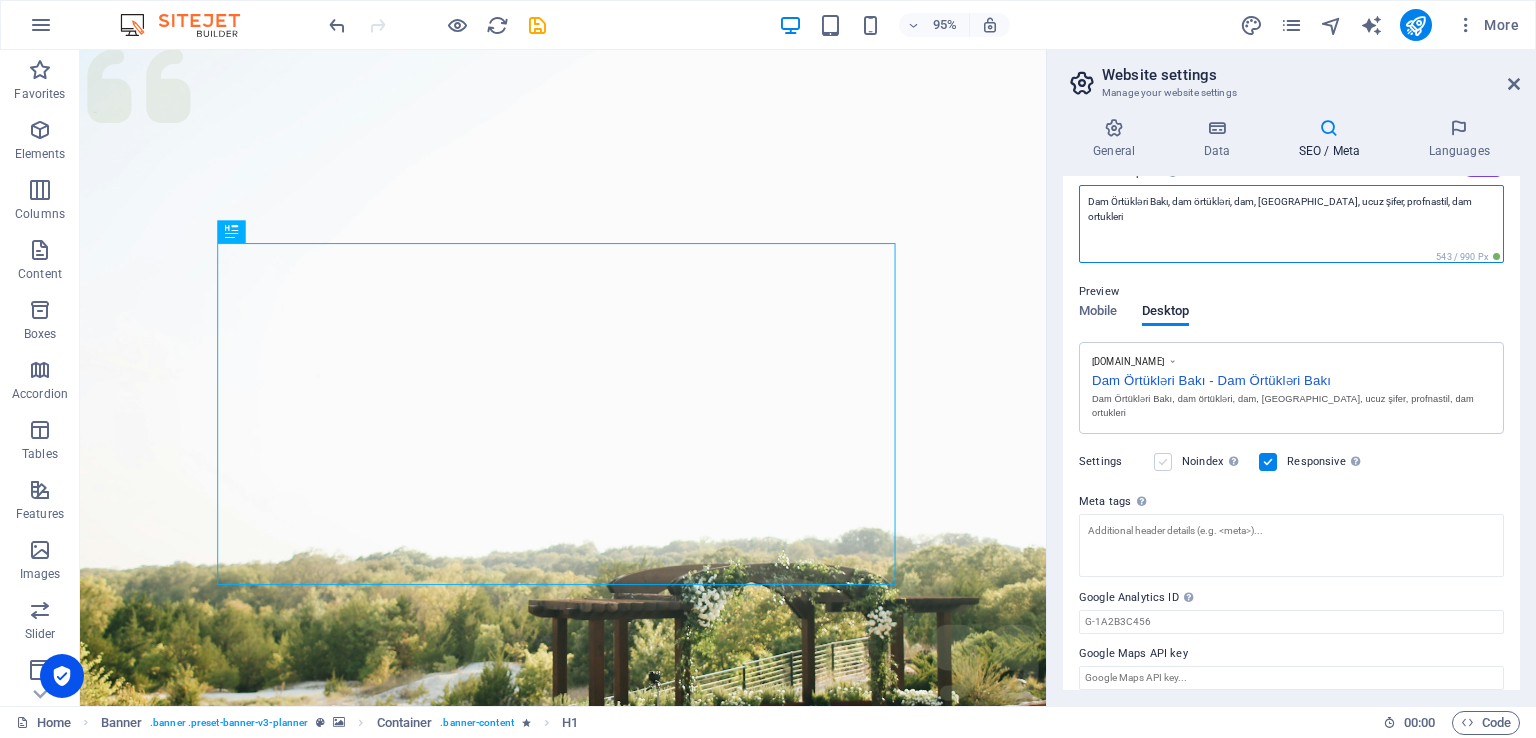 type on "Dam Örtükləri Bakı, dam örtükləri, dam, ucuz dam, ucuz şifer, profnastil, dam ortukleri" 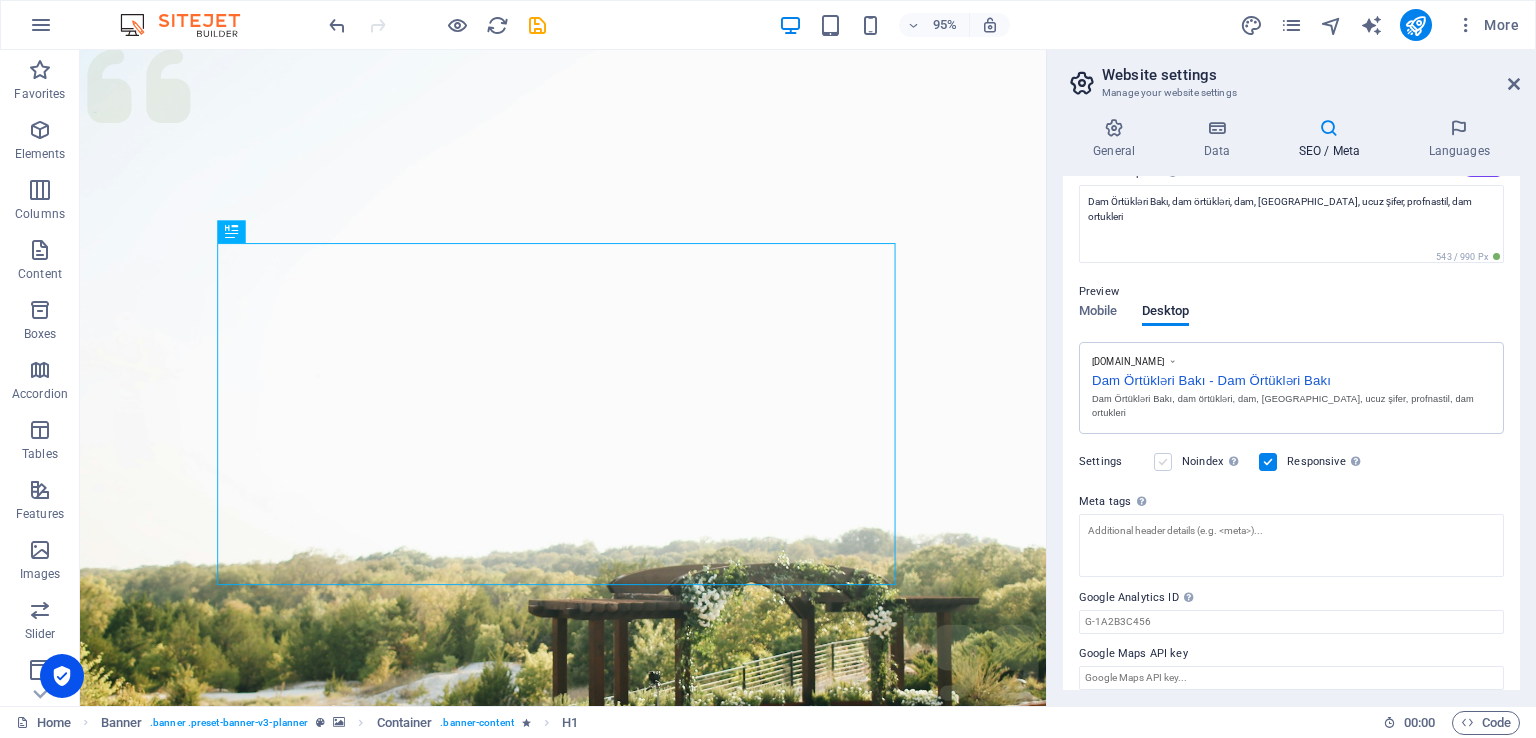 click at bounding box center [1163, 462] 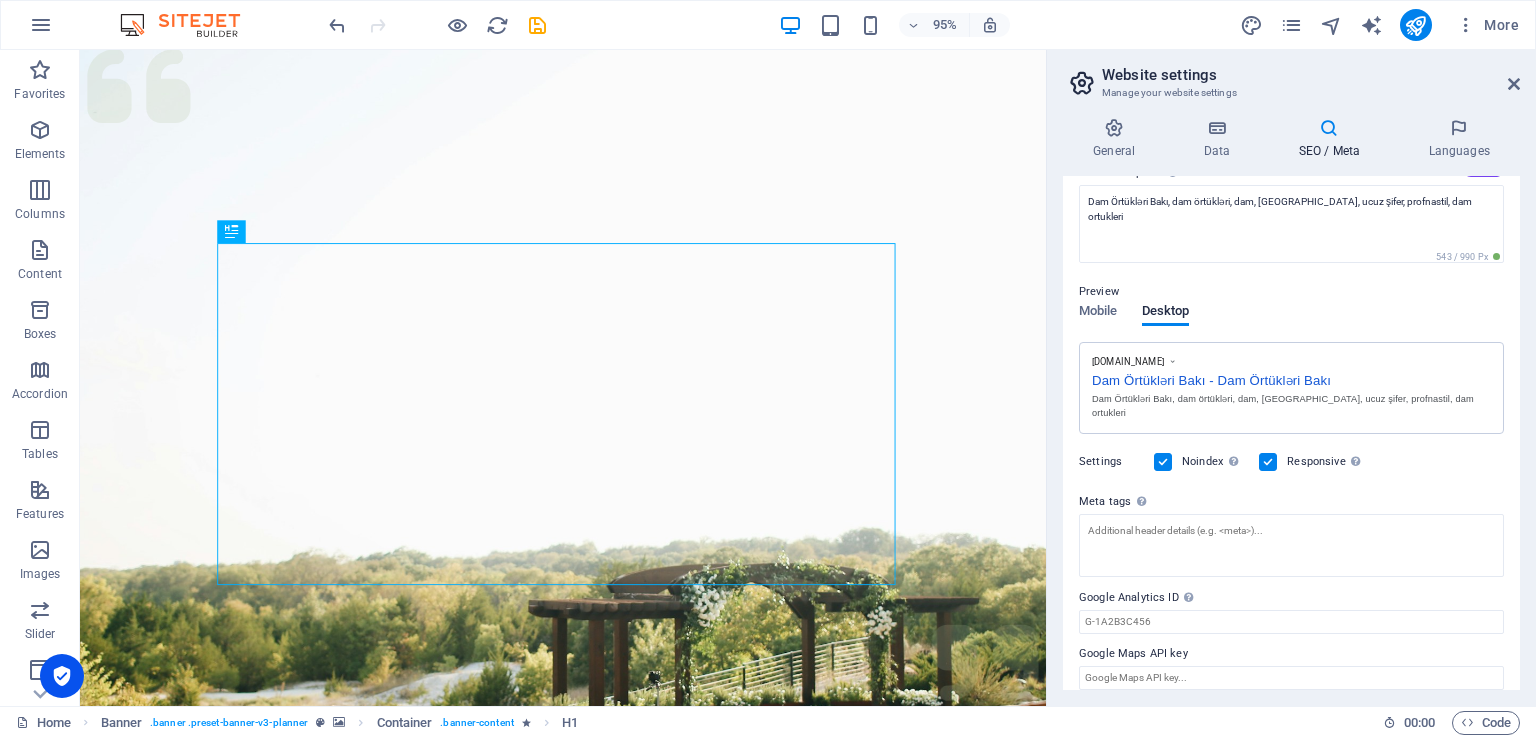 scroll, scrollTop: 184, scrollLeft: 0, axis: vertical 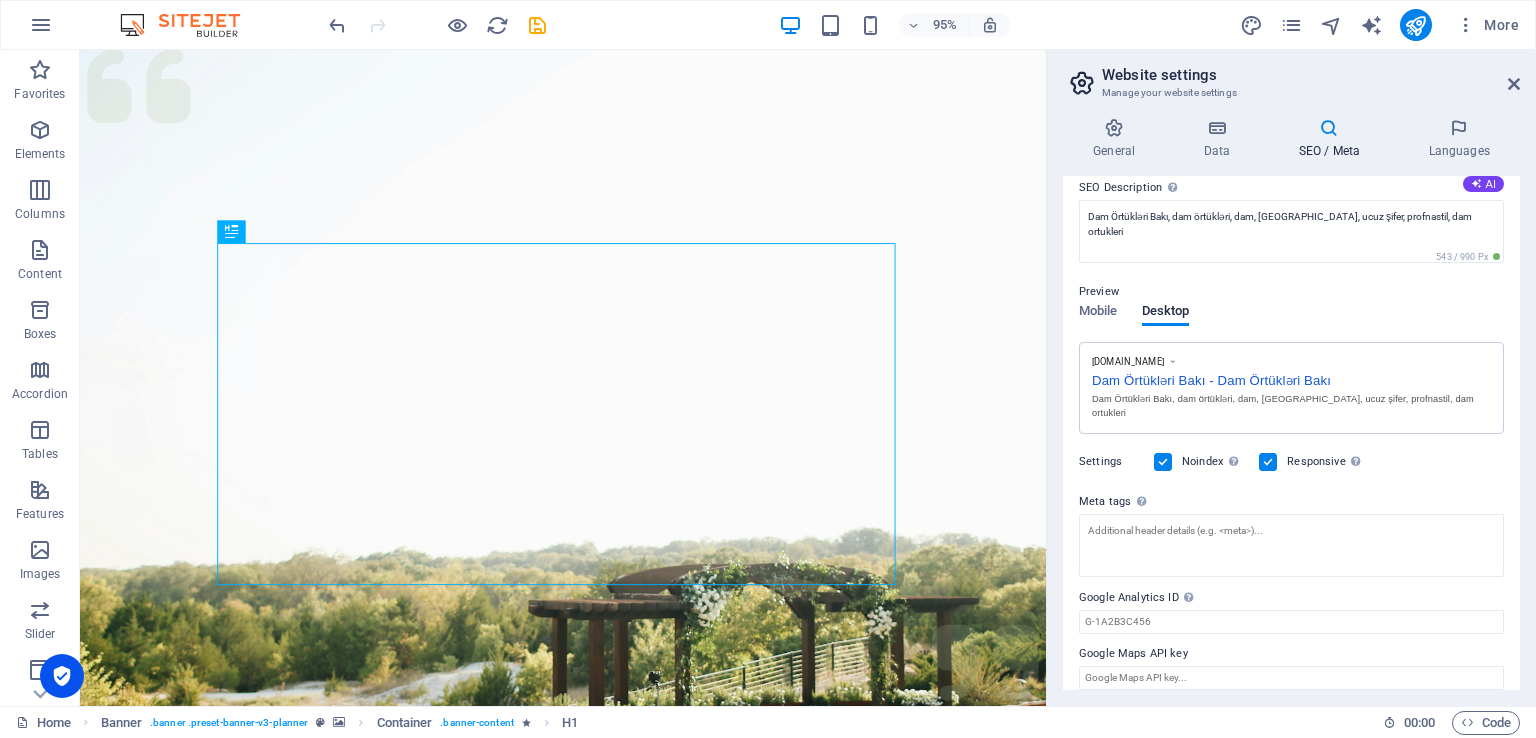 click at bounding box center (1163, 462) 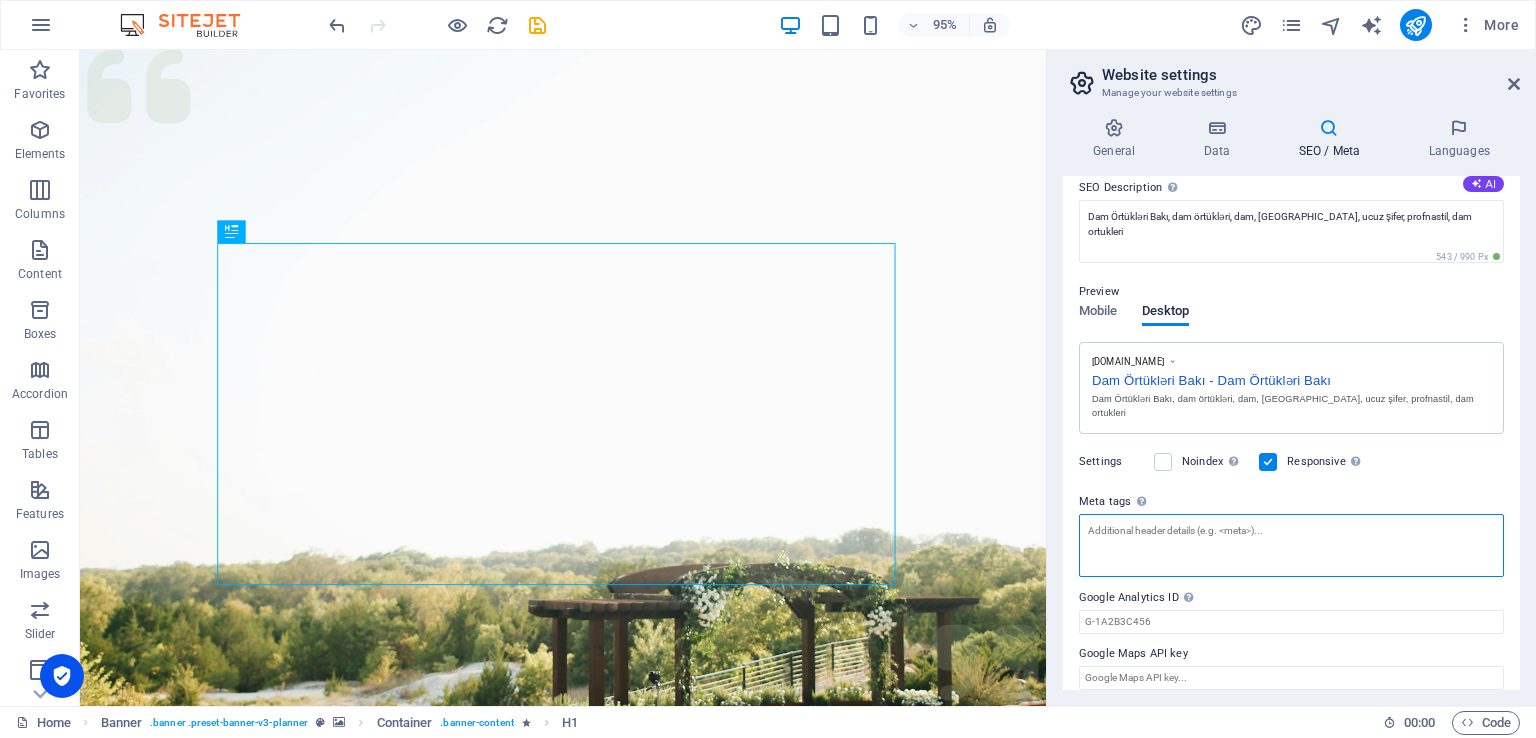 click on "Meta tags Enter HTML code here that will be placed inside the  tags of your website. Please note that your website may not function if you include code with errors." at bounding box center (1291, 545) 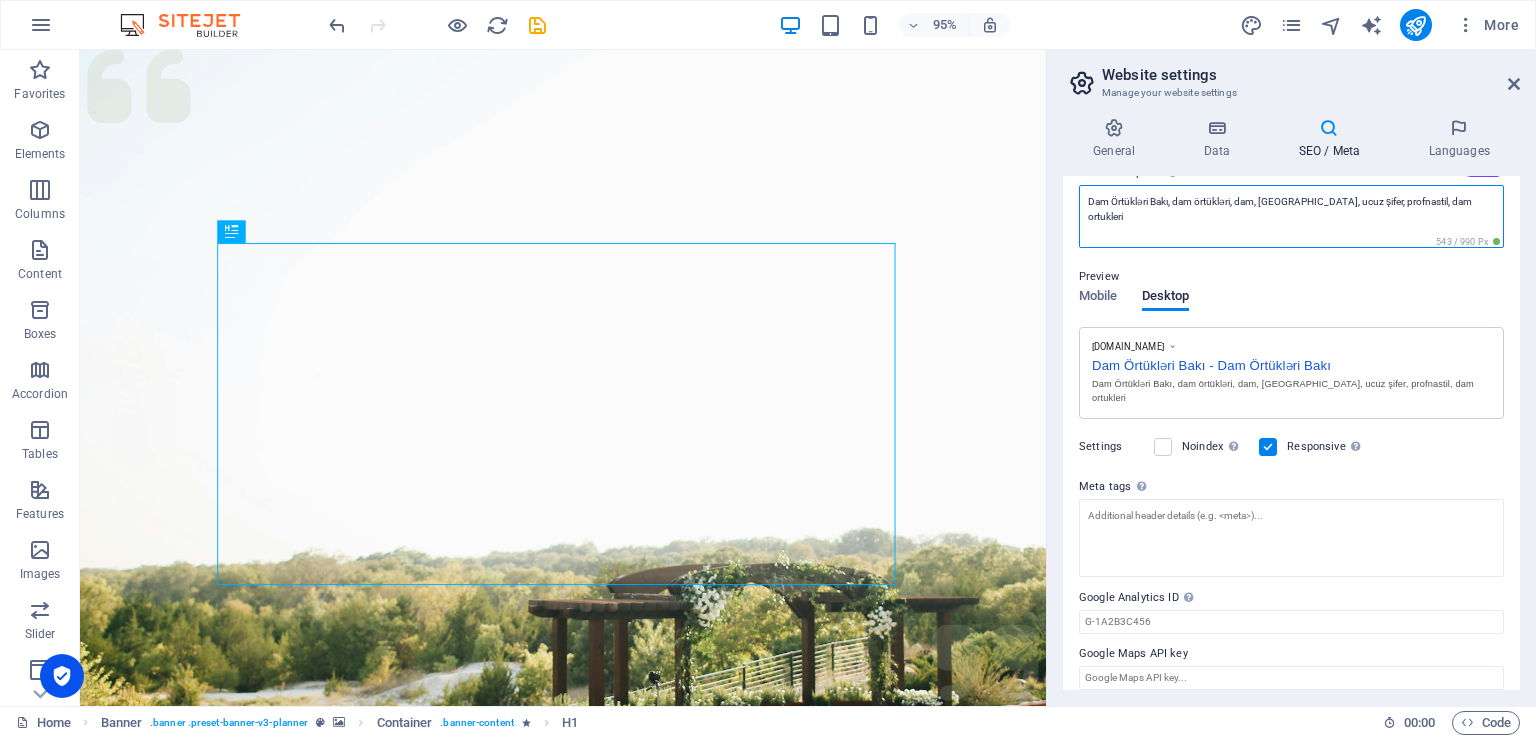 click on "Dam Örtükləri Bakı, dam örtükləri, dam, ucuz dam, ucuz şifer, profnastil, dam ortukleri" at bounding box center [1291, 216] 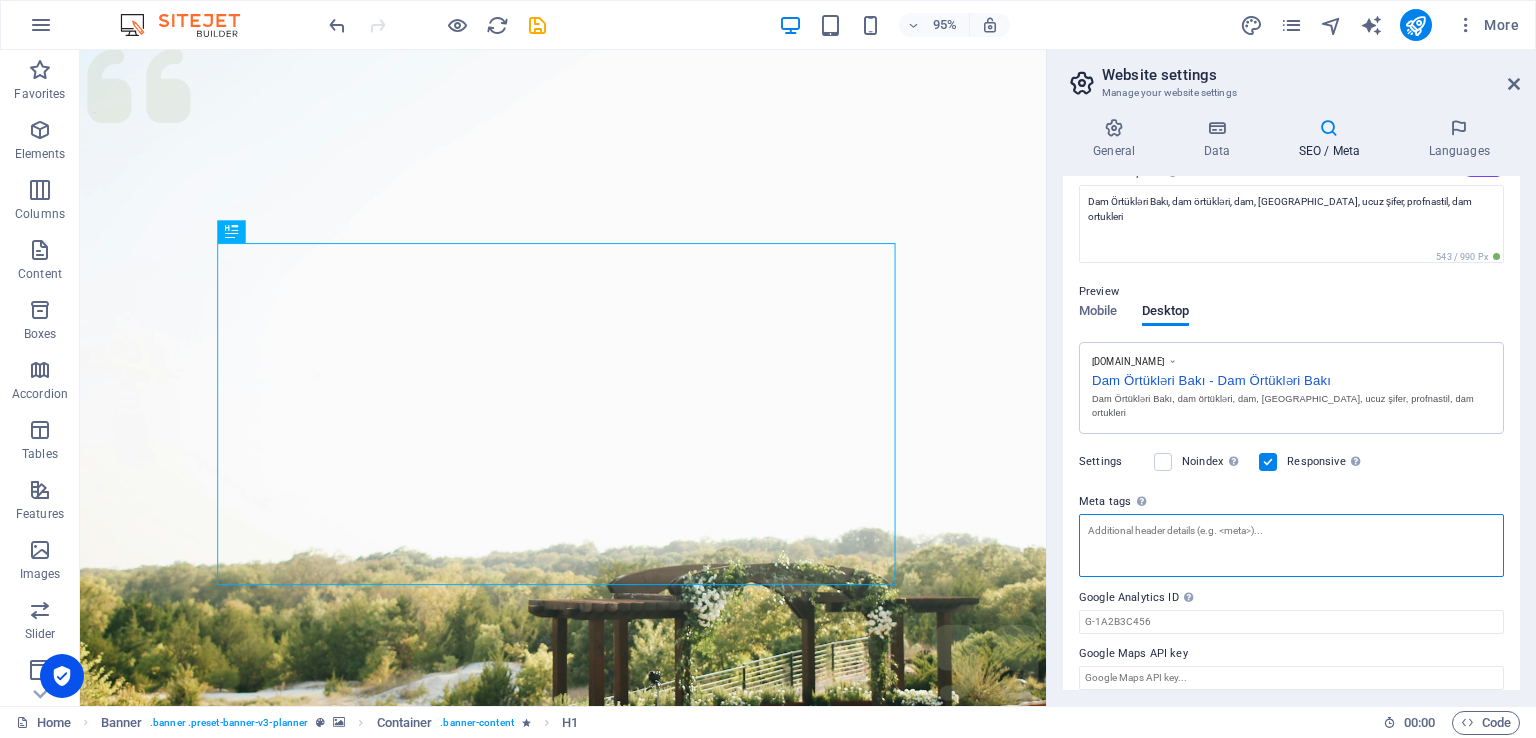 click on "Meta tags Enter HTML code here that will be placed inside the  tags of your website. Please note that your website may not function if you include code with errors." at bounding box center (1291, 545) 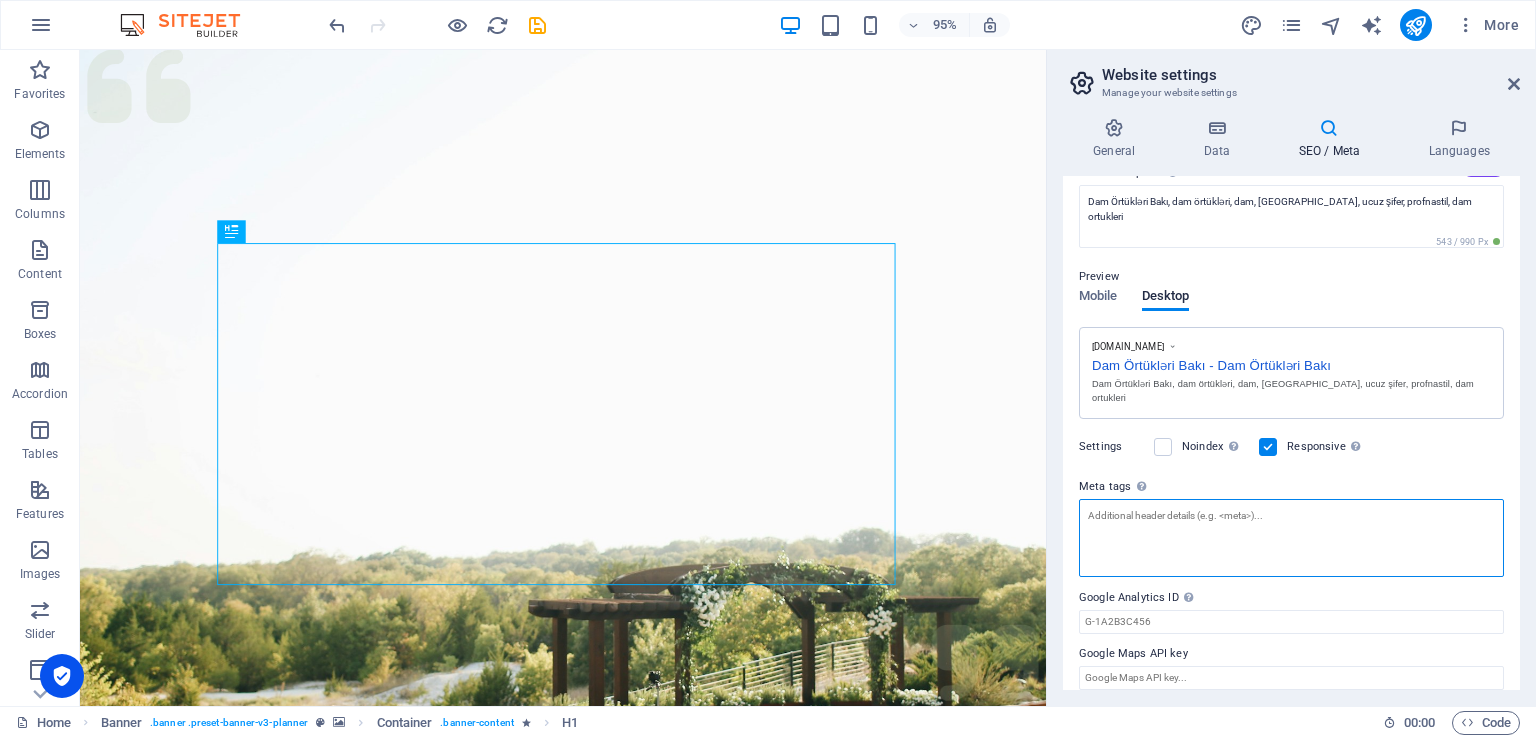 paste on "Dam Örtükləri Bakı, dam örtükləri, dam, ucuz dam, ucuz şifer, profnastil, dam ortukleri" 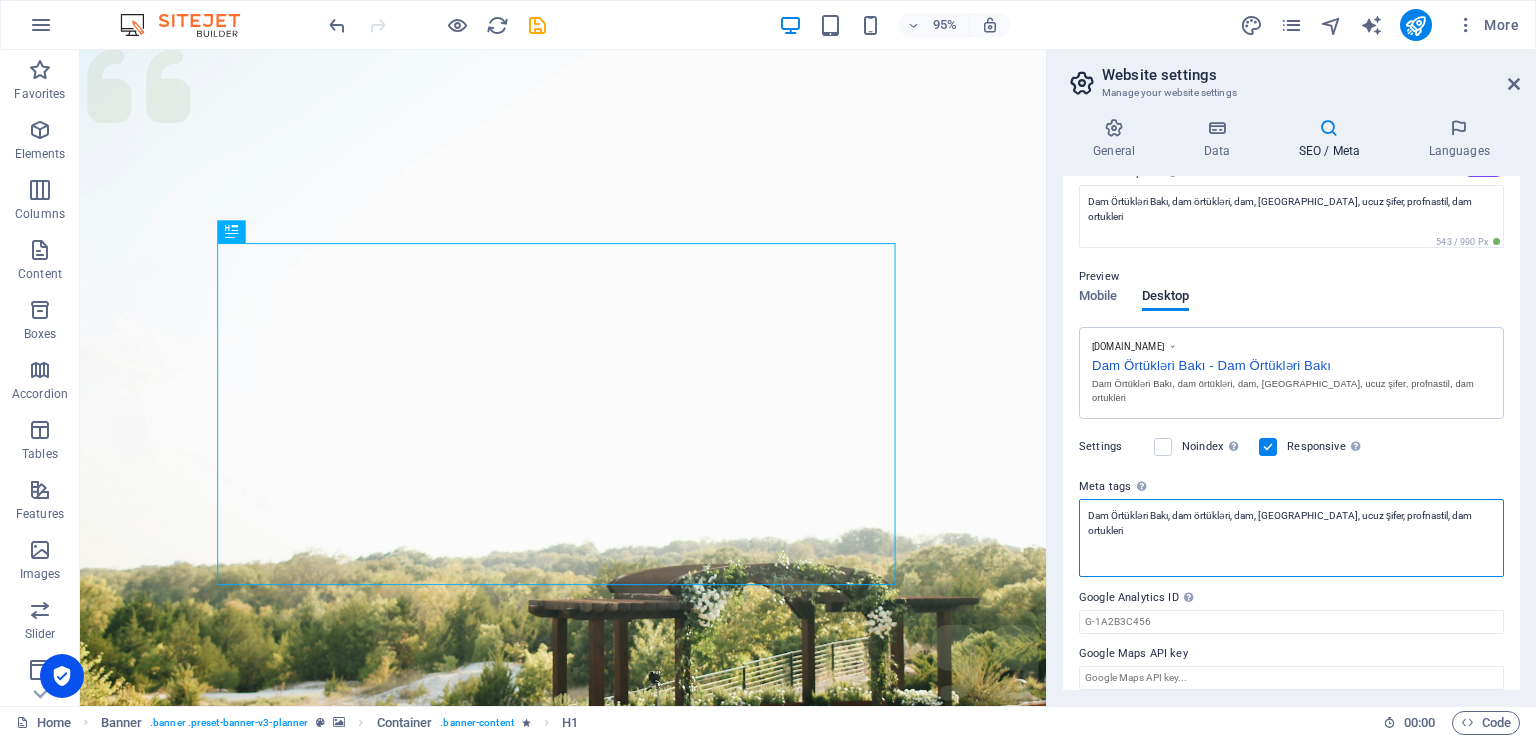 scroll, scrollTop: 0, scrollLeft: 0, axis: both 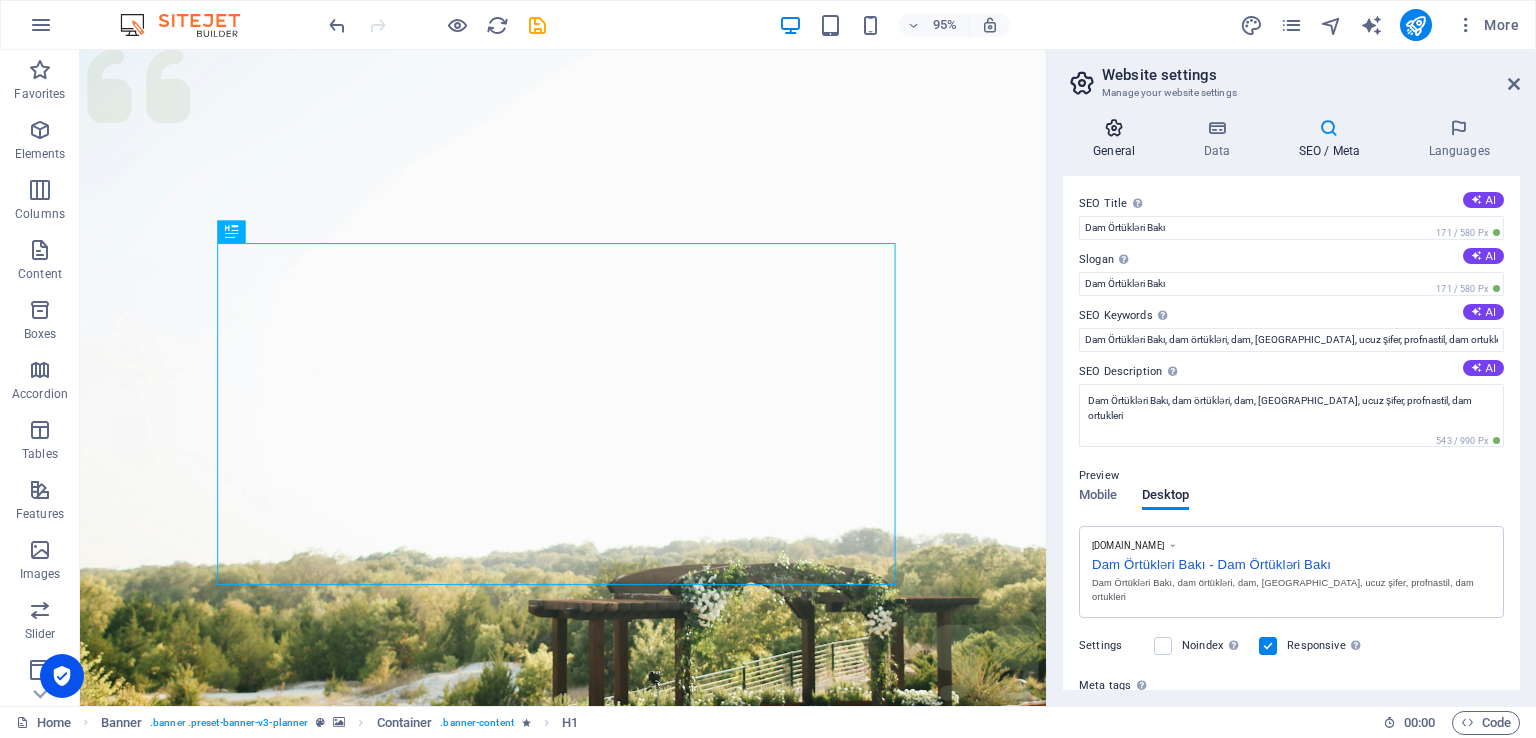 type on "Dam Örtükləri Bakı, dam örtükləri, dam, ucuz dam, ucuz şifer, profnastil, dam ortukleri" 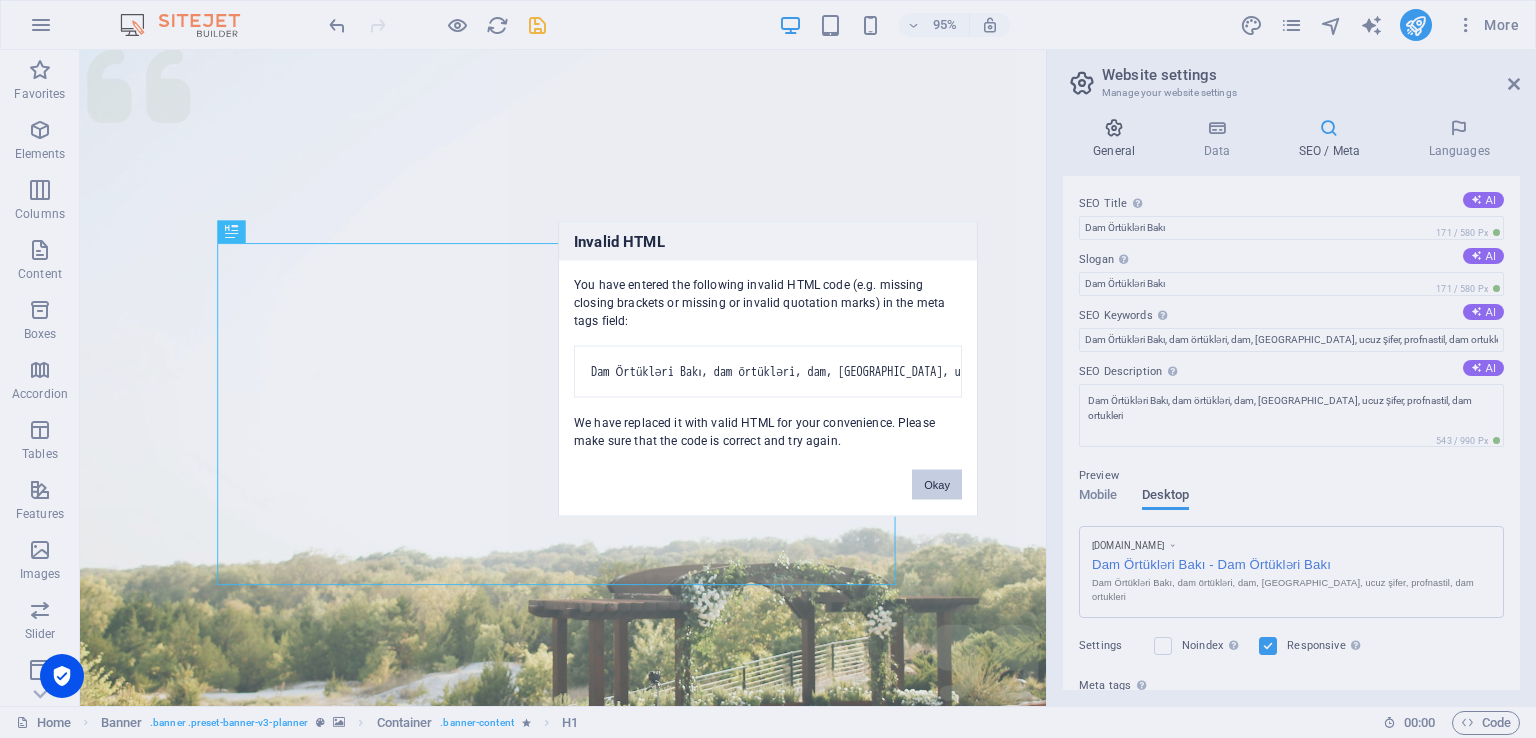 click on "Individual Home Favorites Elements Columns Content Boxes Accordion Tables Features Images Slider Header Footer Forms Marketing Collections
Drag here to replace the existing content. Press “Ctrl” if you want to create a new element.
H1   Banner   Container   Banner   Menu Bar   Menu   Logo   Container   Button 95% More Home Banner . banner .preset-banner-v3-planner Container . banner-content H1 00 : 00 Code Website settings Manage your website settings  General  Data  SEO / Meta  Languages Website name Individual Logo Drag files here, click to choose files or select files from Files or our free stock photos & videos Select files from the file manager, stock photos, or upload file(s) Upload Favicon Set the favicon of your website here. A favicon is a small icon shown in the browser tab next to your website title. It helps visitors identify your website. Drag files here, click to choose files or AI" at bounding box center (768, 369) 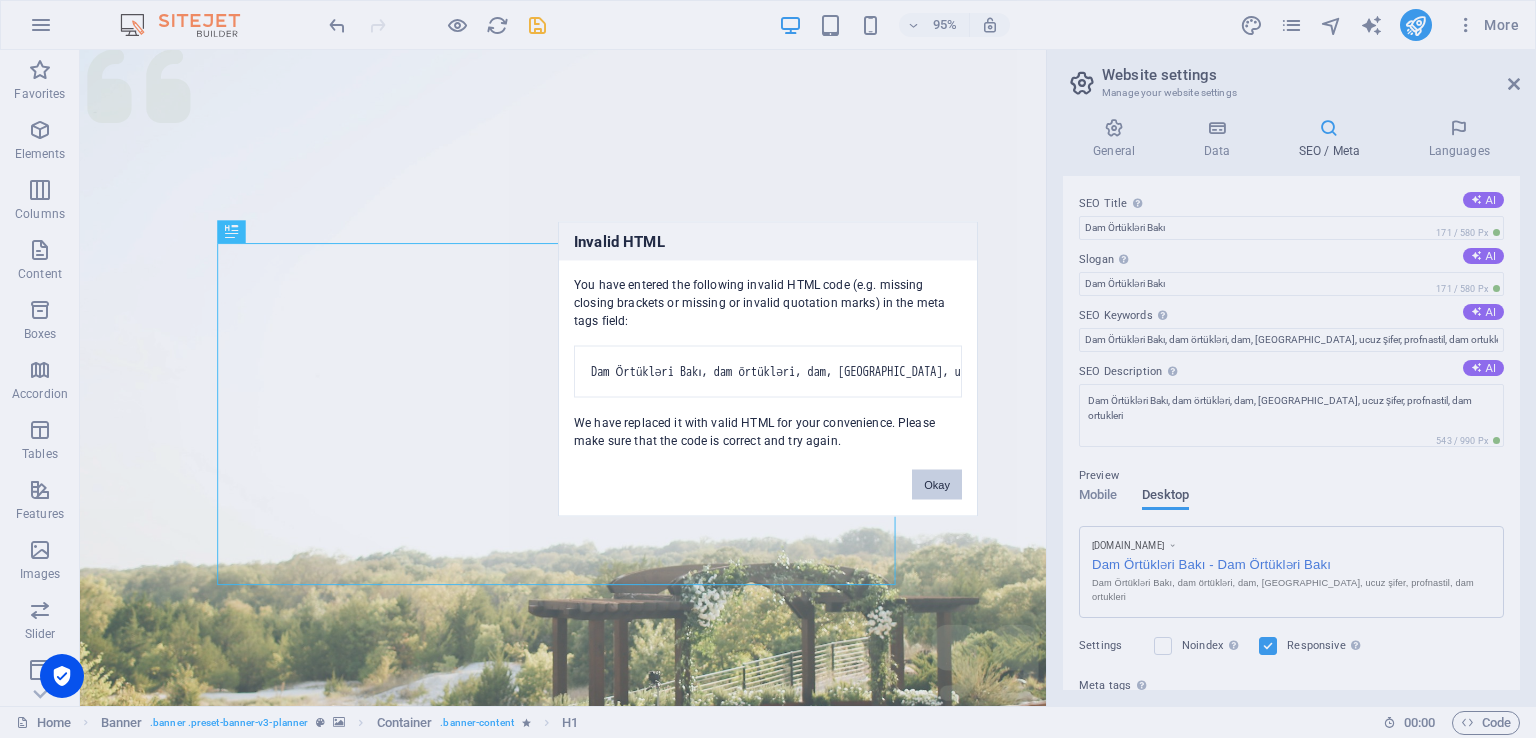 click on "Okay" at bounding box center (937, 485) 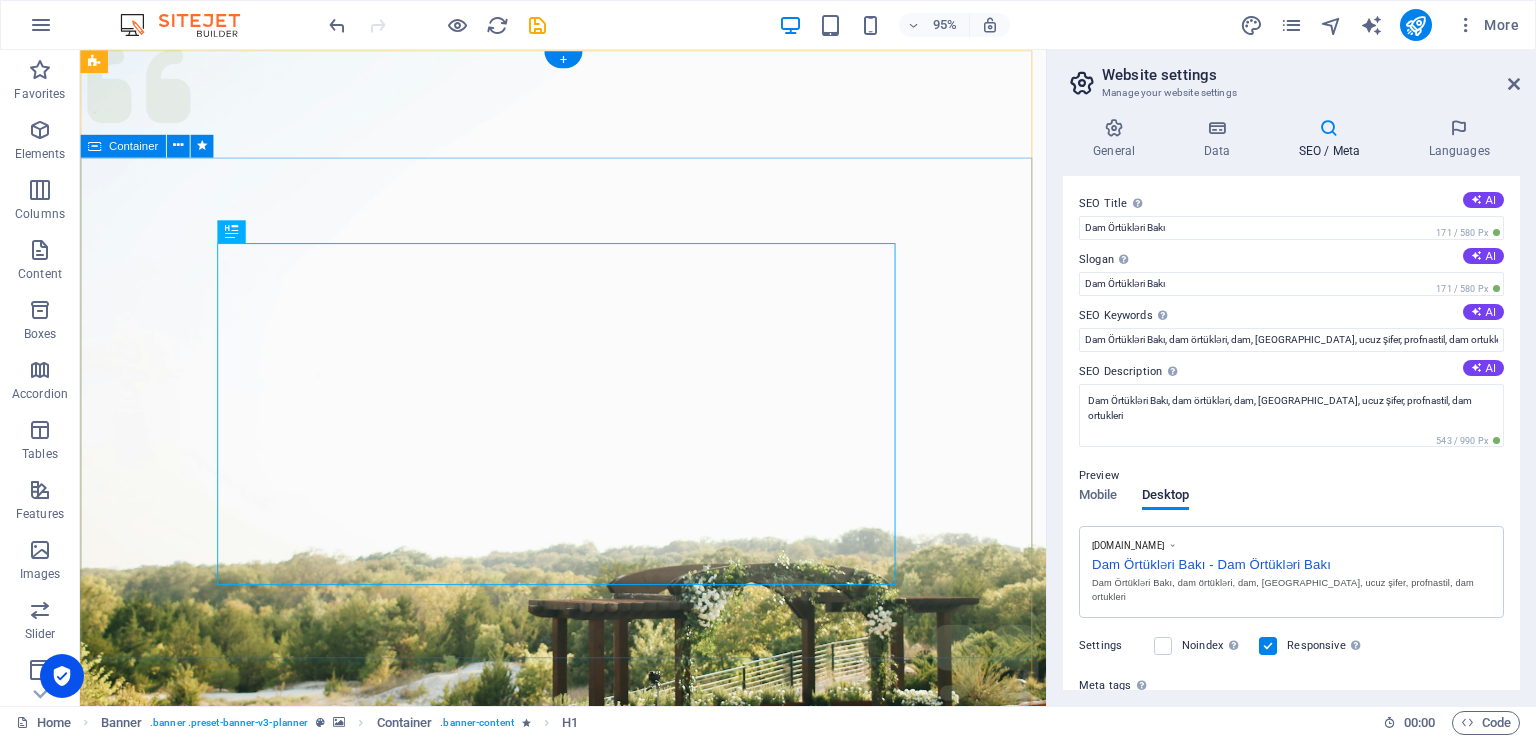 scroll, scrollTop: 184, scrollLeft: 0, axis: vertical 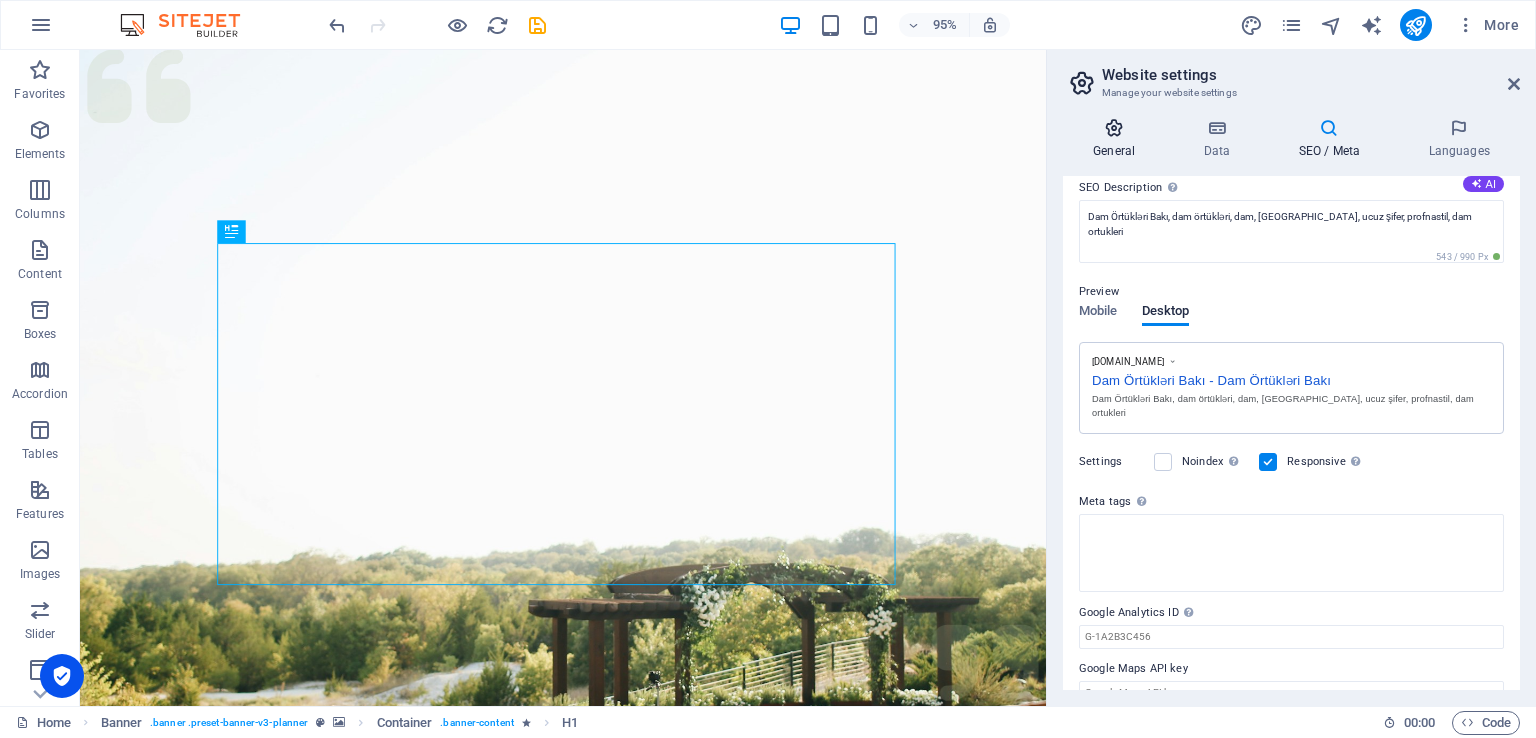 click on "General" at bounding box center [1118, 139] 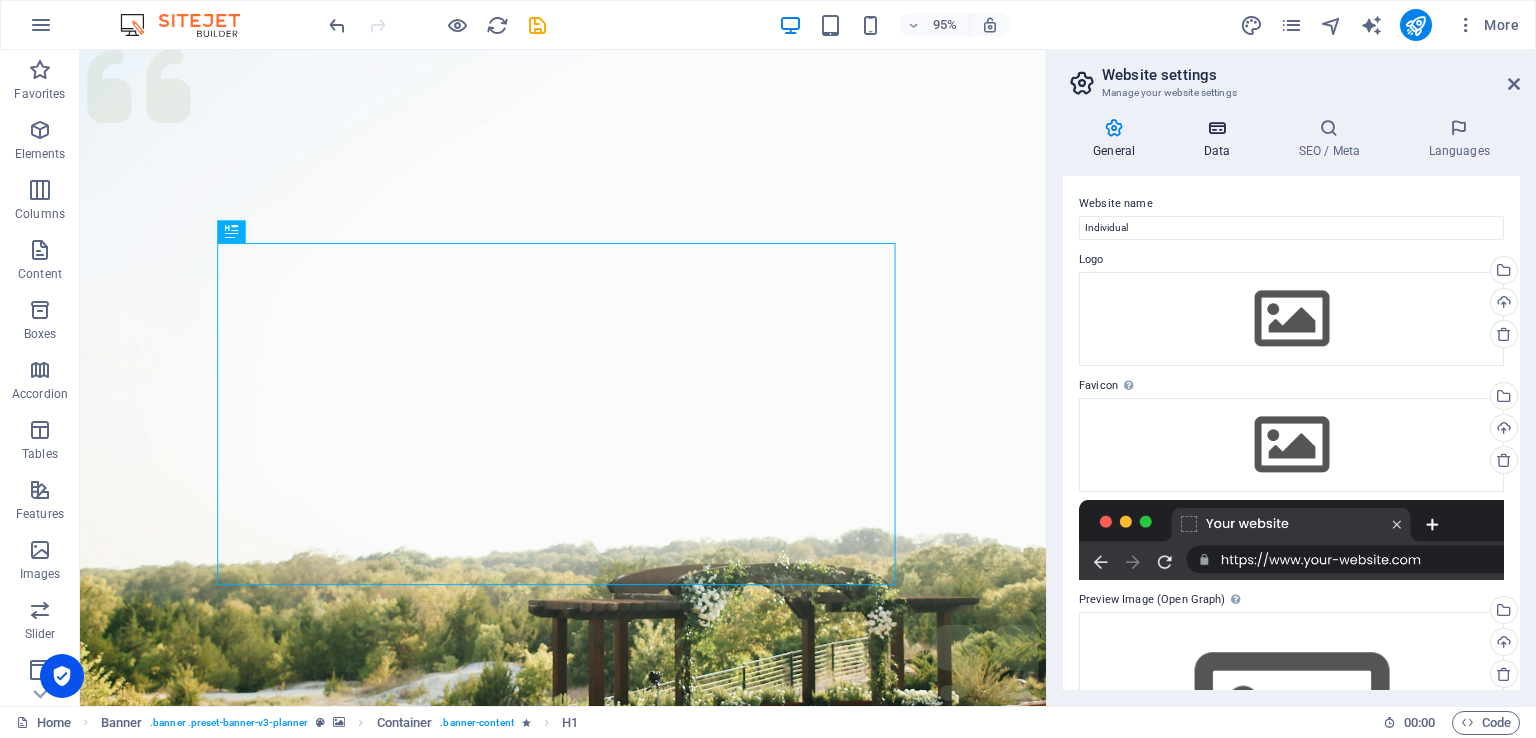 click on "Data" at bounding box center [1220, 139] 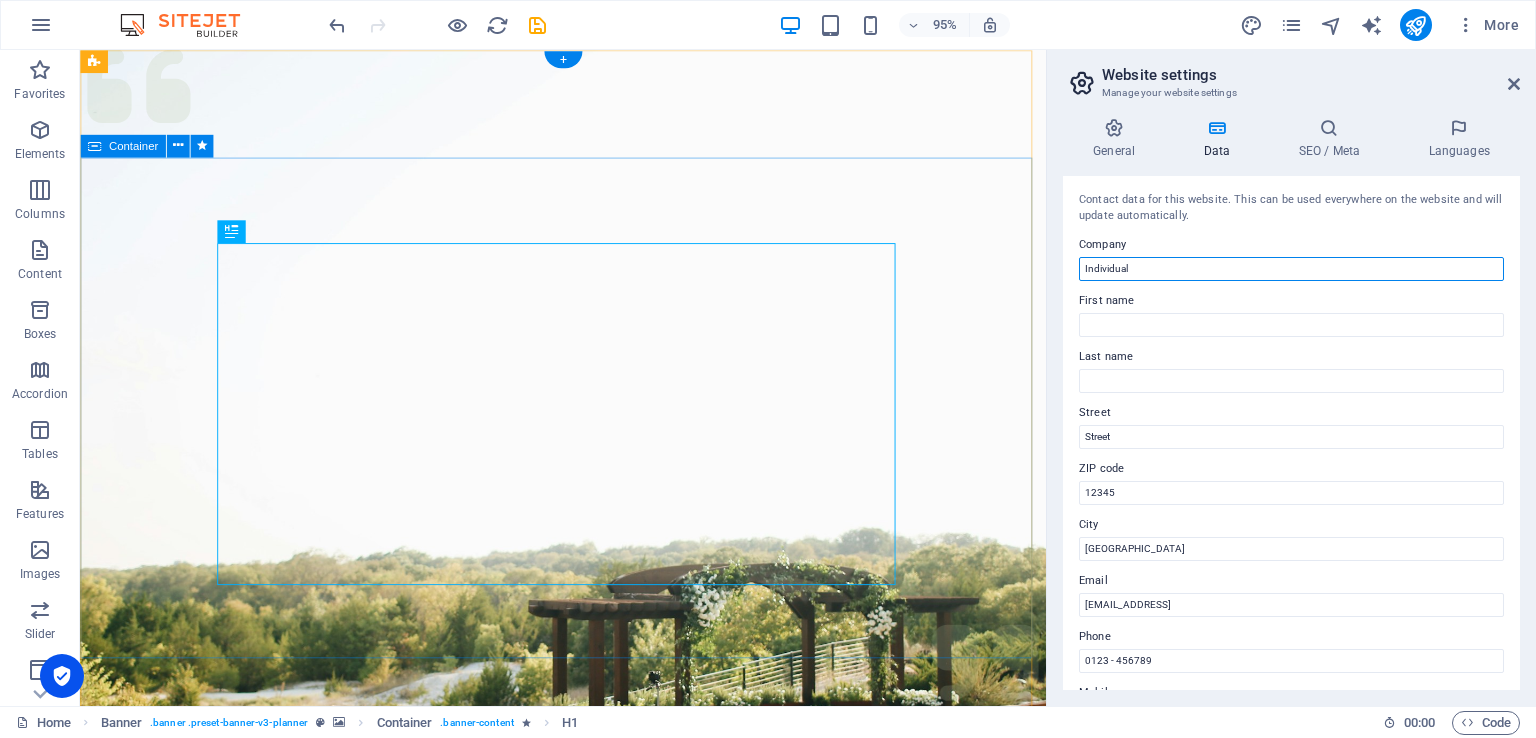 drag, startPoint x: 1242, startPoint y: 320, endPoint x: 1080, endPoint y: 276, distance: 167.869 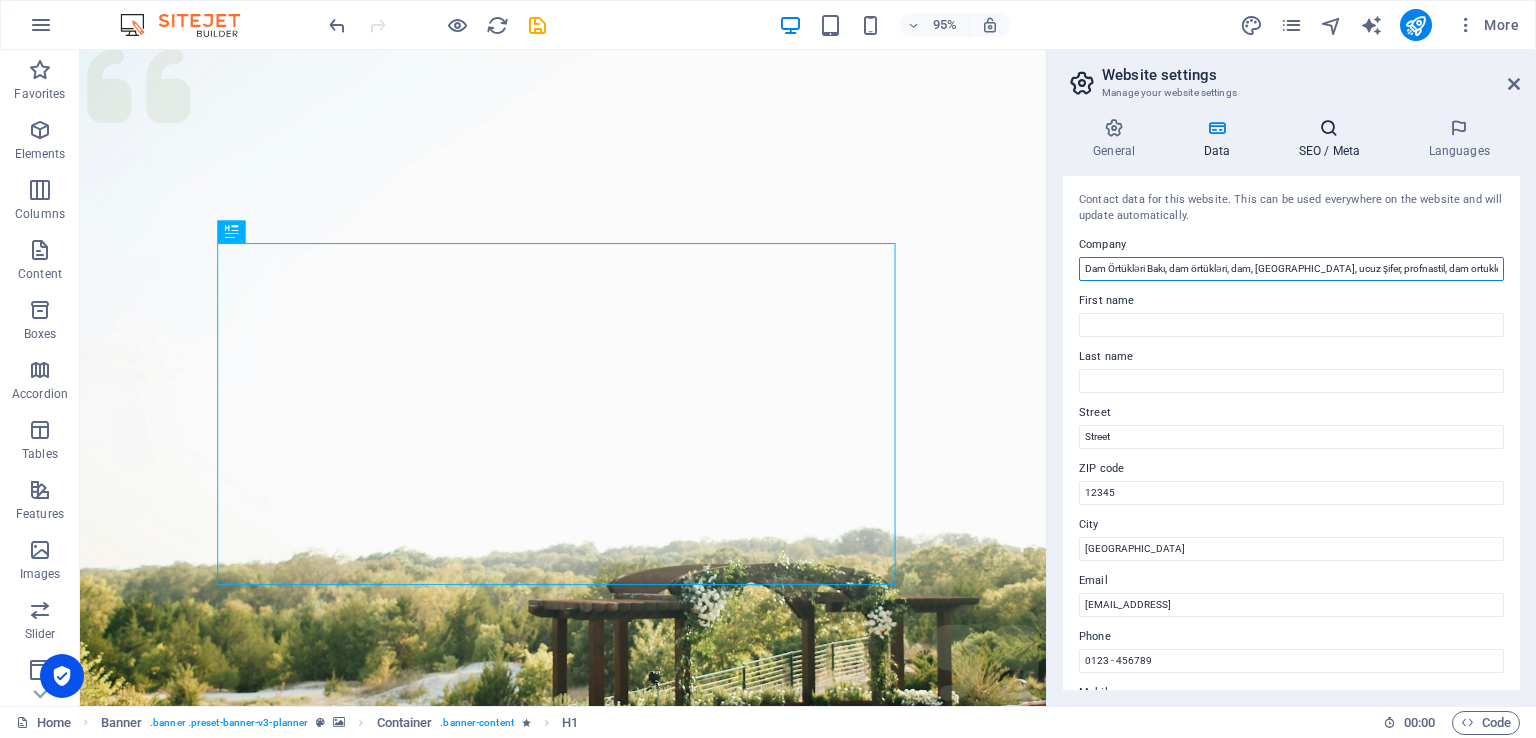 type on "Dam Örtükləri Bakı, dam örtükləri, dam, ucuz dam, ucuz şifer, profnastil, dam ortukleri" 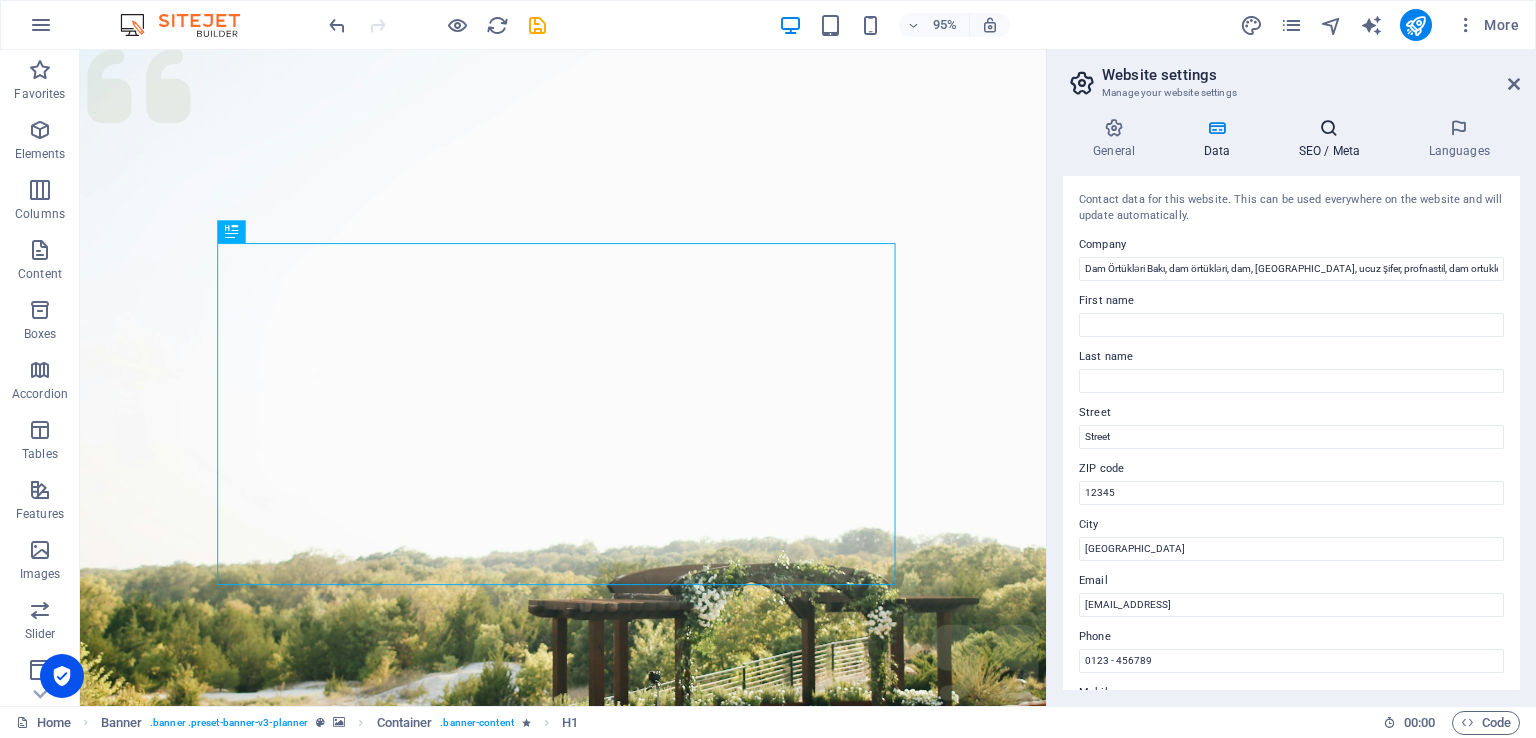 click on "SEO / Meta" at bounding box center (1333, 139) 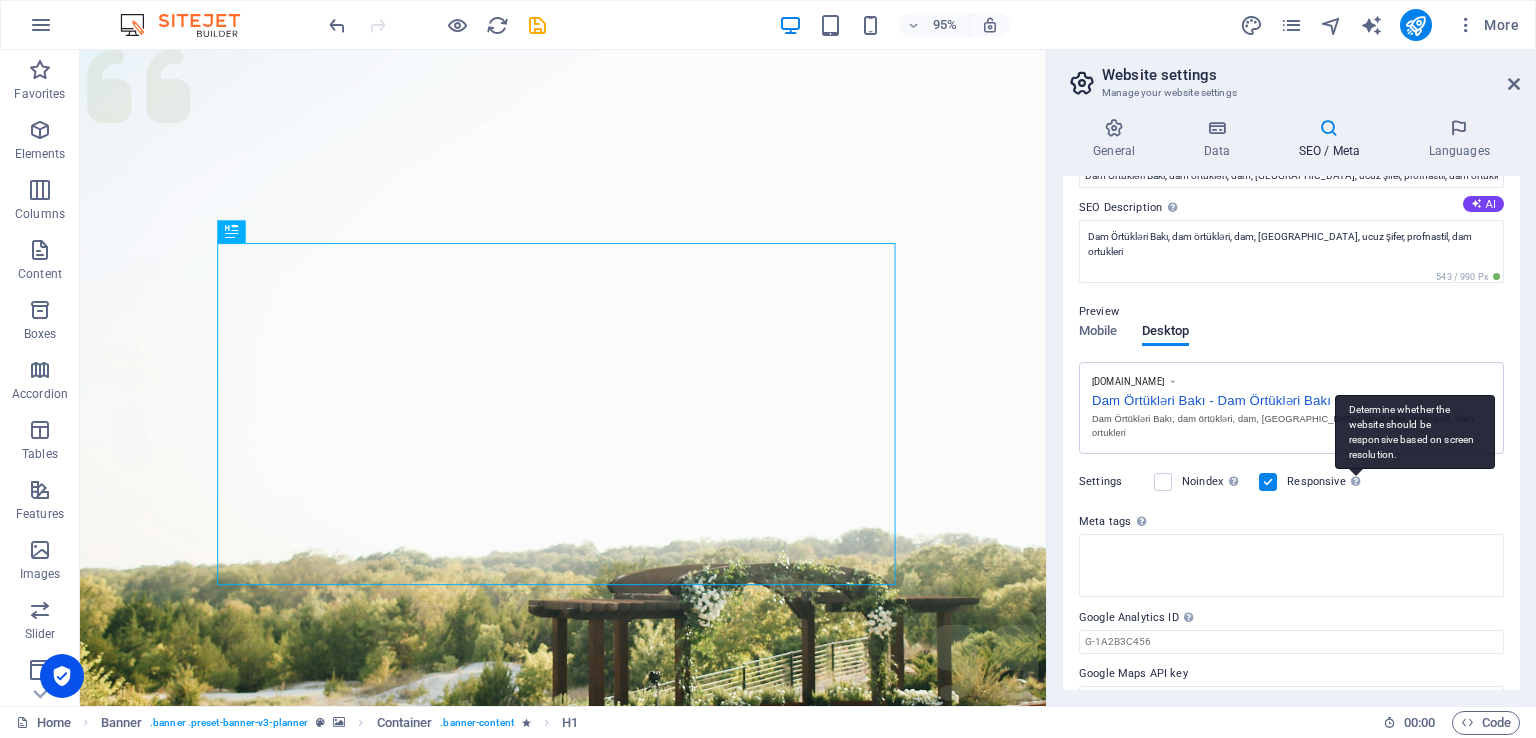 scroll, scrollTop: 184, scrollLeft: 0, axis: vertical 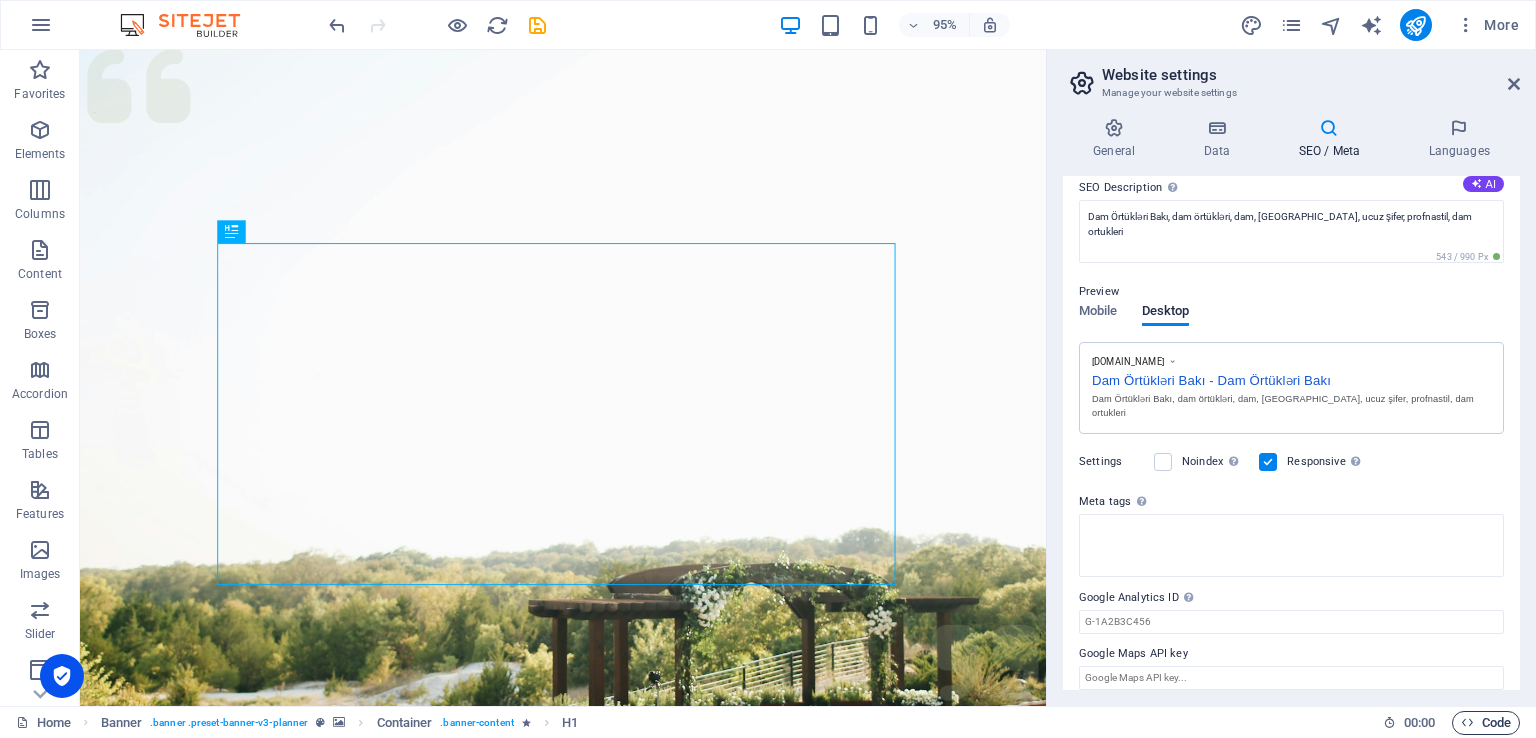 click on "Code" at bounding box center [1486, 723] 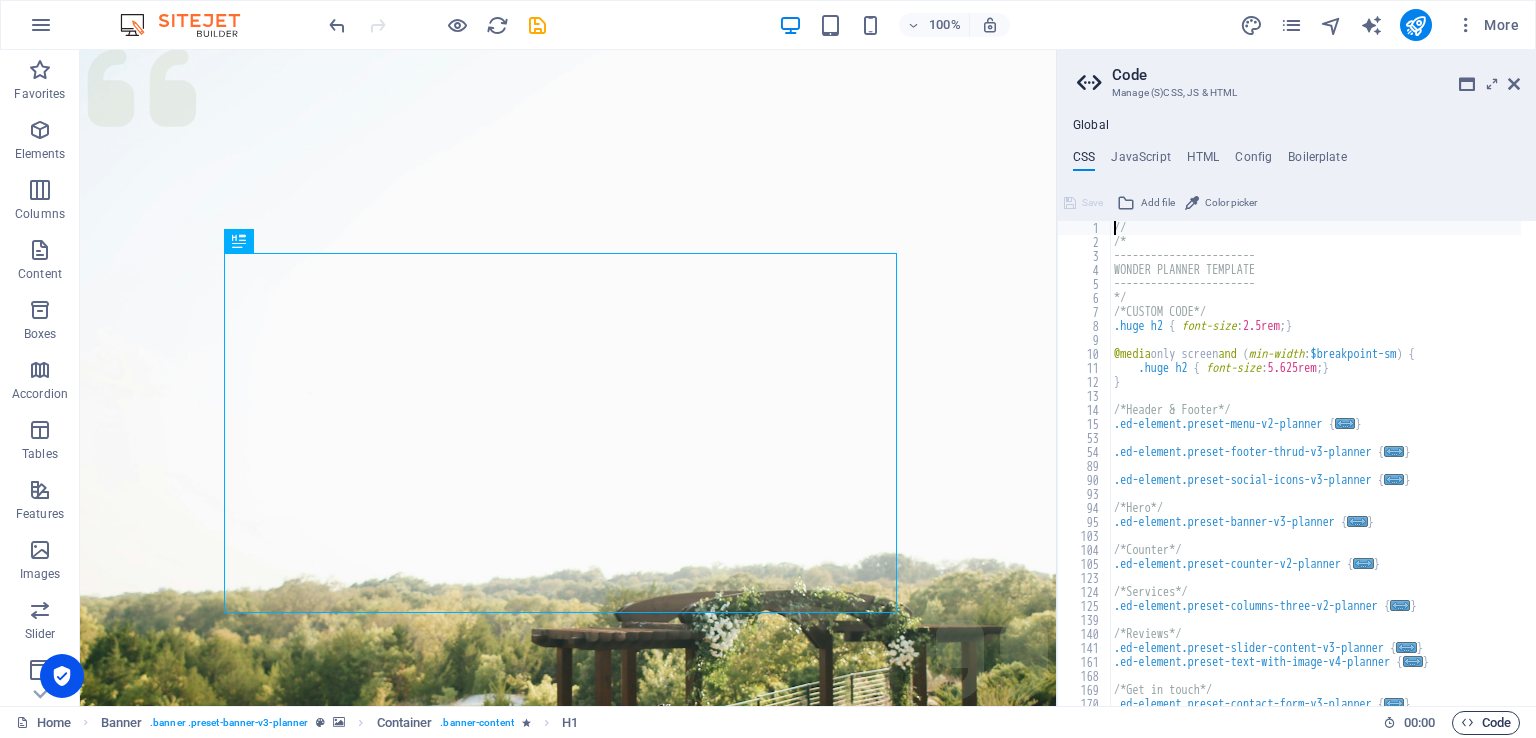 click on "Code" at bounding box center (1486, 723) 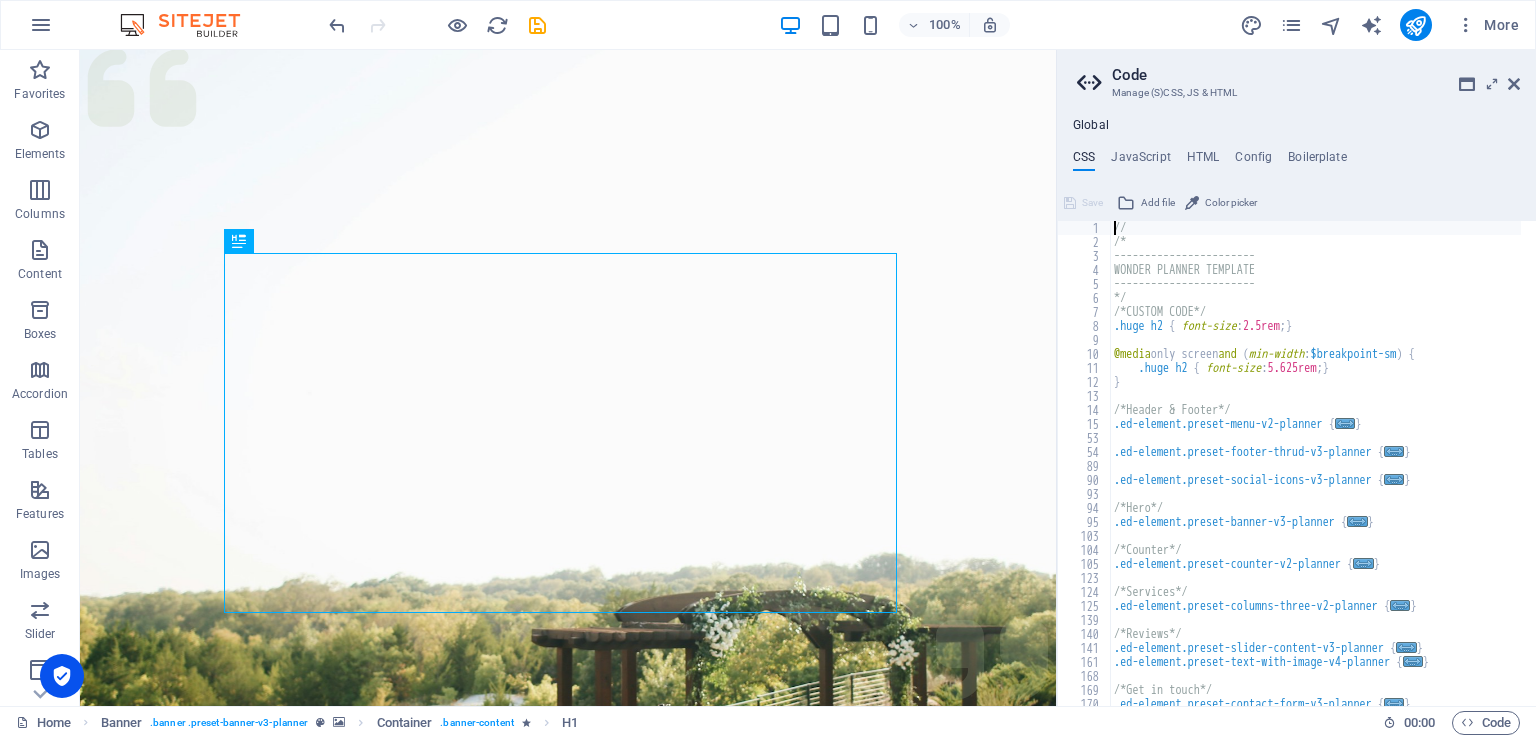 click on "//  /* ----------------------- WONDER PLANNER TEMPLATE ----------------------- */ /*CUSTOM CODE*/ .huge   h2   {   font-size :  2.5rem ;  } @media  only screen  and   ( min-width :  $breakpoint-sm )   {      .huge   h2   {   font-size :  5.625rem ;  } } /*Header & Footer*/ .ed-element.preset-menu-v2-planner   { ... } .ed-element.preset-footer-thrud-v3-planner   { ... } .ed-element.preset-social-icons-v3-planner   { ... } /*Hero*/ .ed-element.preset-banner-v3-planner   { ... } /*Counter*/ .ed-element.preset-counter-v2-planner   { ... } /*Services*/ .ed-element.preset-columns-three-v2-planner   { ... } /*Reviews*/ .ed-element.preset-slider-content-v3-planner   { ... } .ed-element.preset-text-with-image-v4-planner   { ... } /*Get in touch*/ .ed-element.preset-contact-form-v3-planner   { ... }" at bounding box center [1315, 477] 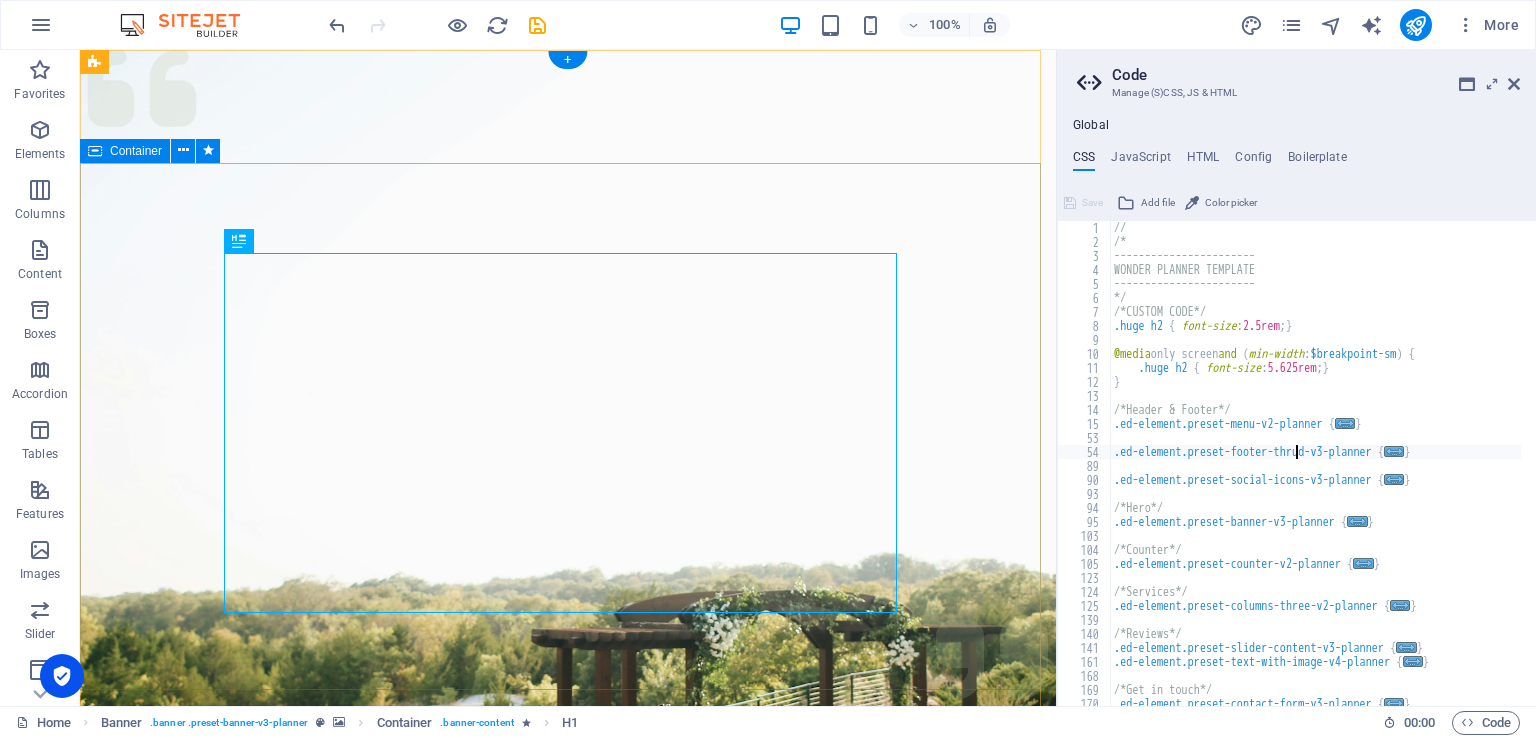 click on "Experience extraordinary life moments Plan your next event with us" at bounding box center (568, 1414) 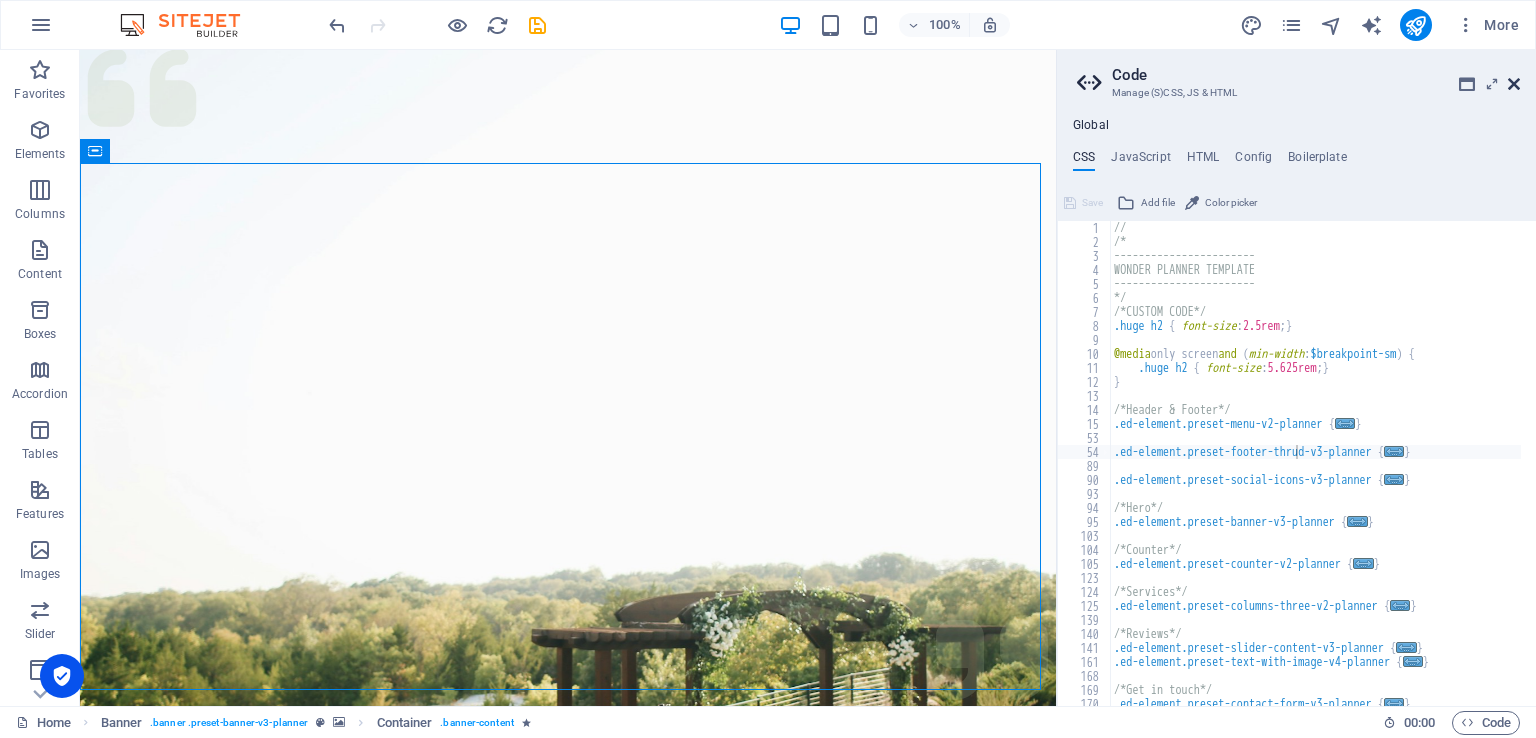 click at bounding box center (1514, 84) 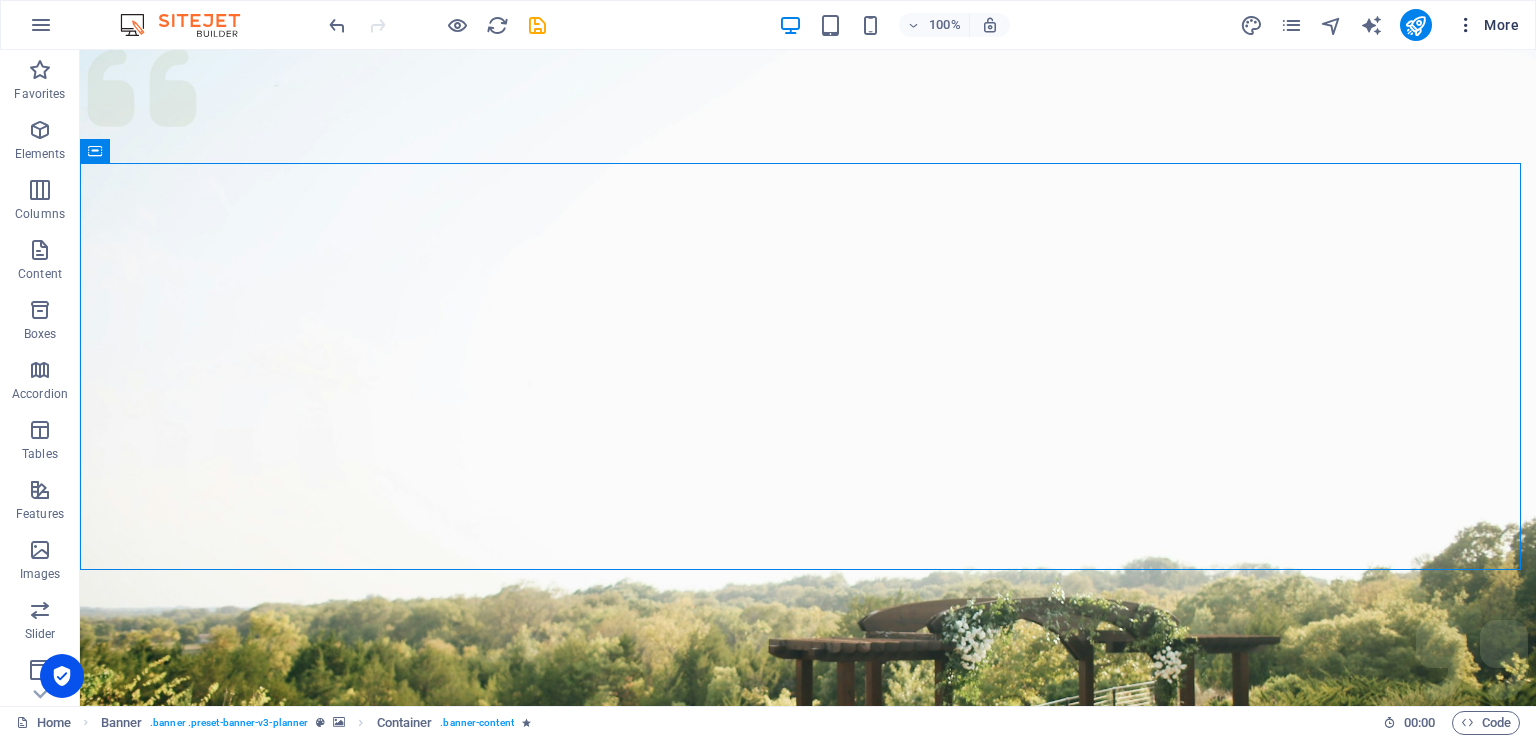 click on "More" at bounding box center (1487, 25) 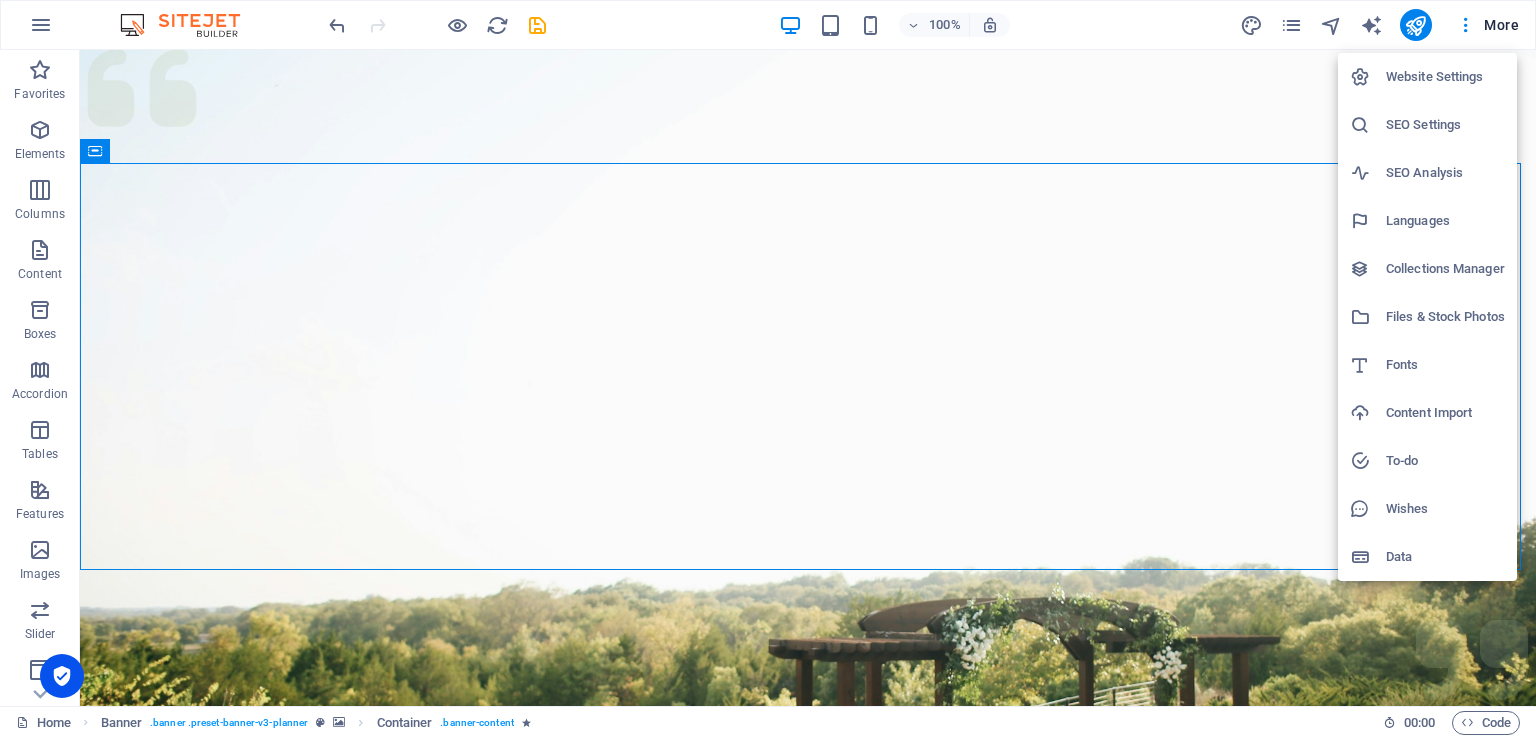 click on "Website Settings" at bounding box center (1427, 77) 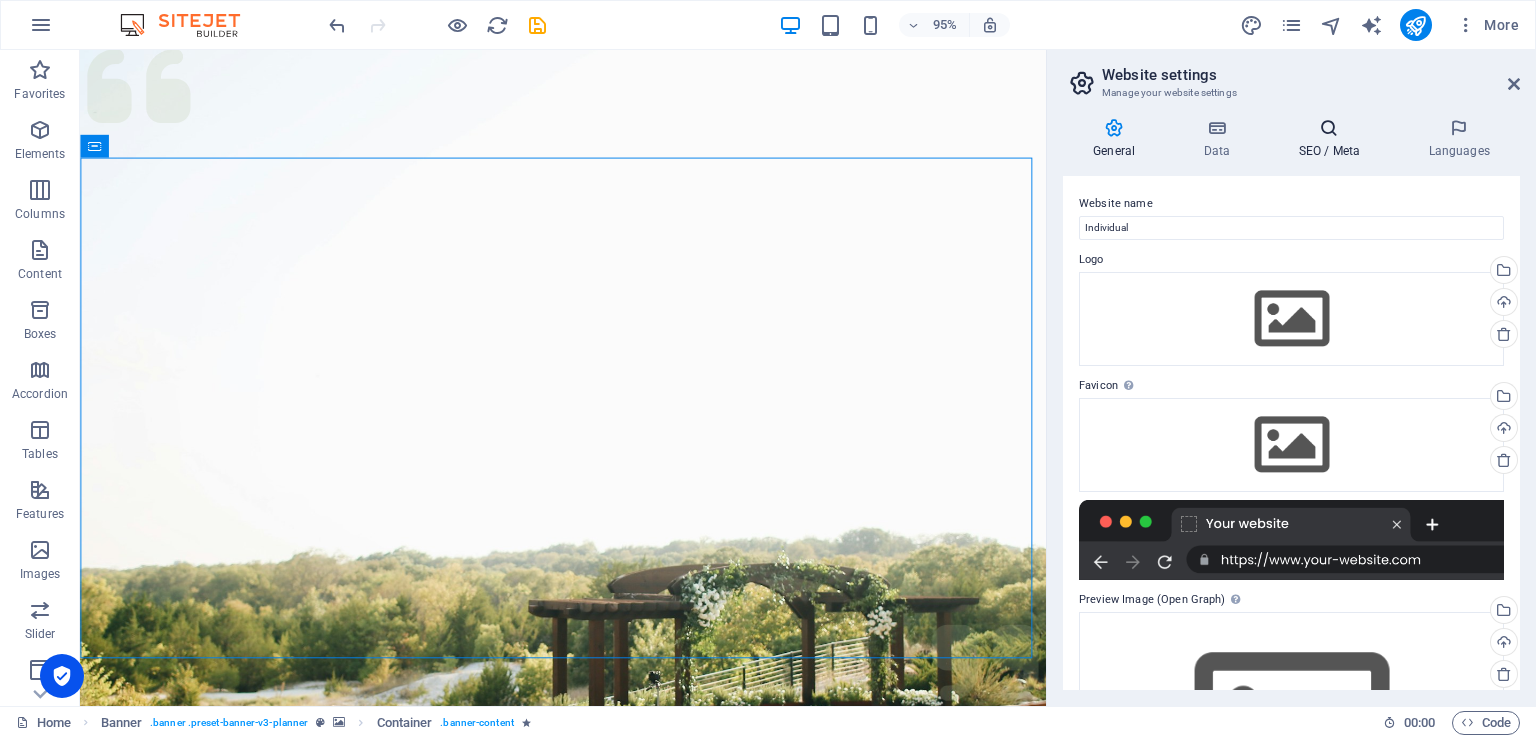 click on "SEO / Meta" at bounding box center [1333, 139] 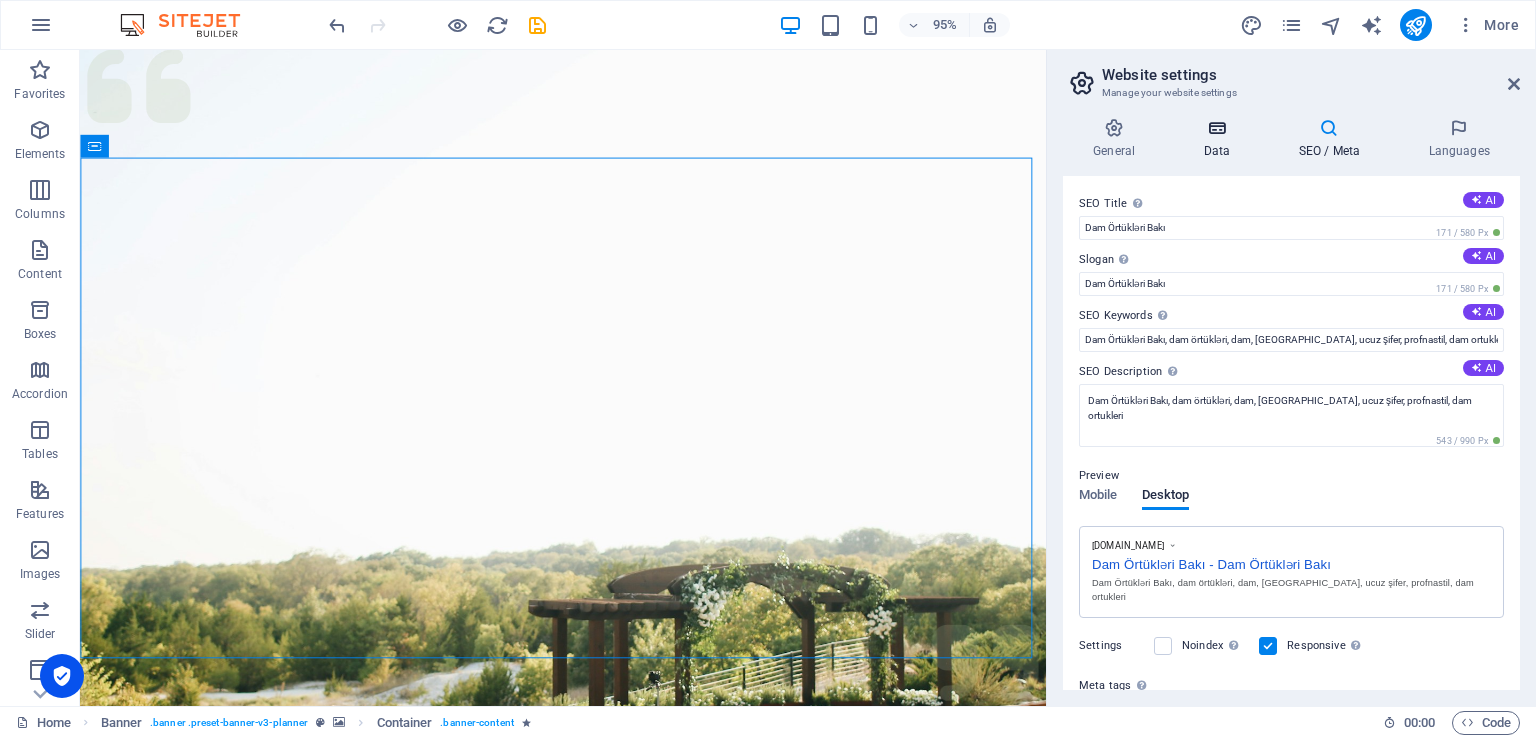 click on "Data" at bounding box center [1220, 139] 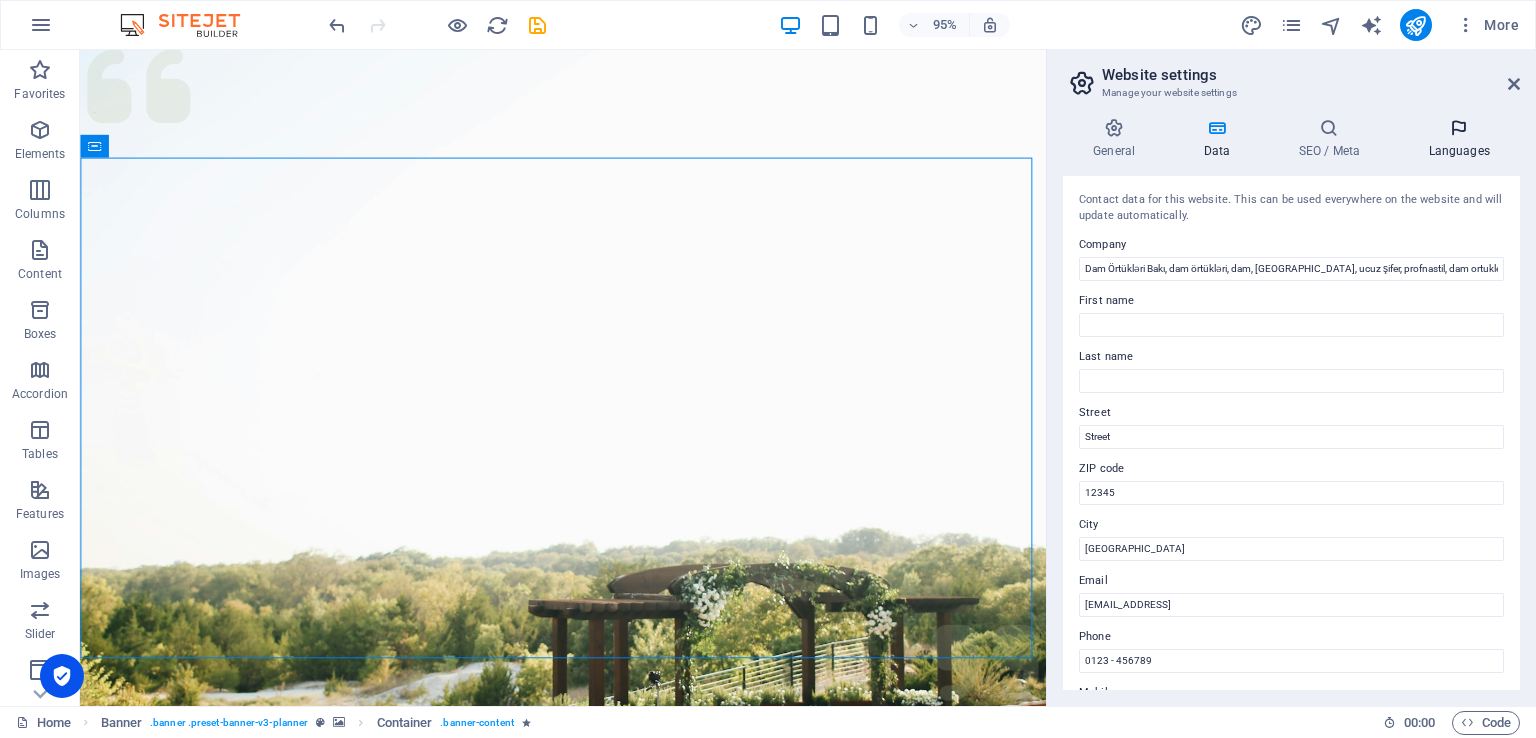 click on "Languages" at bounding box center (1459, 139) 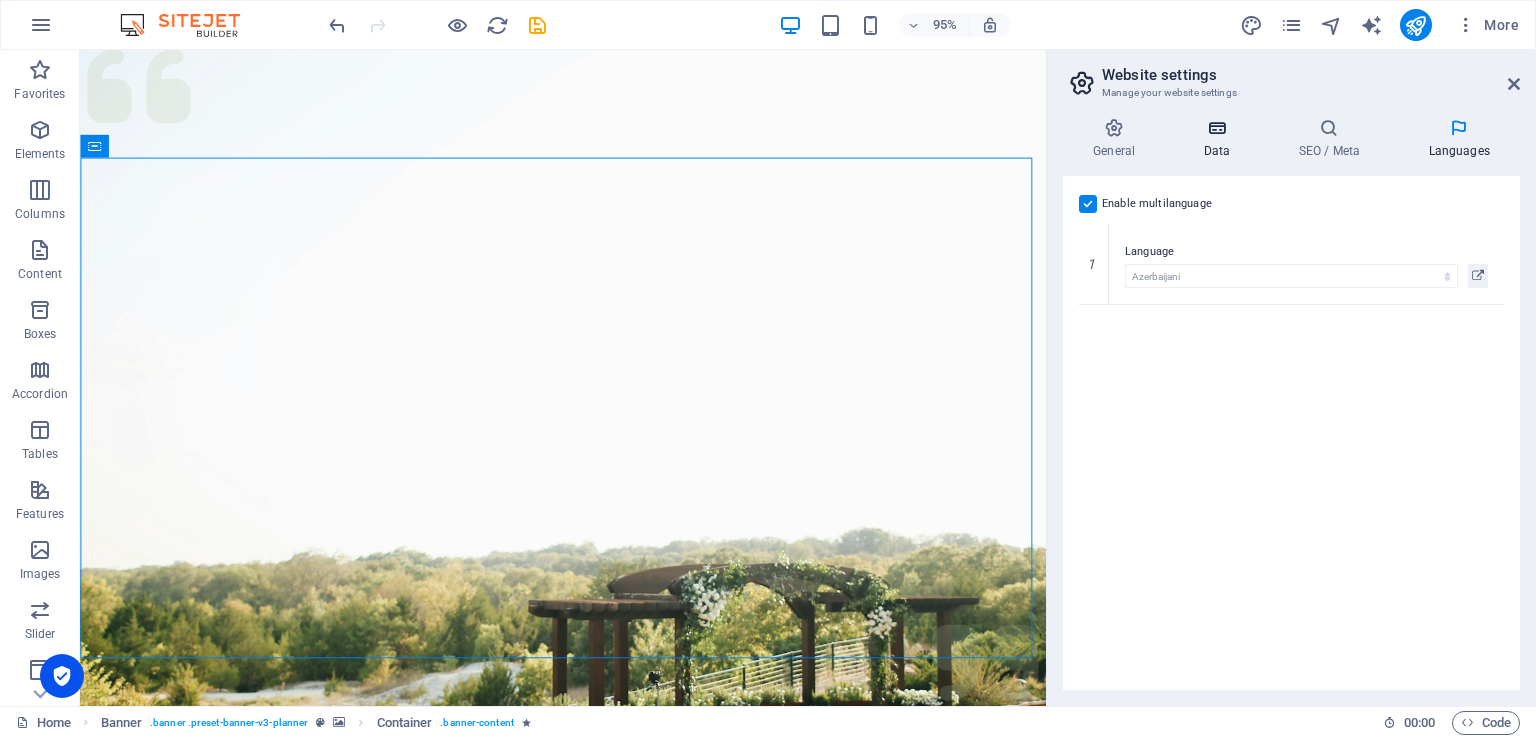 click on "Data" at bounding box center [1220, 139] 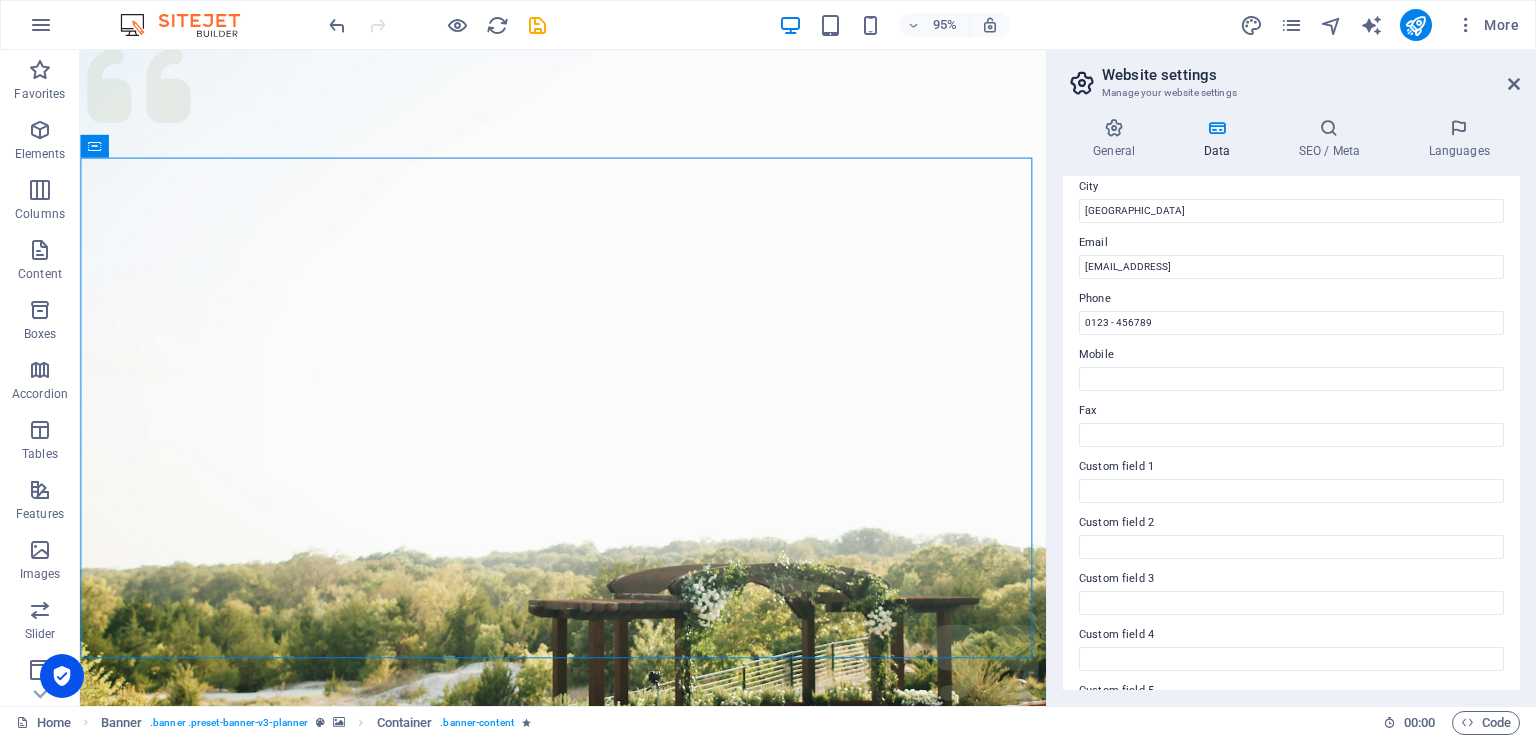 scroll, scrollTop: 446, scrollLeft: 0, axis: vertical 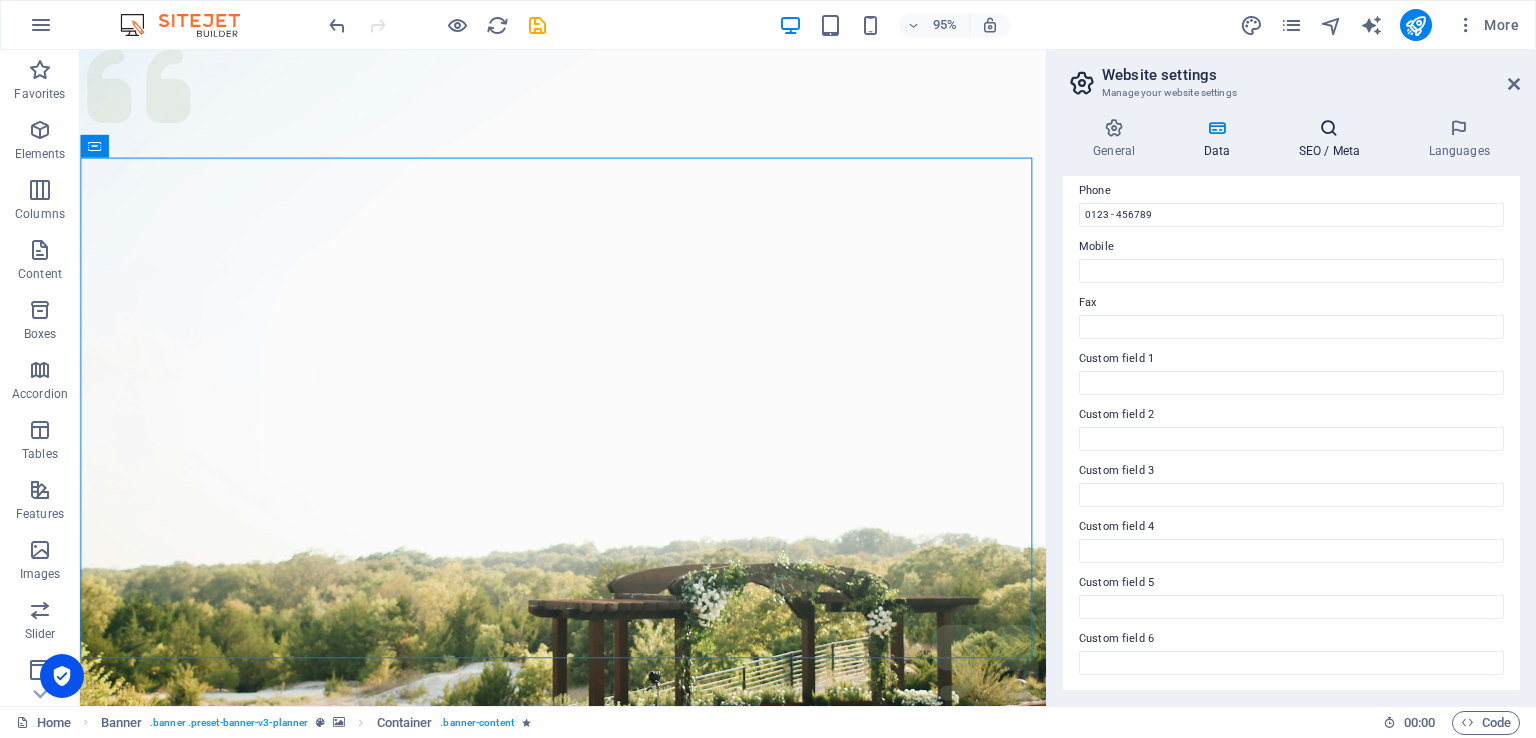 click at bounding box center (1329, 128) 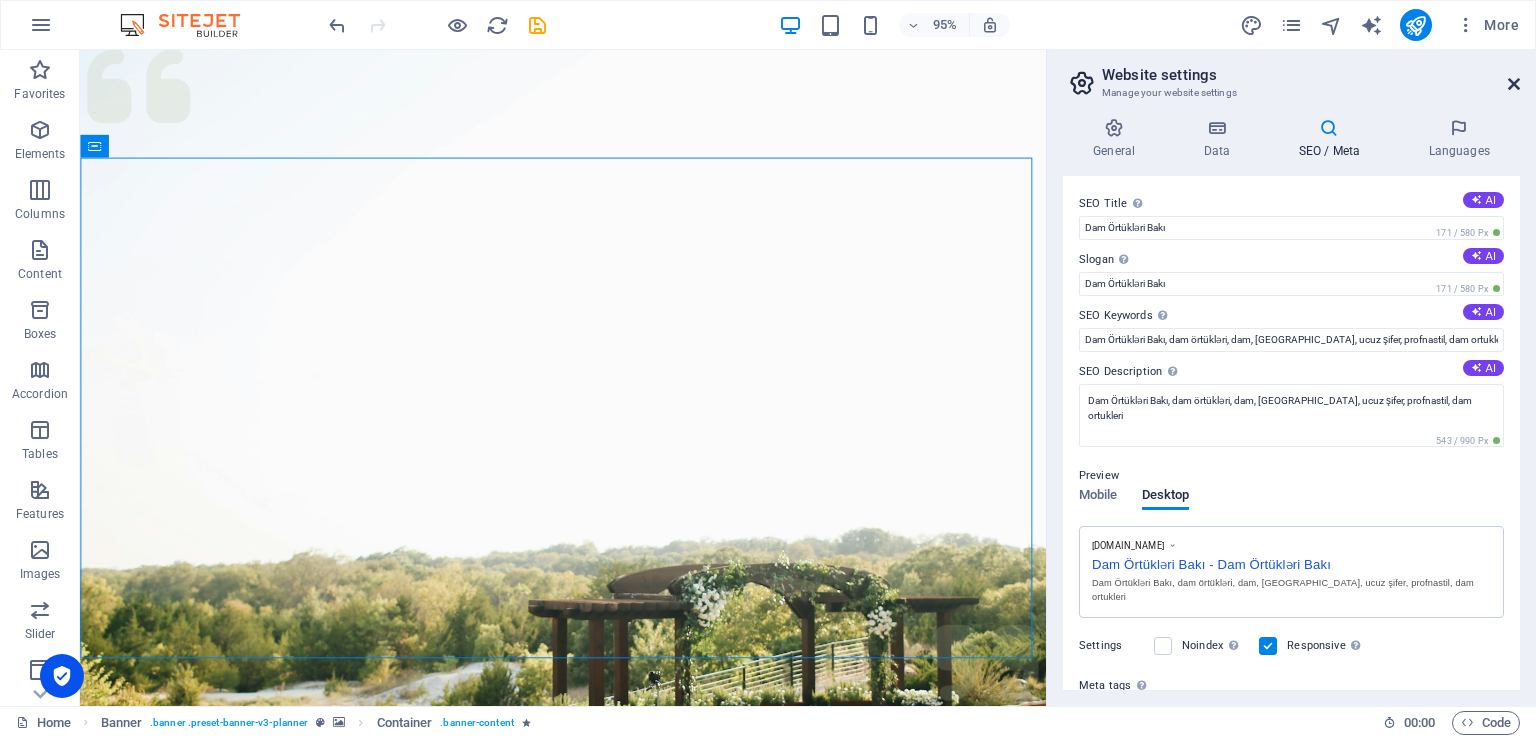 drag, startPoint x: 1427, startPoint y: 27, endPoint x: 1507, endPoint y: 81, distance: 96.519424 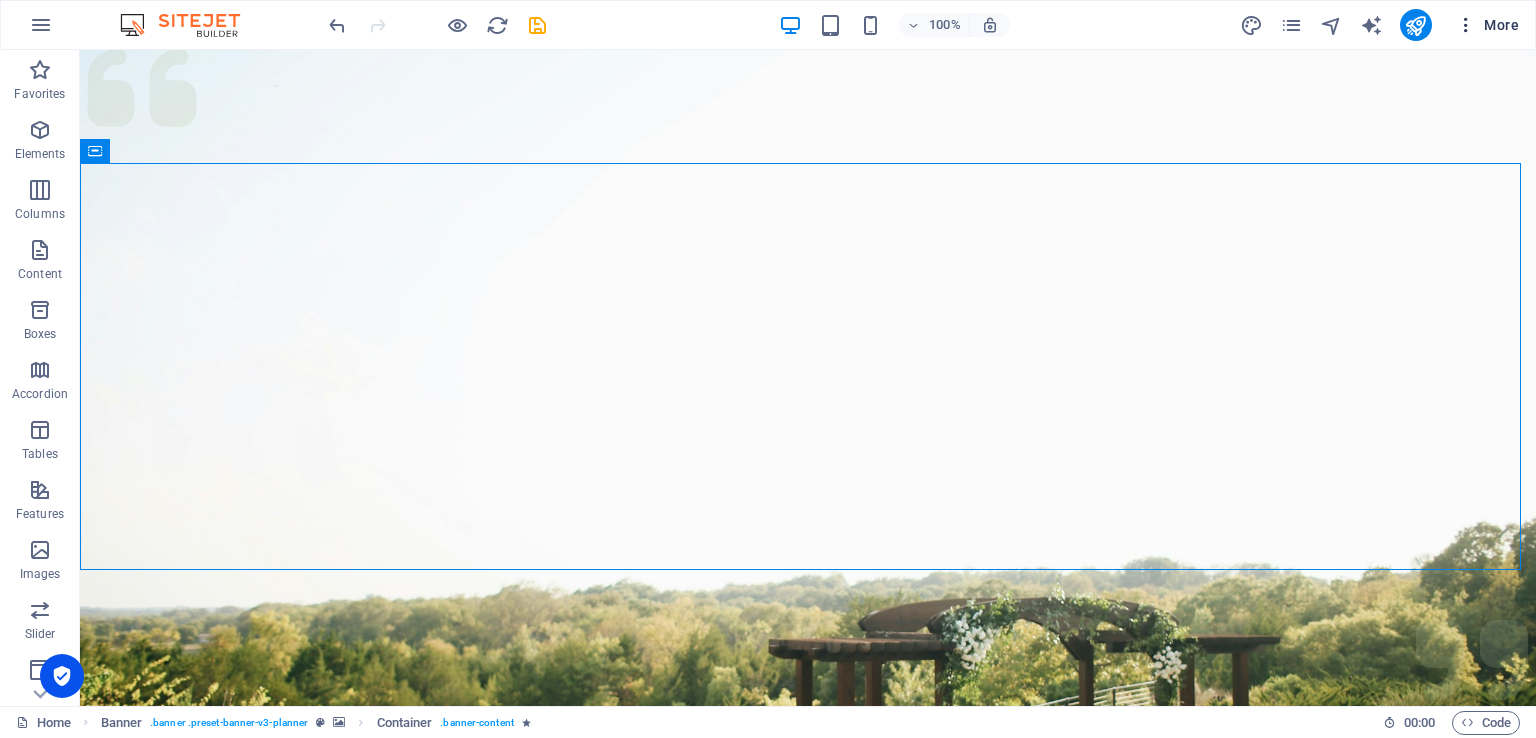 click on "More" at bounding box center [1487, 25] 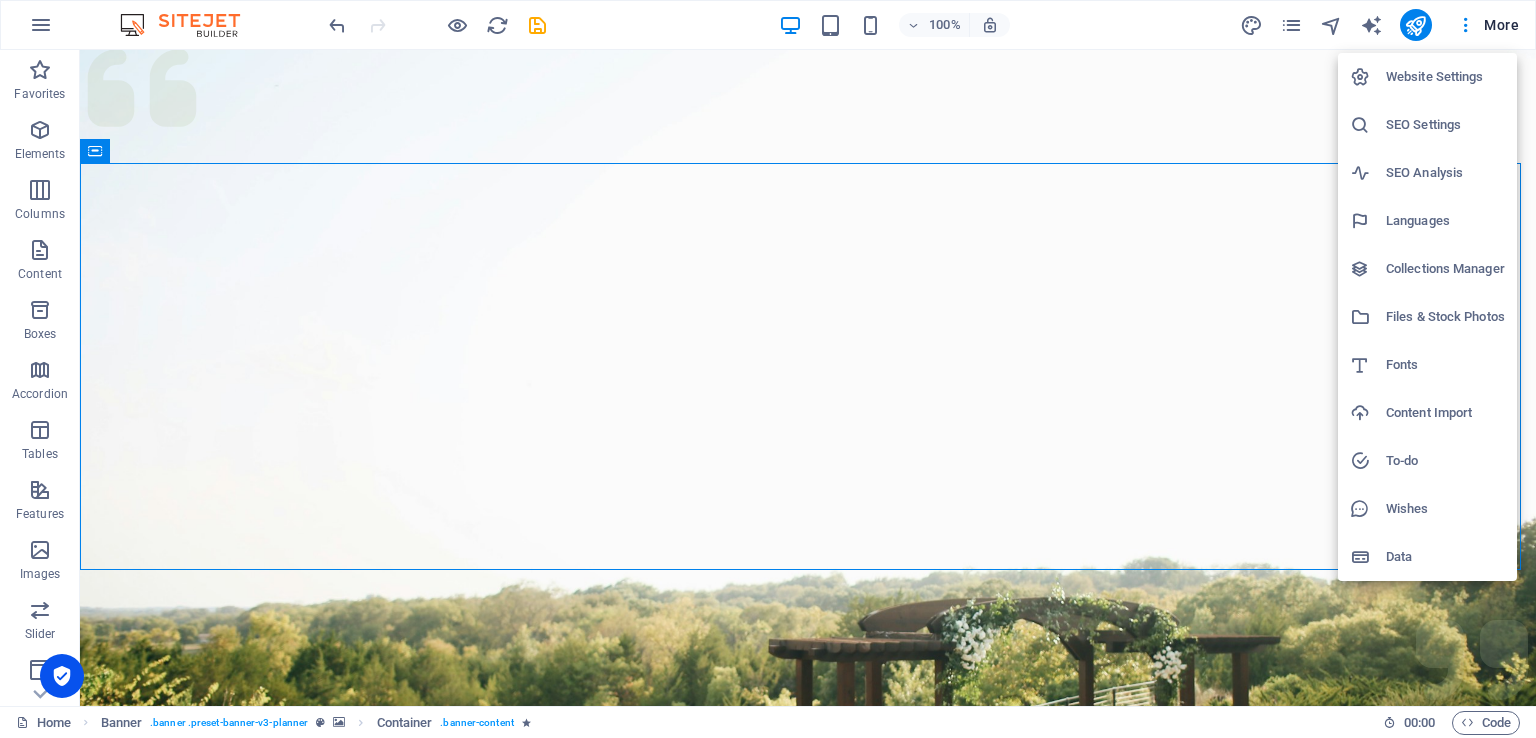 click on "Data" at bounding box center (1445, 557) 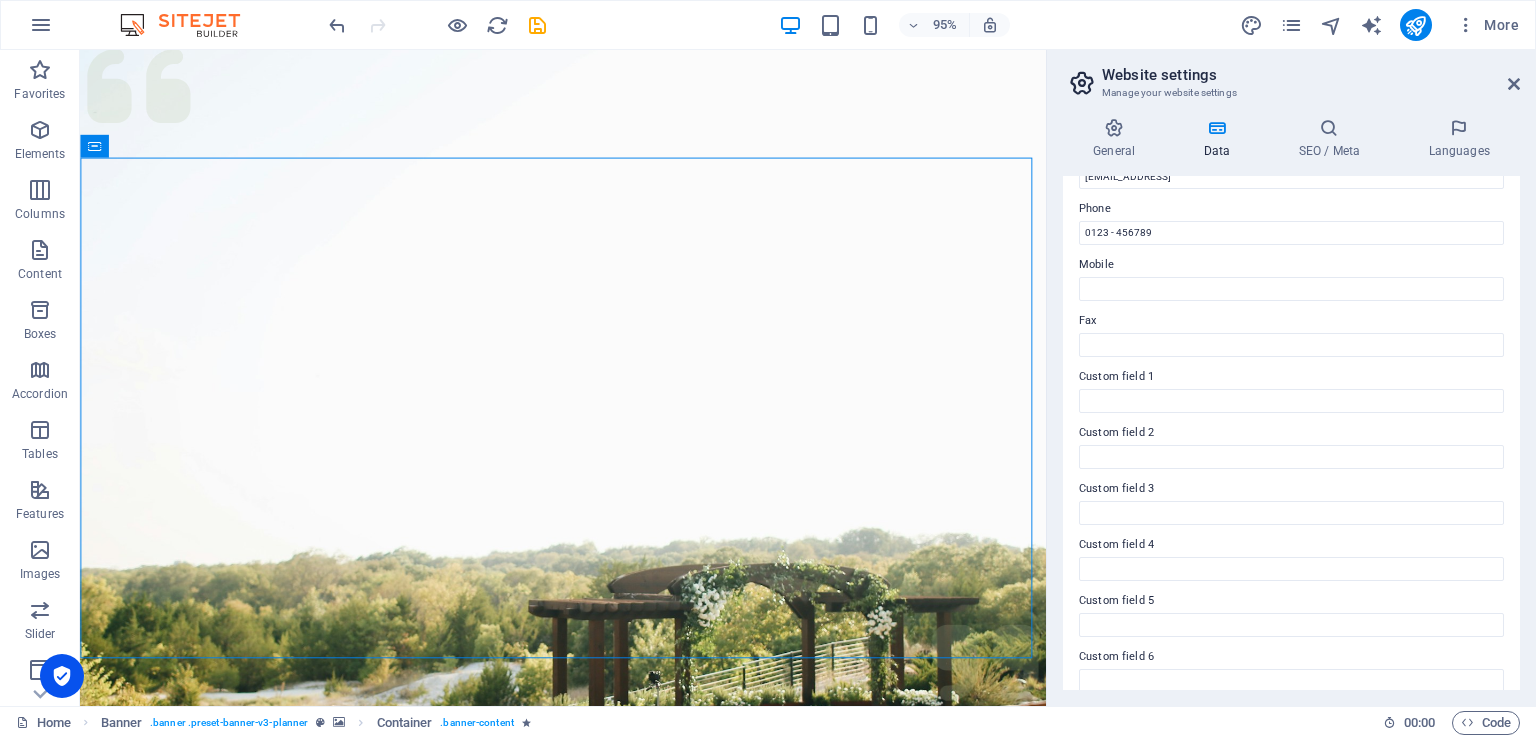scroll, scrollTop: 446, scrollLeft: 0, axis: vertical 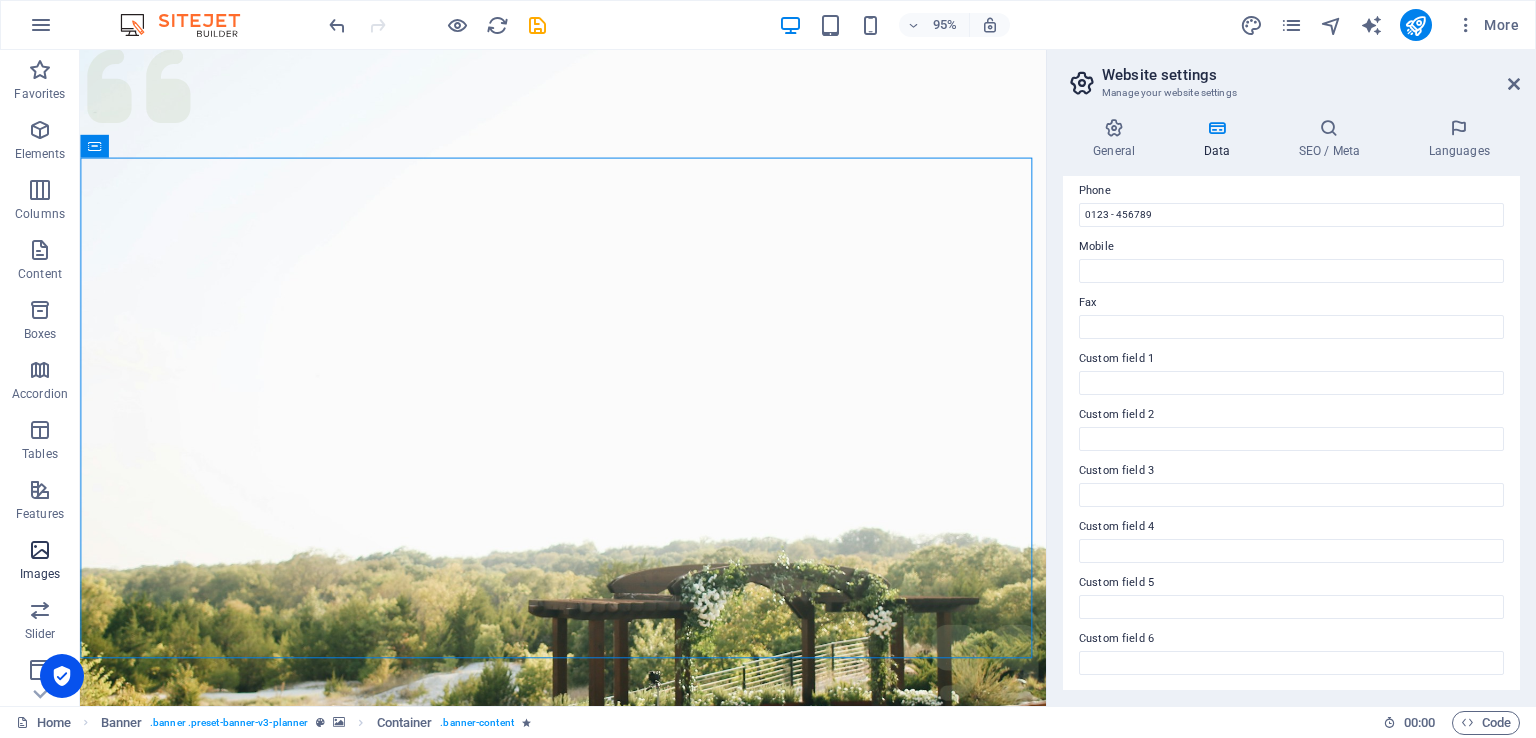 click at bounding box center [40, 550] 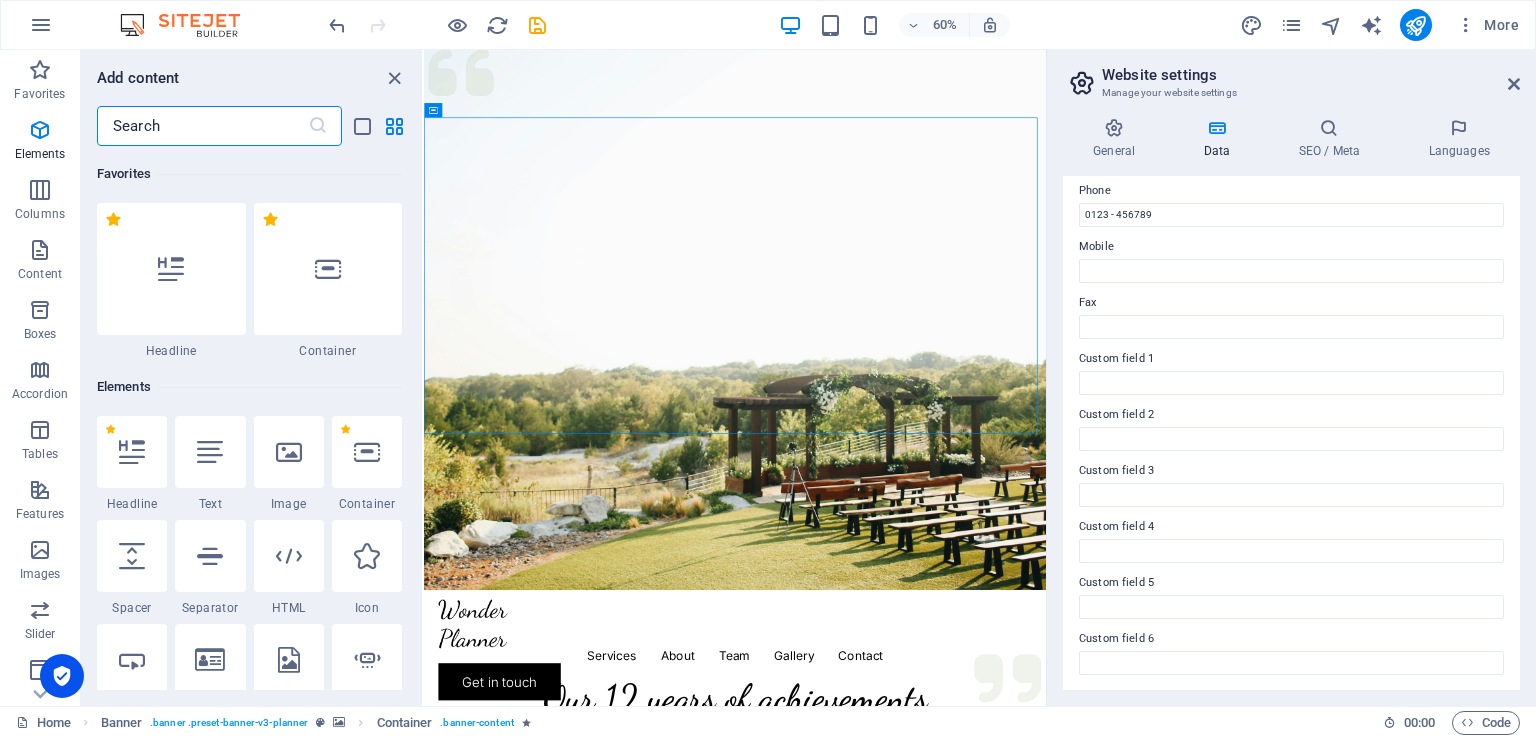 scroll, scrollTop: 9976, scrollLeft: 0, axis: vertical 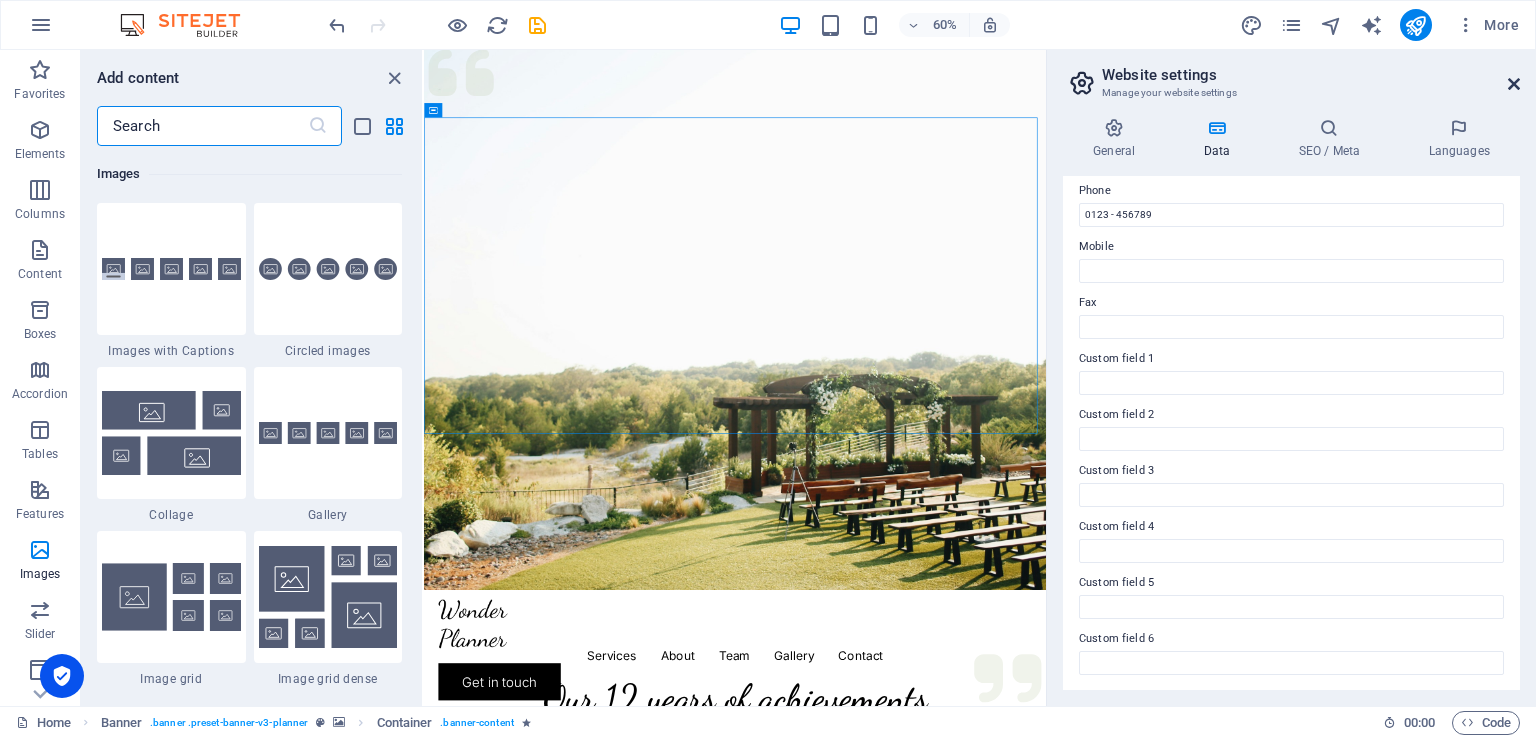 click at bounding box center (1514, 84) 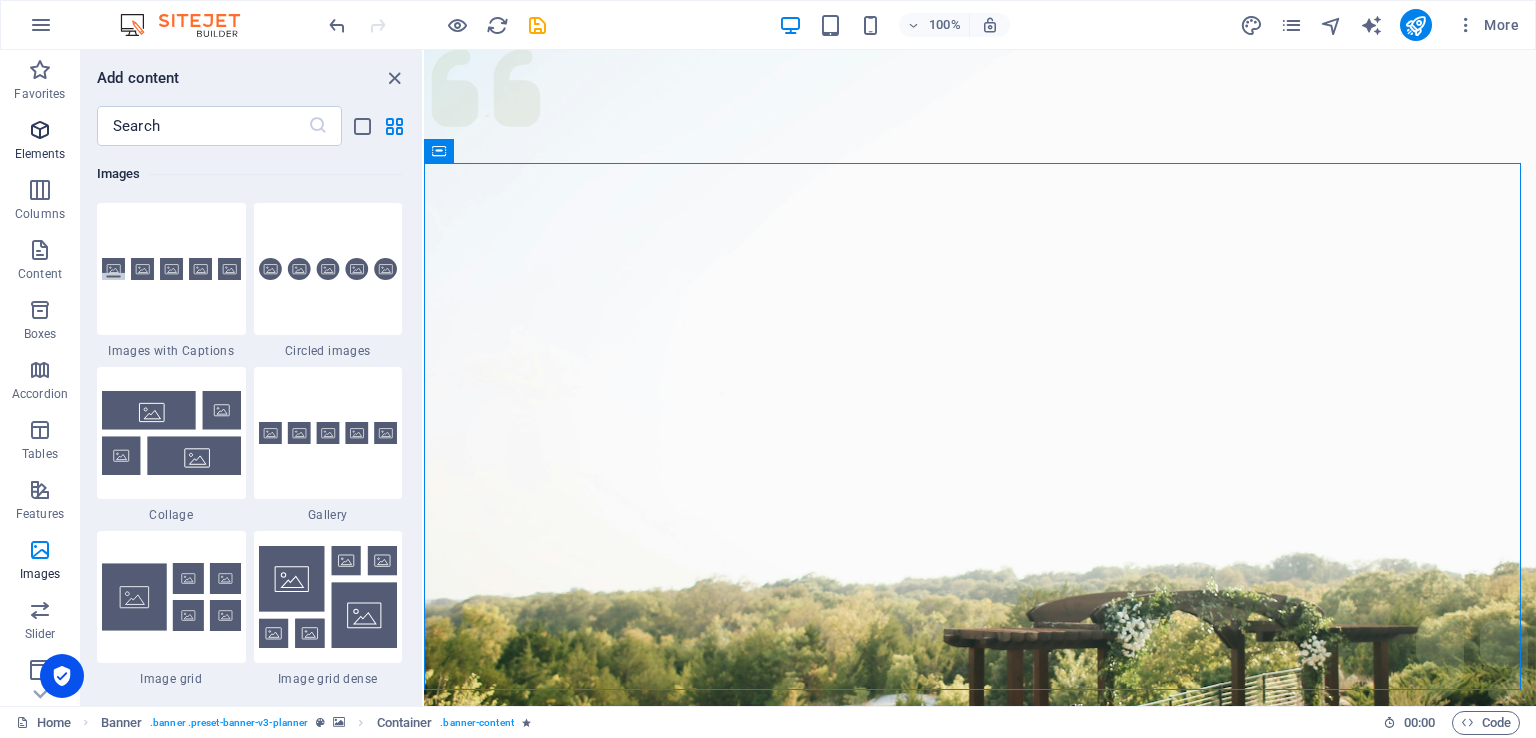 click on "Elements" at bounding box center (40, 142) 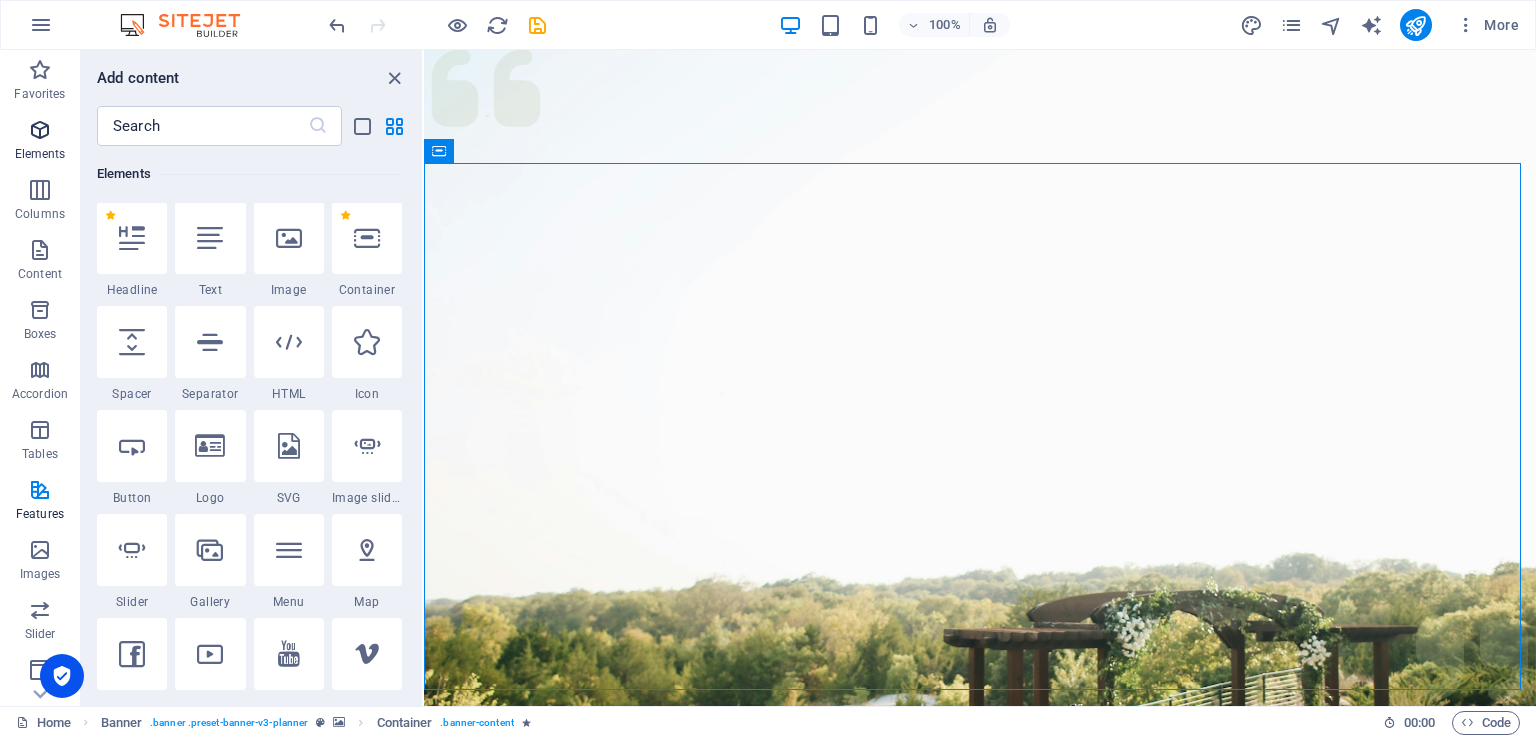 scroll, scrollTop: 212, scrollLeft: 0, axis: vertical 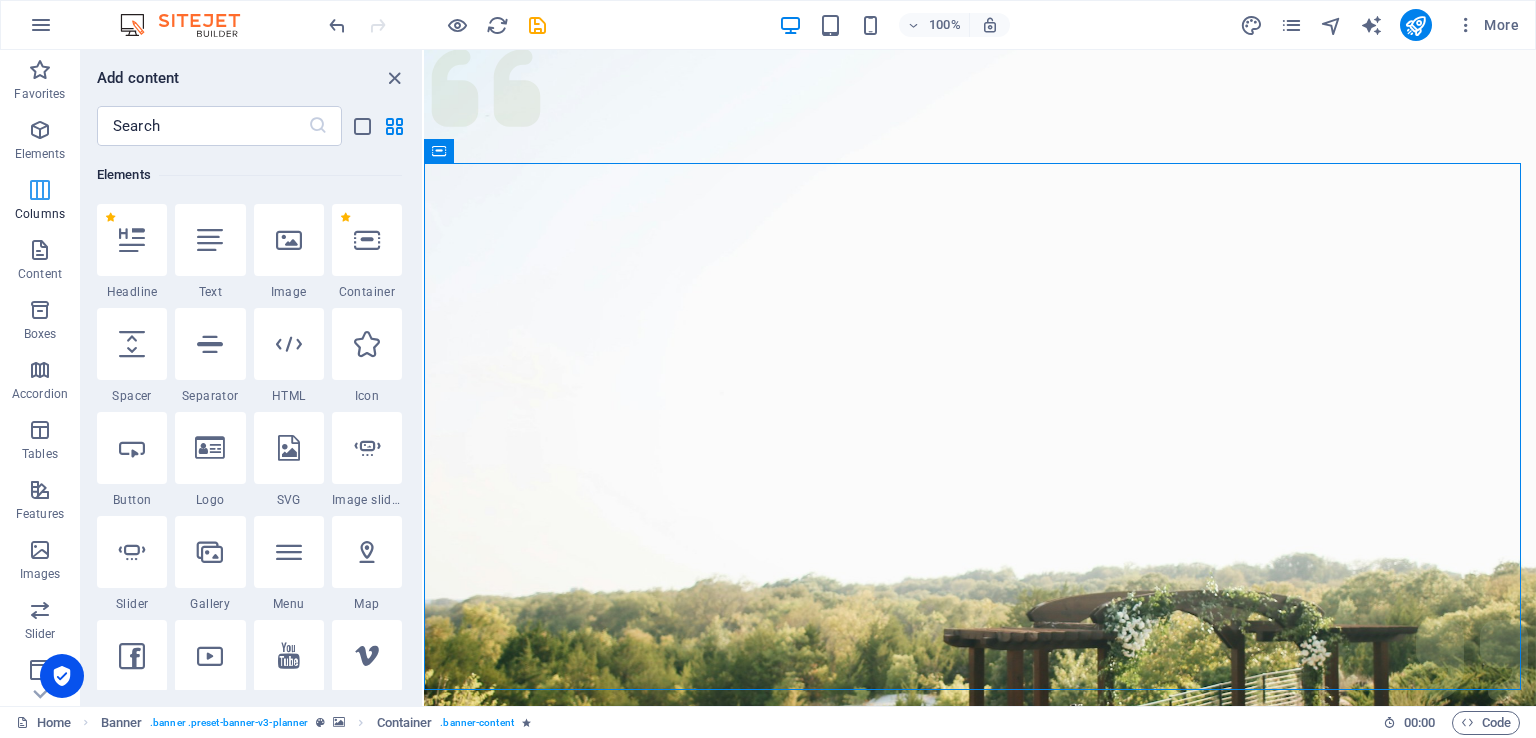 click on "Columns" at bounding box center (40, 214) 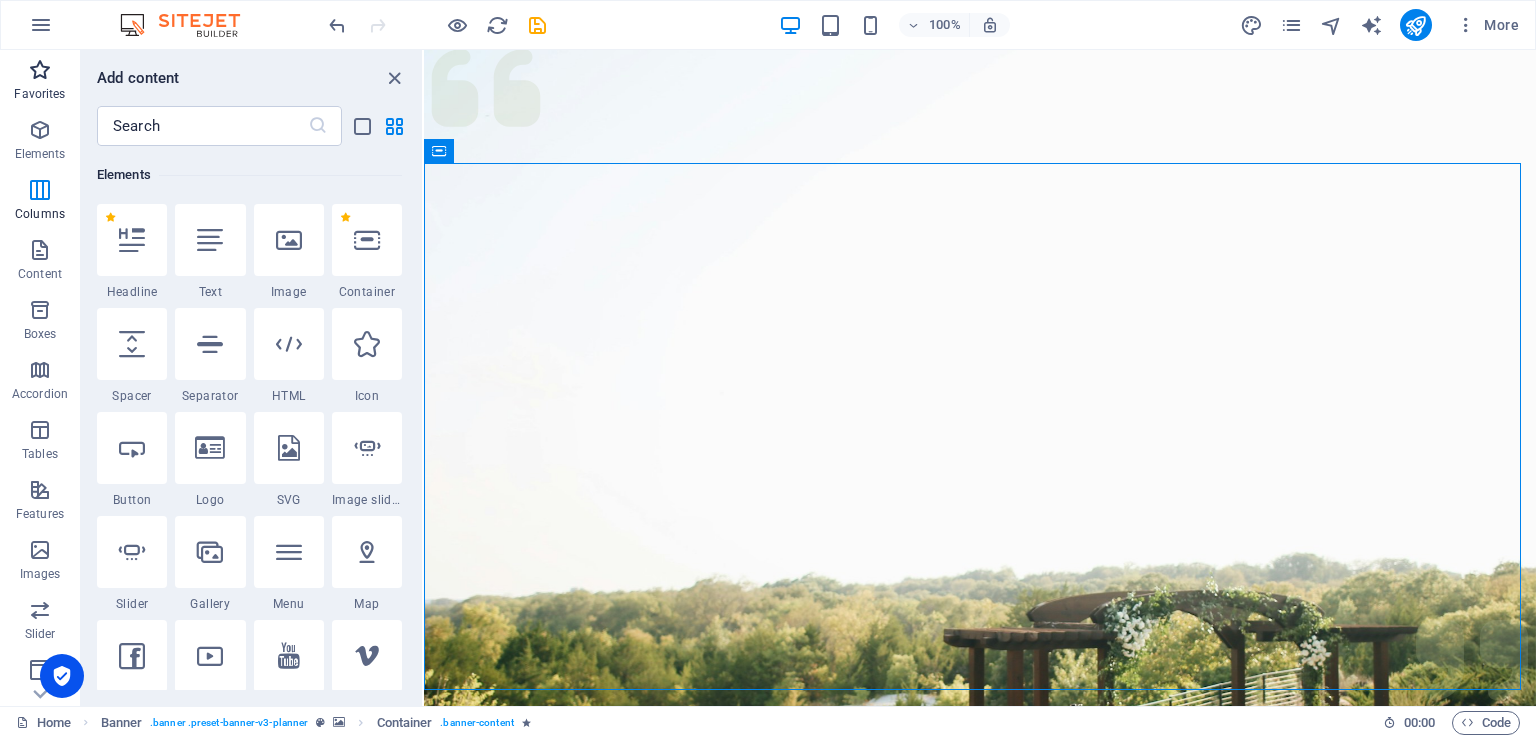 click at bounding box center (40, 70) 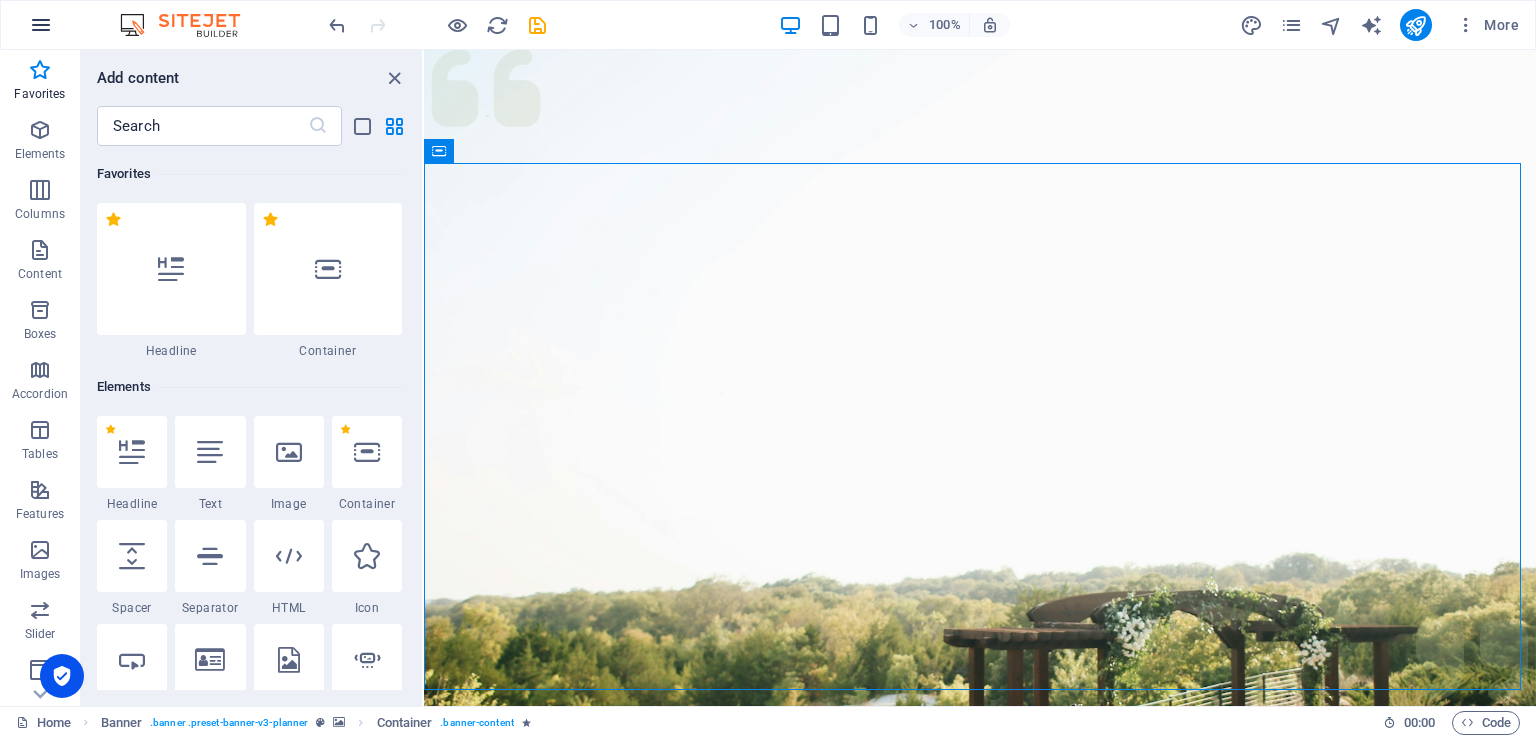 scroll, scrollTop: 0, scrollLeft: 0, axis: both 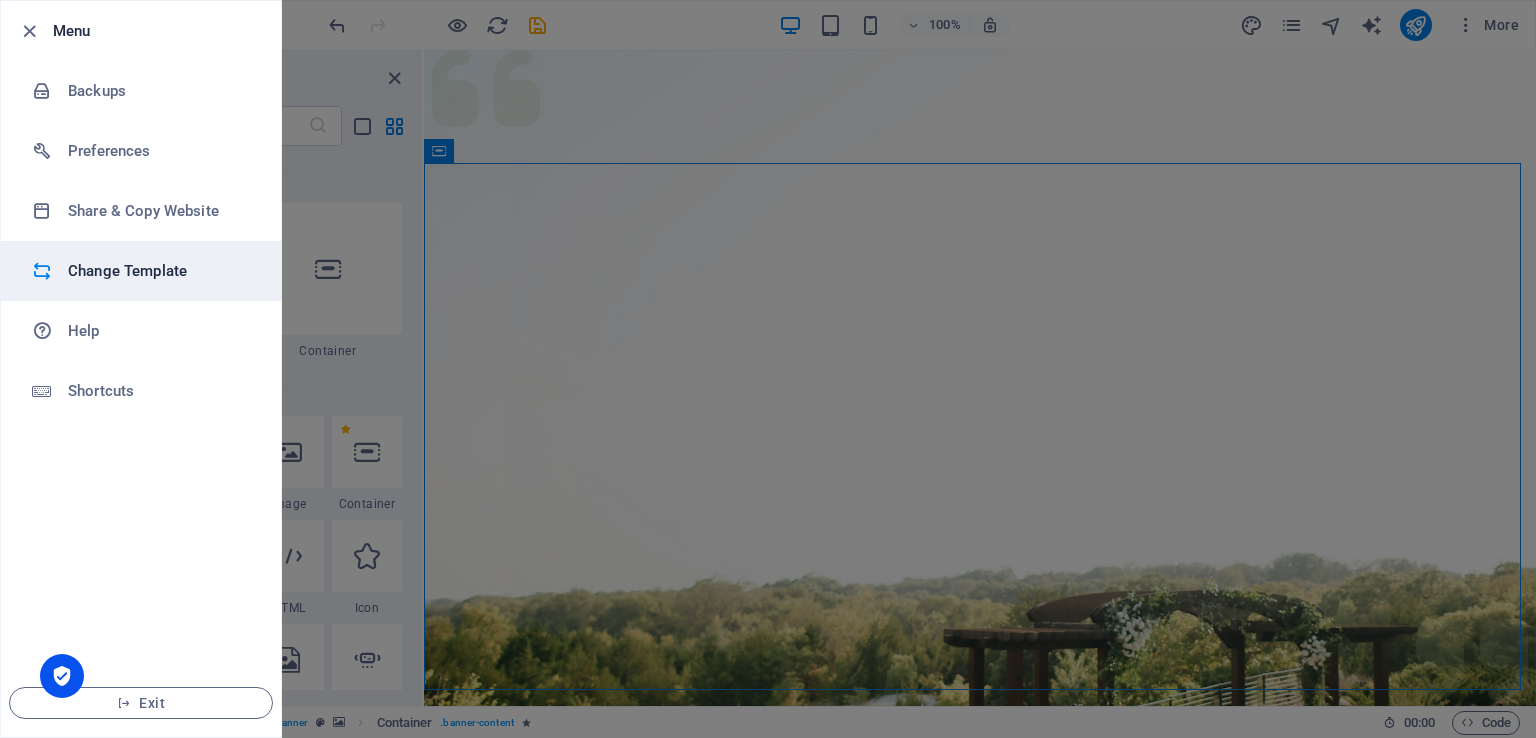 click on "Change Template" at bounding box center [160, 271] 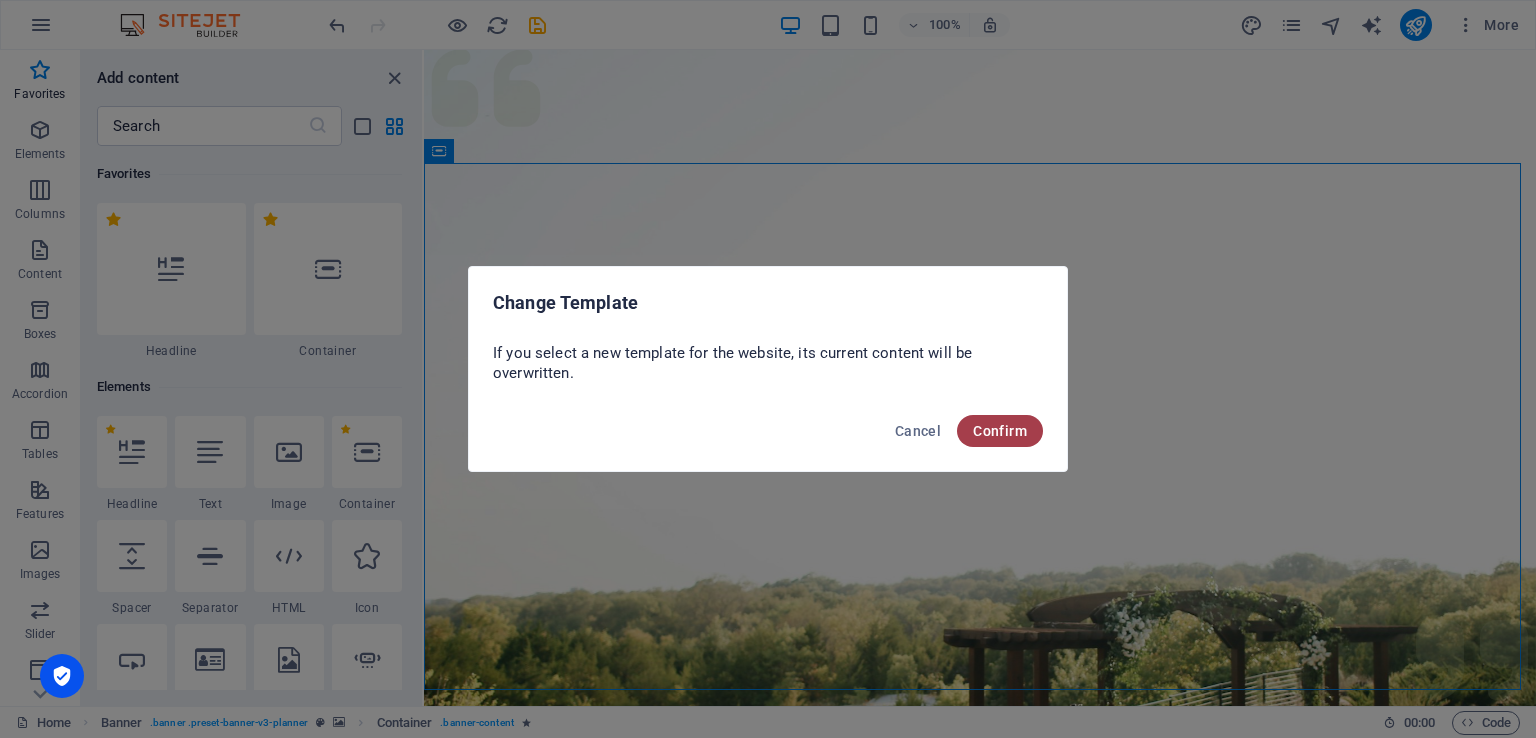 click on "Confirm" at bounding box center [1000, 431] 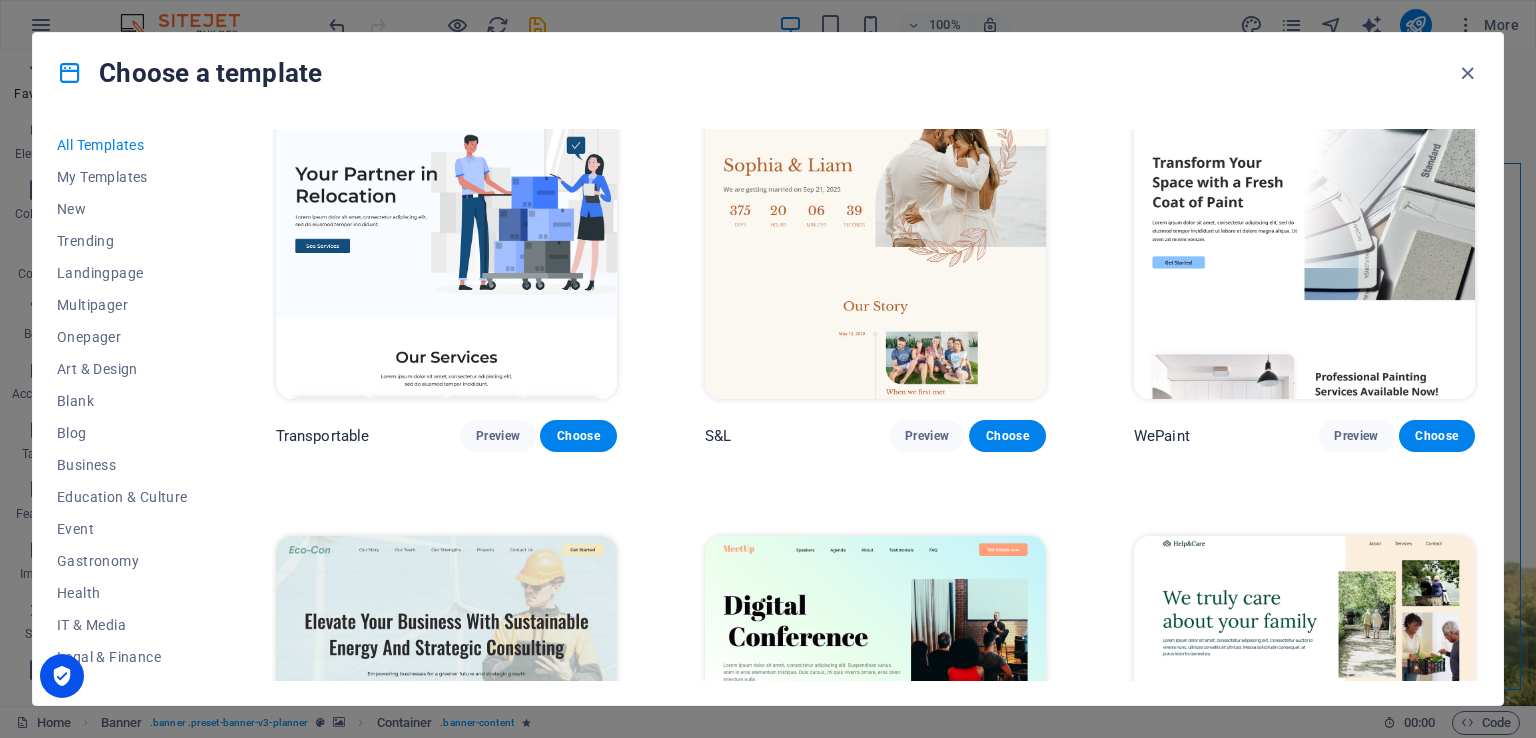 scroll, scrollTop: 800, scrollLeft: 0, axis: vertical 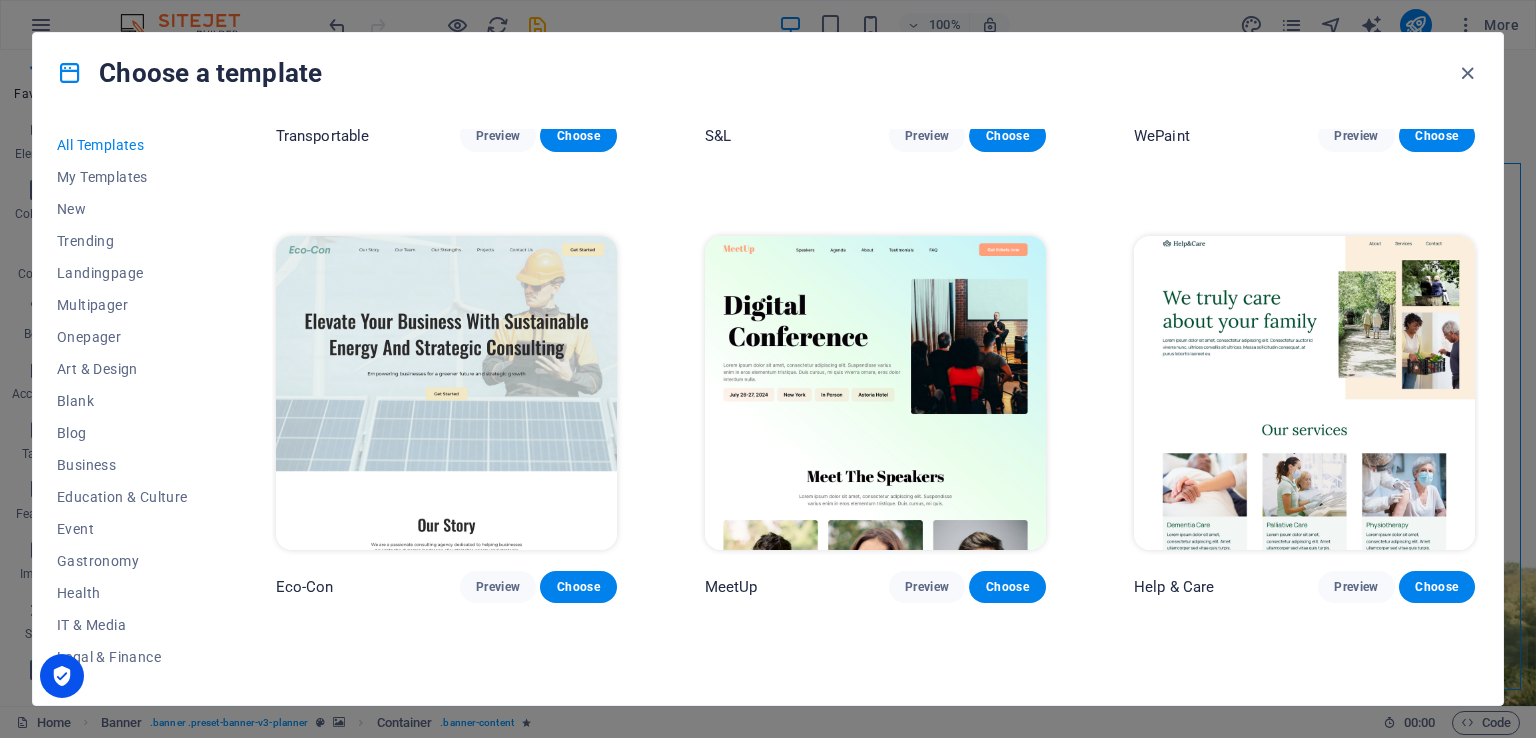 click at bounding box center (446, 393) 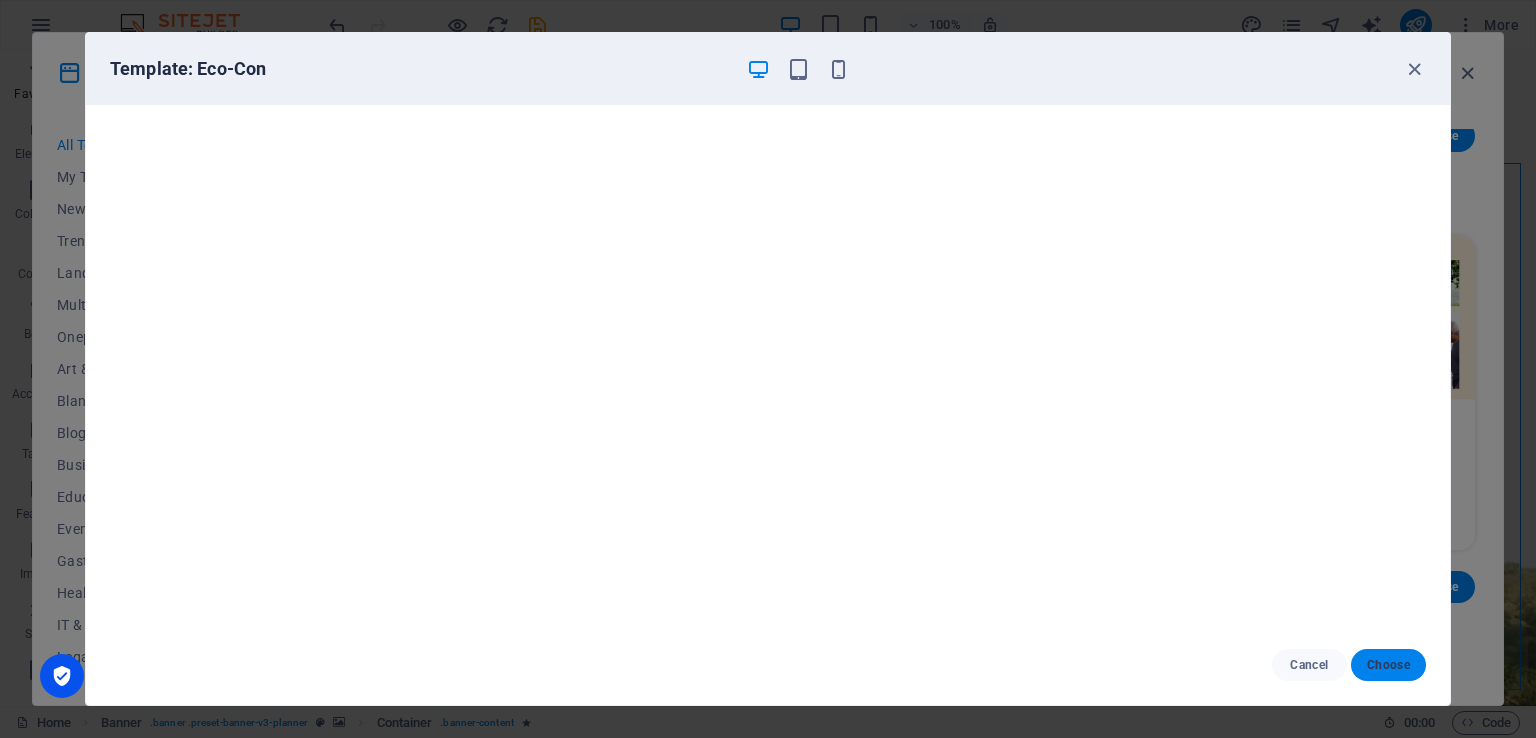 click on "Choose" at bounding box center [1388, 665] 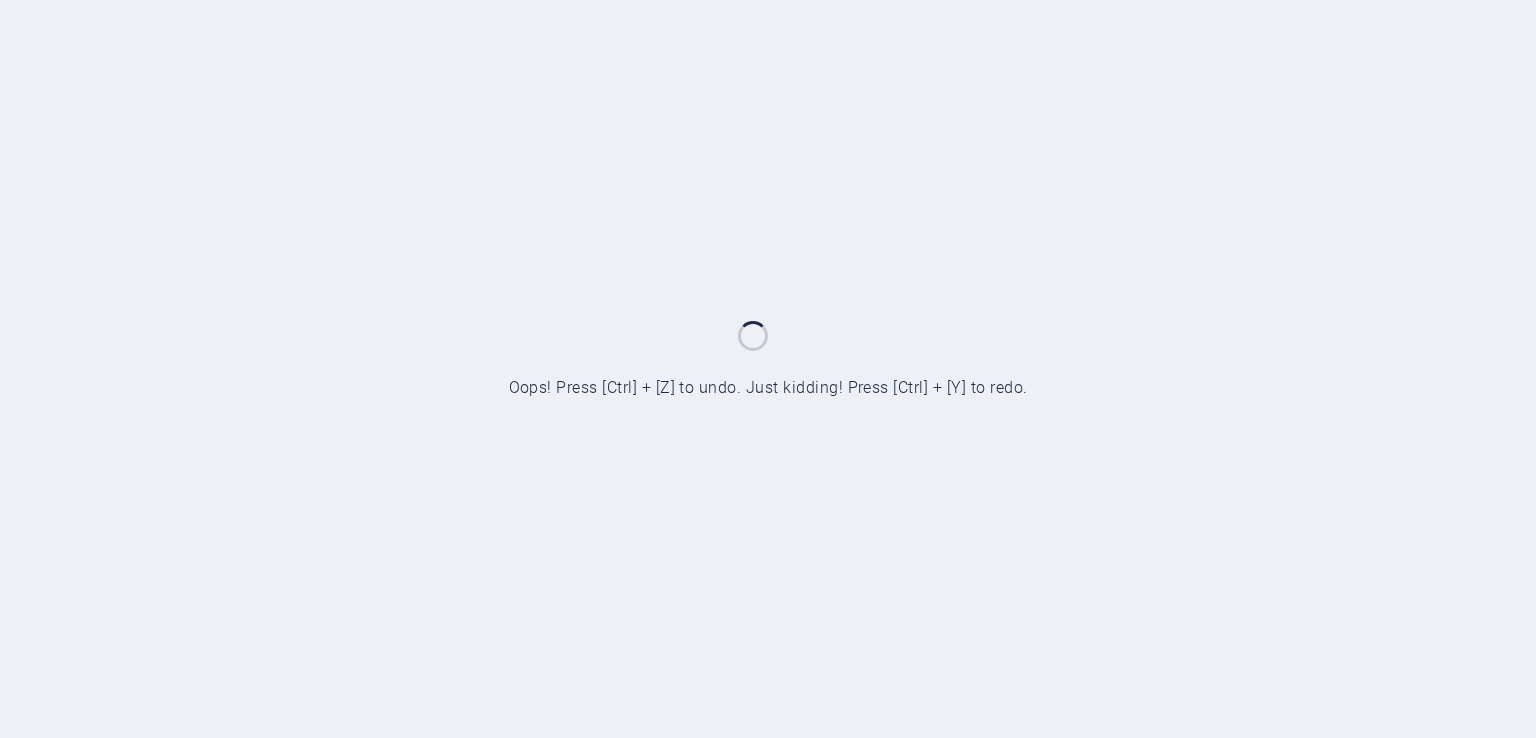 scroll, scrollTop: 0, scrollLeft: 0, axis: both 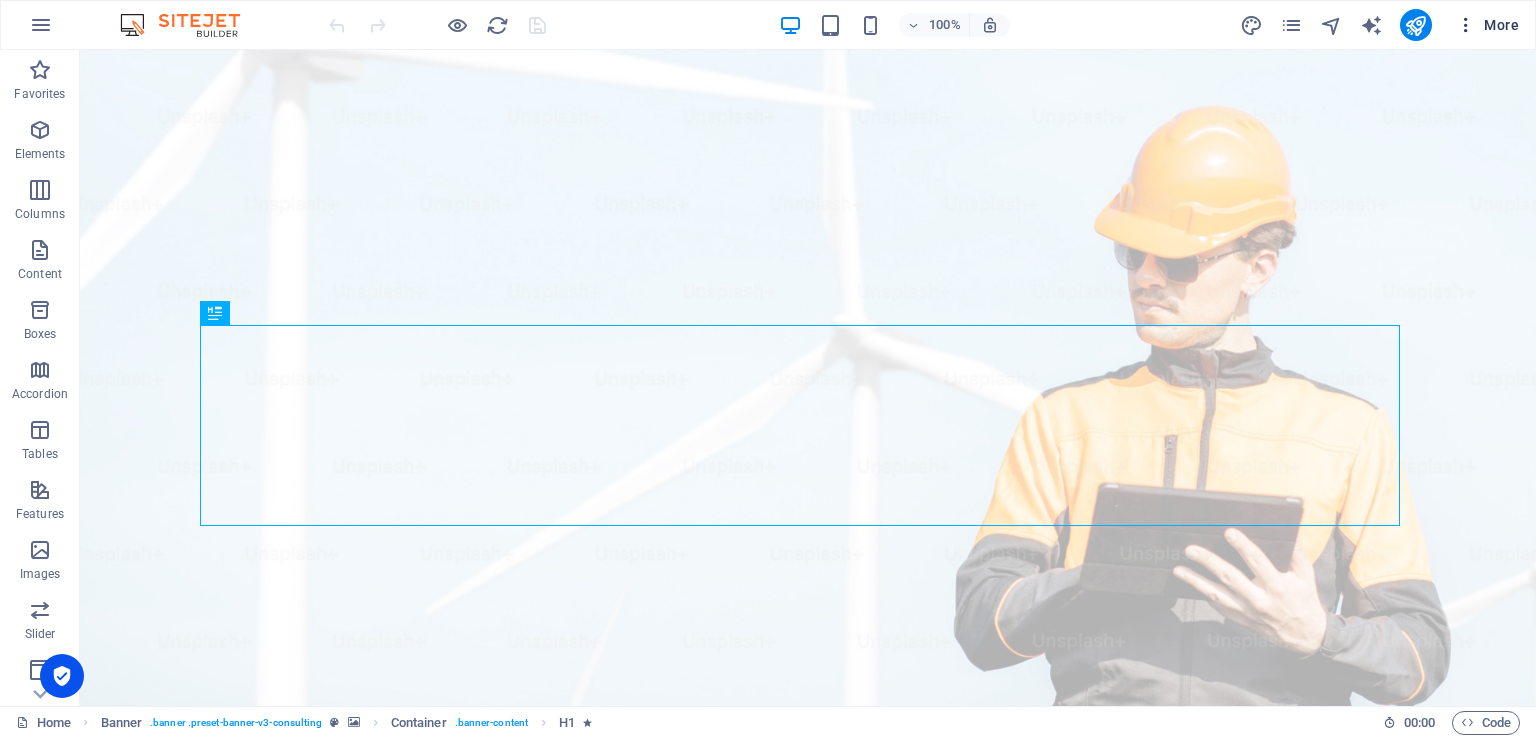 click at bounding box center (1466, 25) 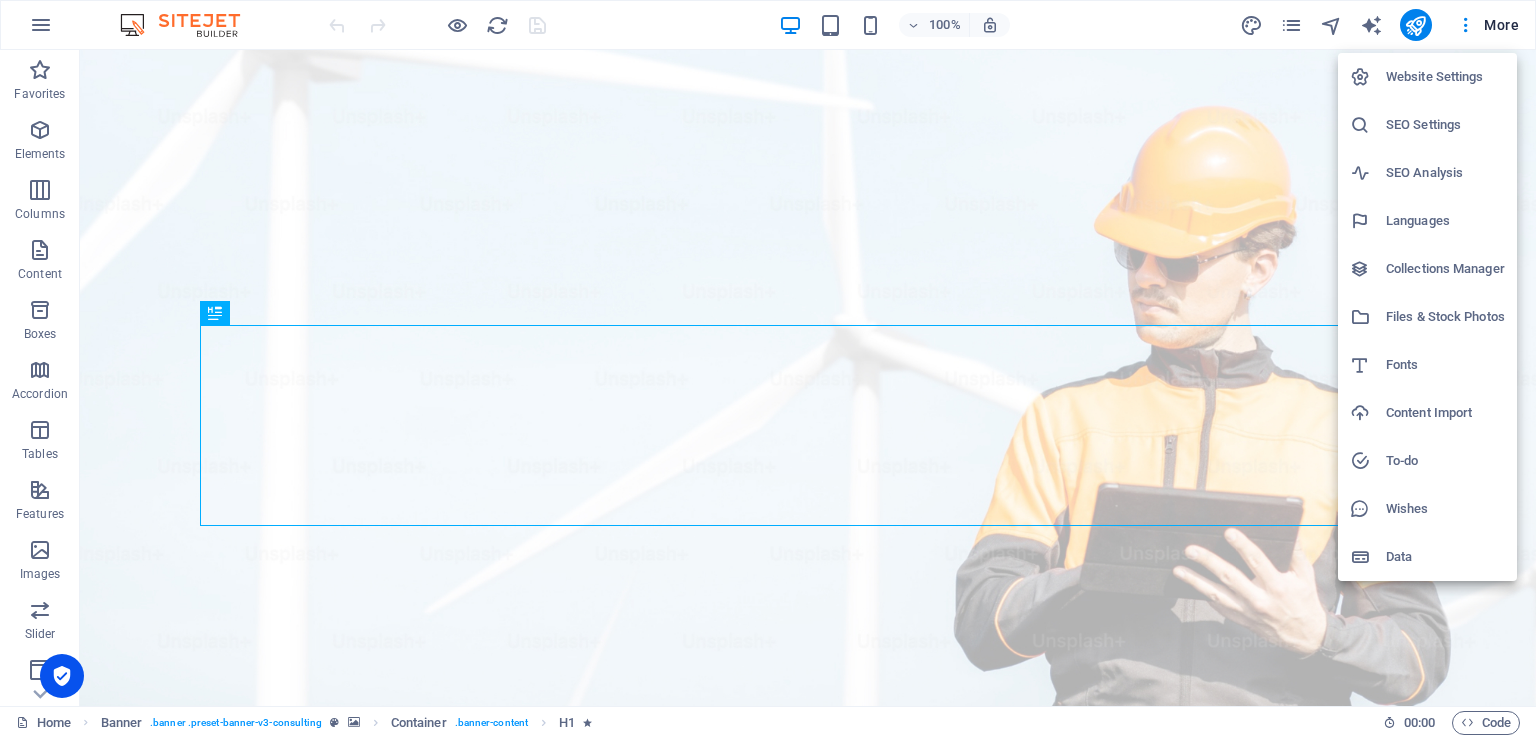 click on "Website Settings" at bounding box center [1445, 77] 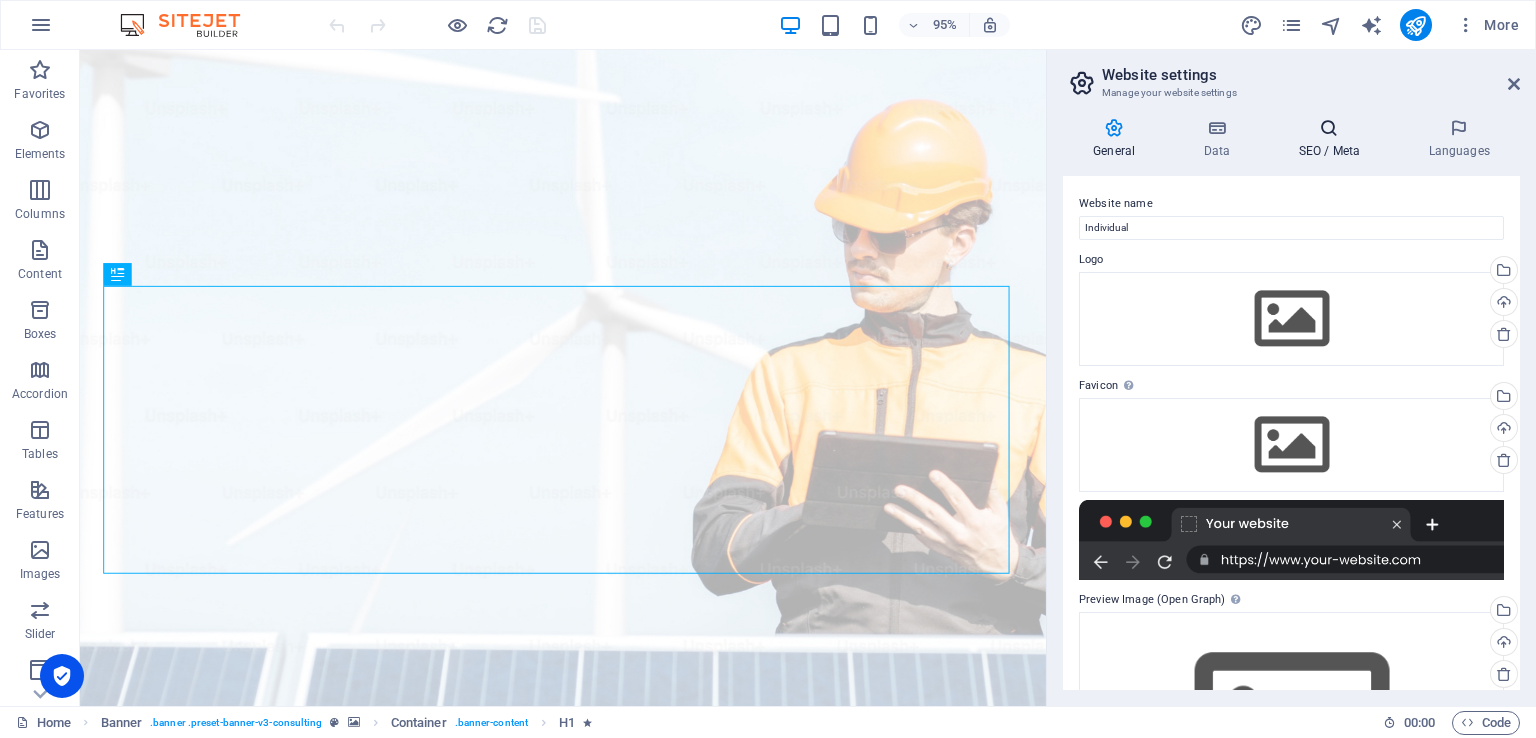 click on "SEO / Meta" at bounding box center [1333, 139] 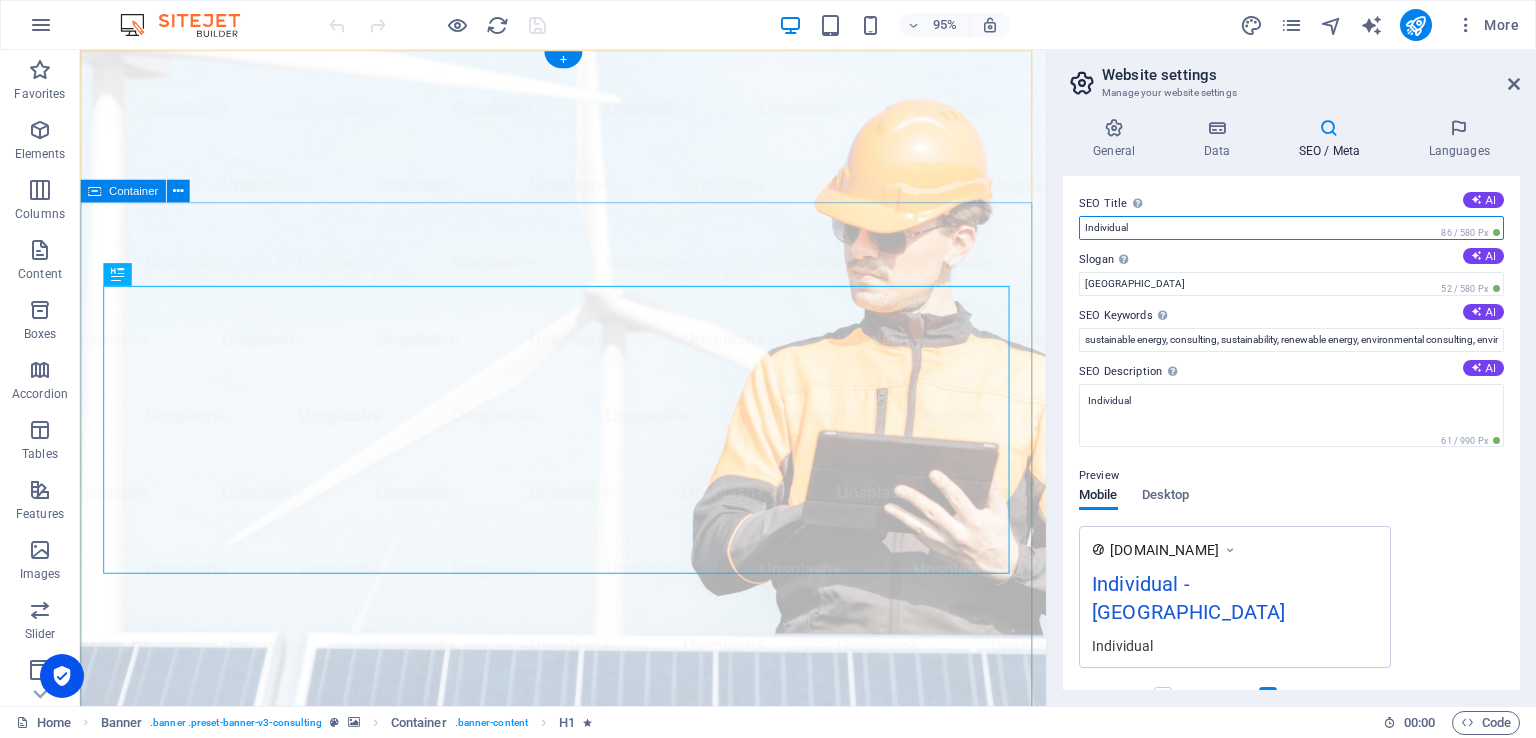 drag, startPoint x: 1279, startPoint y: 272, endPoint x: 887, endPoint y: 168, distance: 405.56134 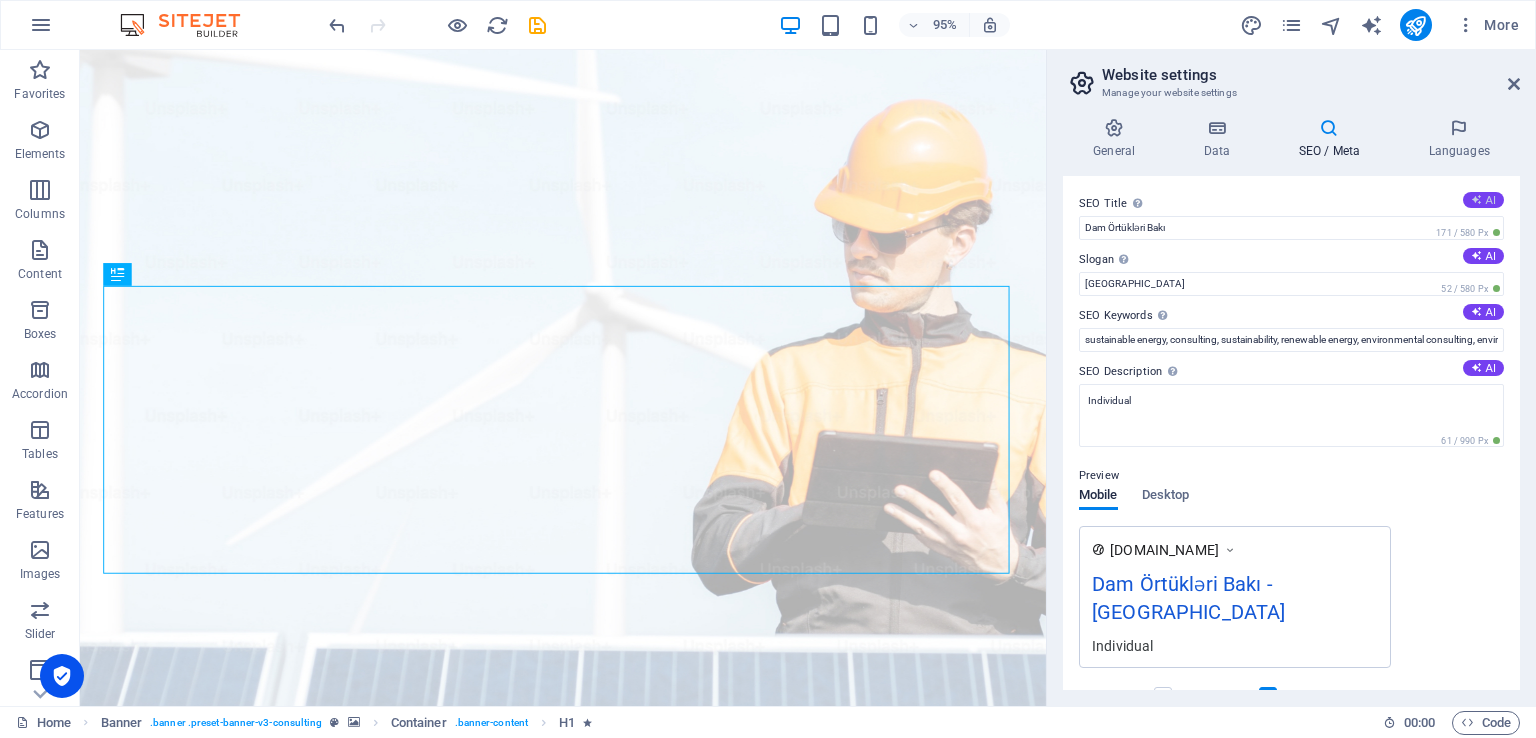 click on "AI" at bounding box center [1483, 200] 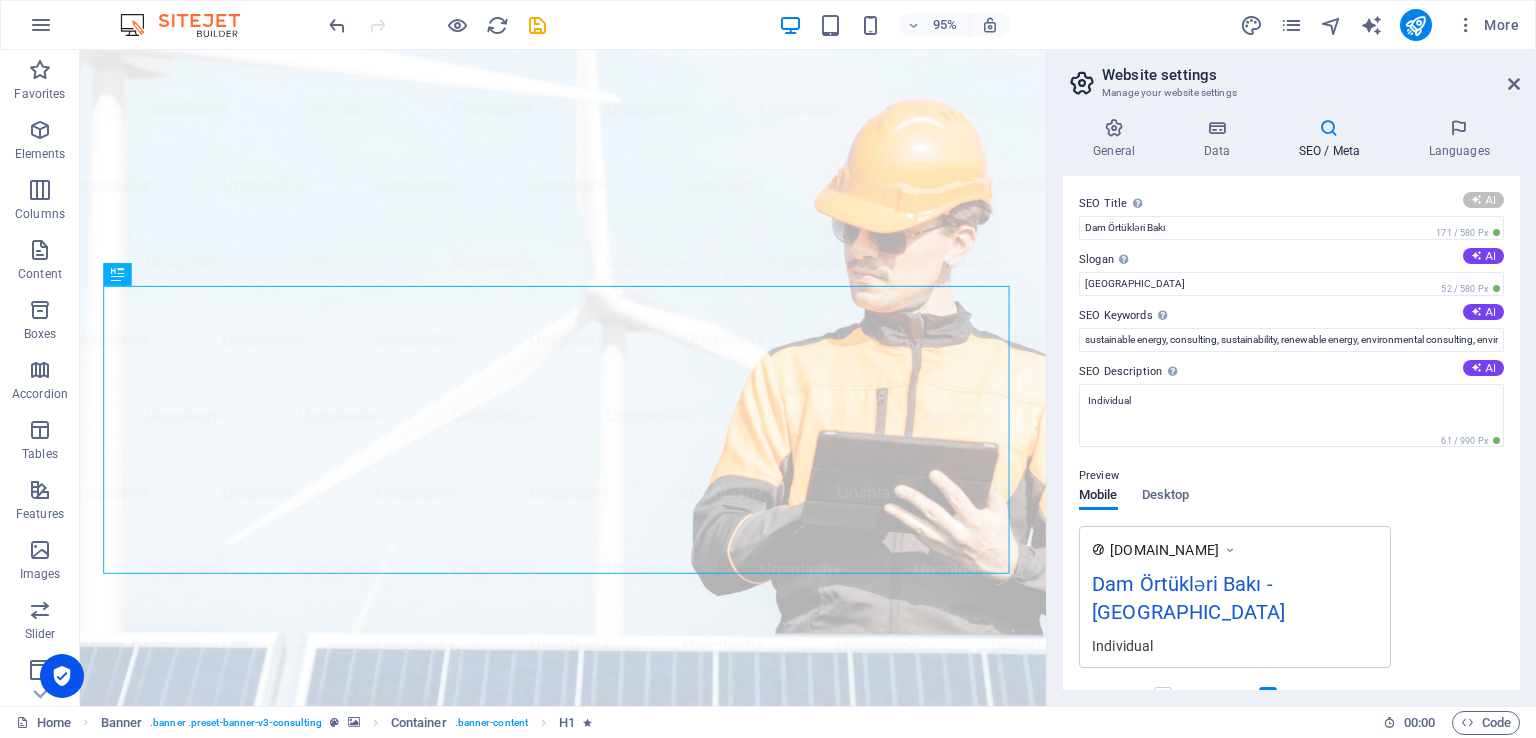 type on "Dayanıqlı Enerji ilə İrəlilə" 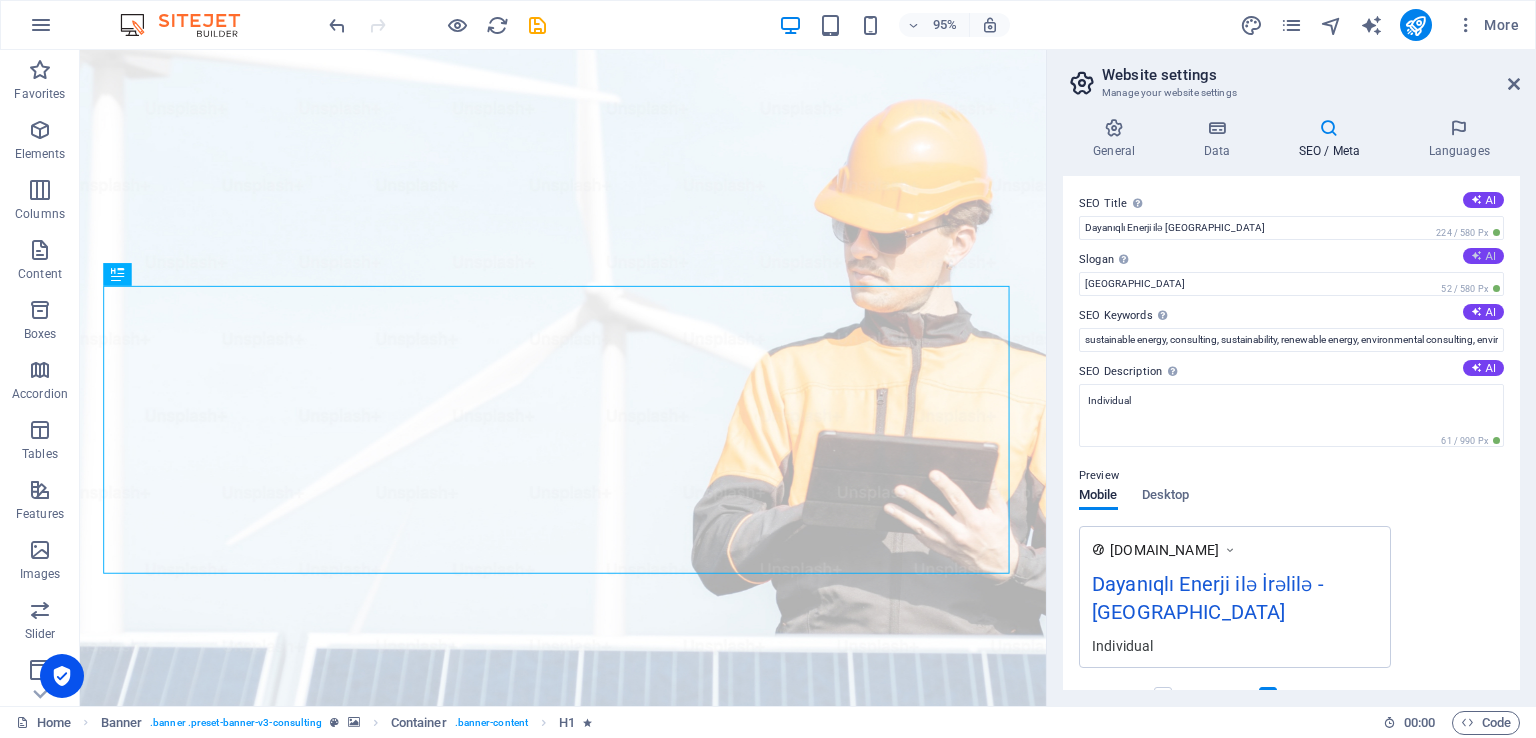 click on "AI" at bounding box center [1483, 256] 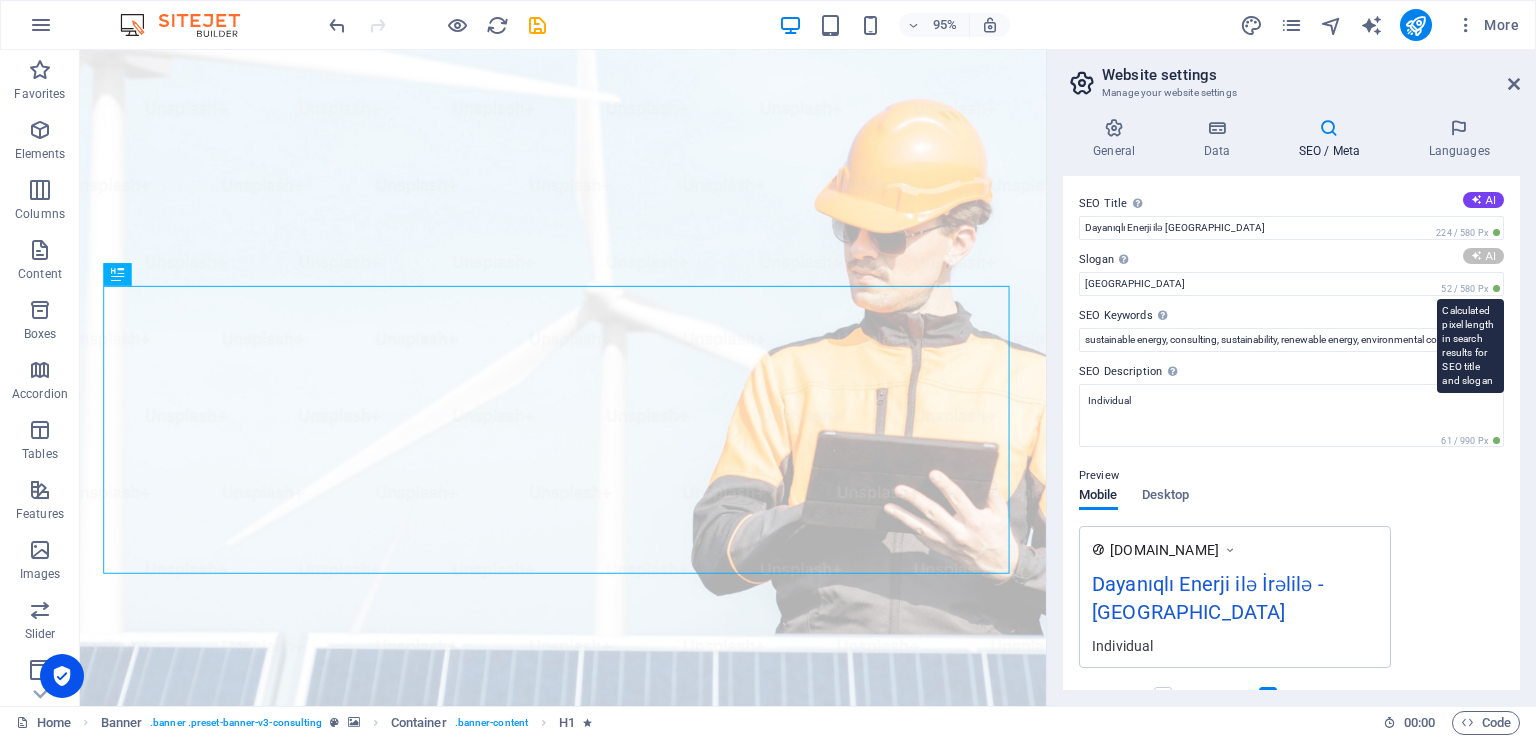 type on "Yaşıl enerji ilə böyüməyə doğru birgə irəliləyək" 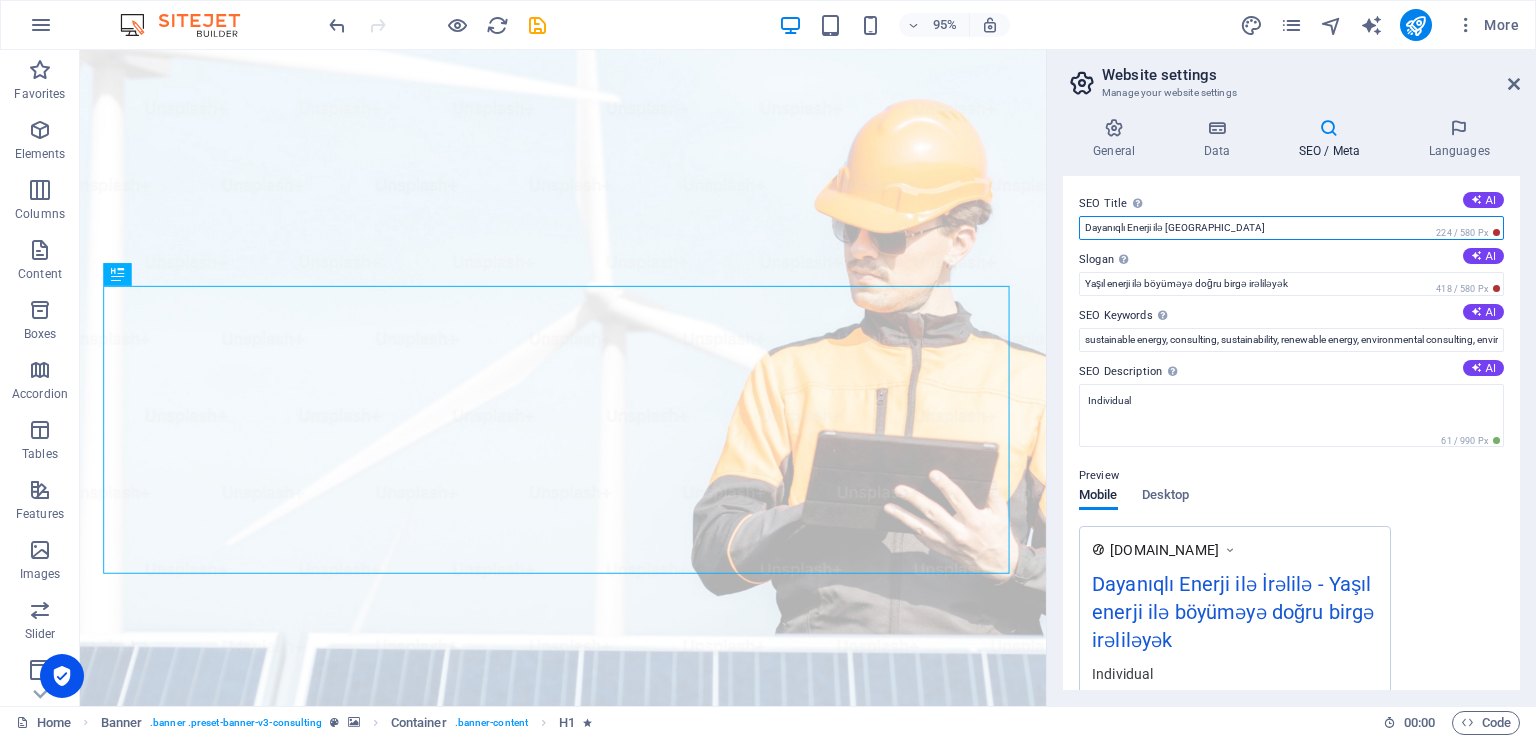 paste on "m Örtükləri Bakı" 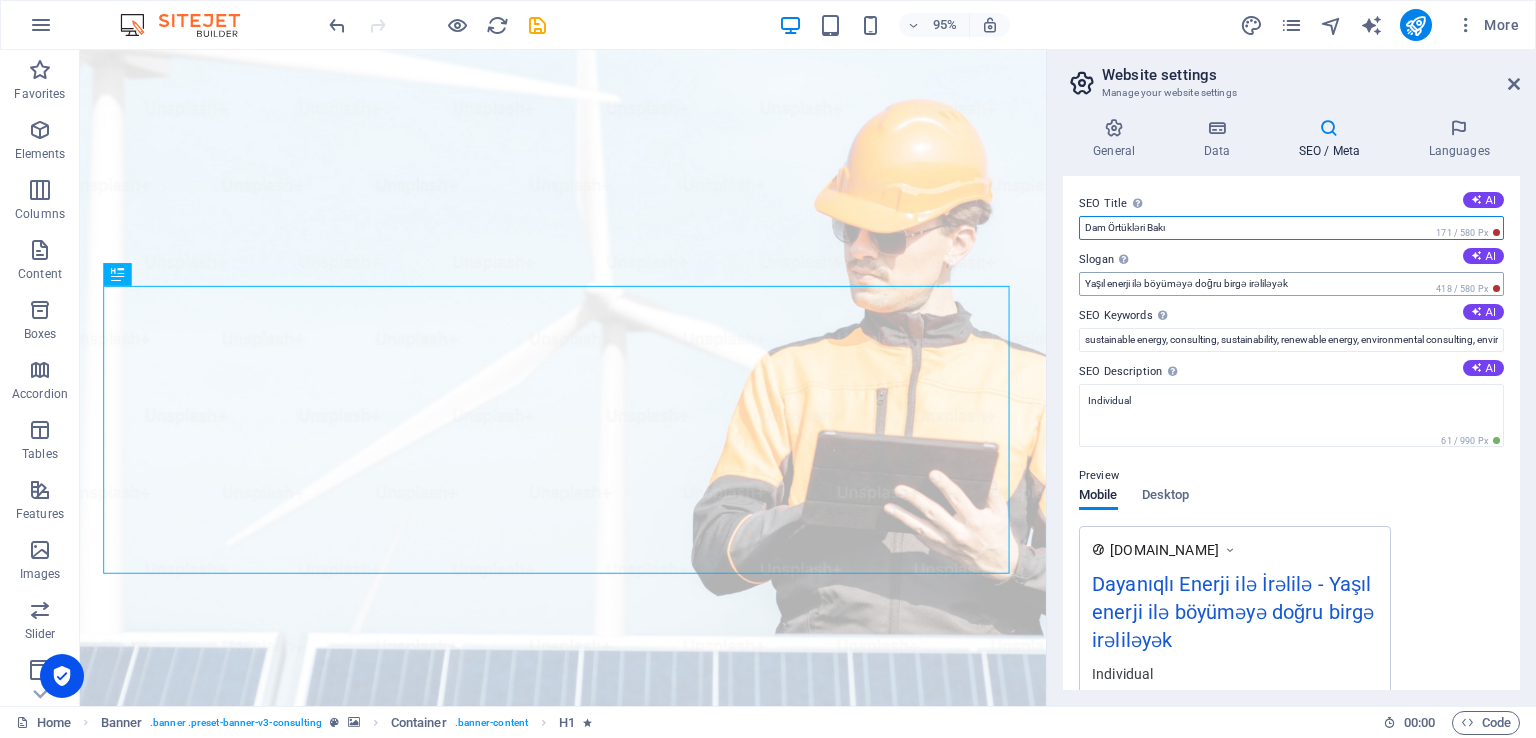 type on "Dam Örtükləri Bakı" 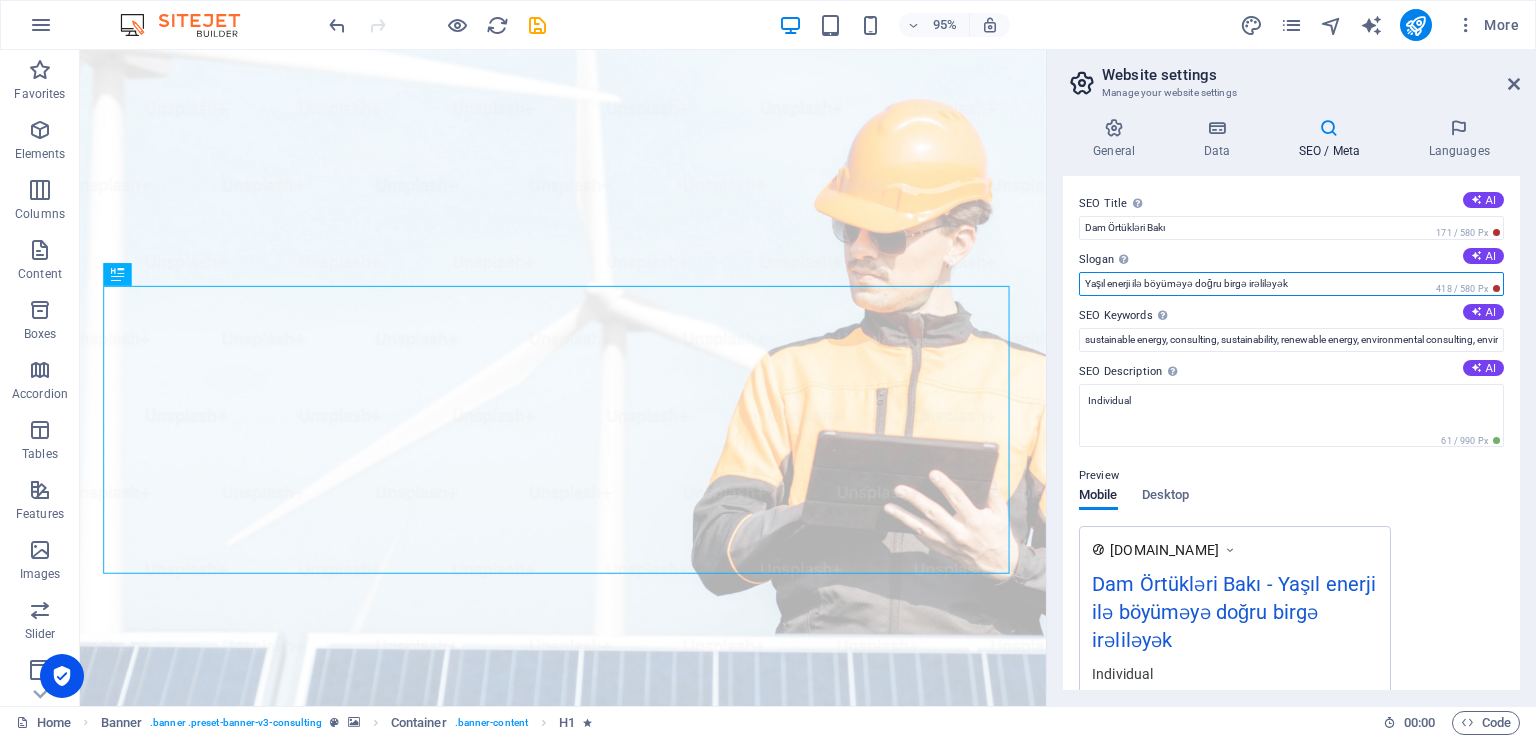 click on "Yaşıl enerji ilə böyüməyə doğru birgə irəliləyək" at bounding box center (1291, 284) 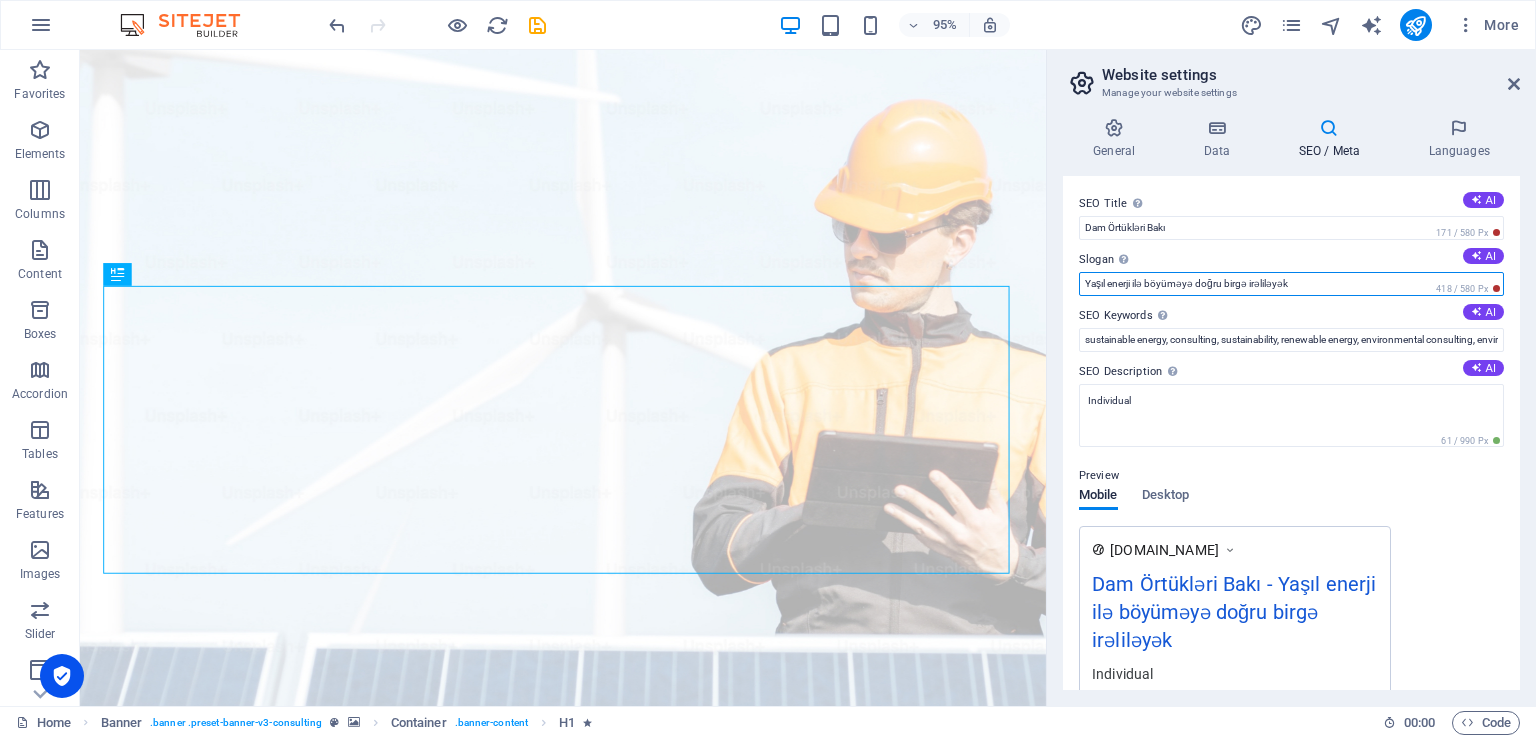 paste on "Dam Örtükləri Bakı" 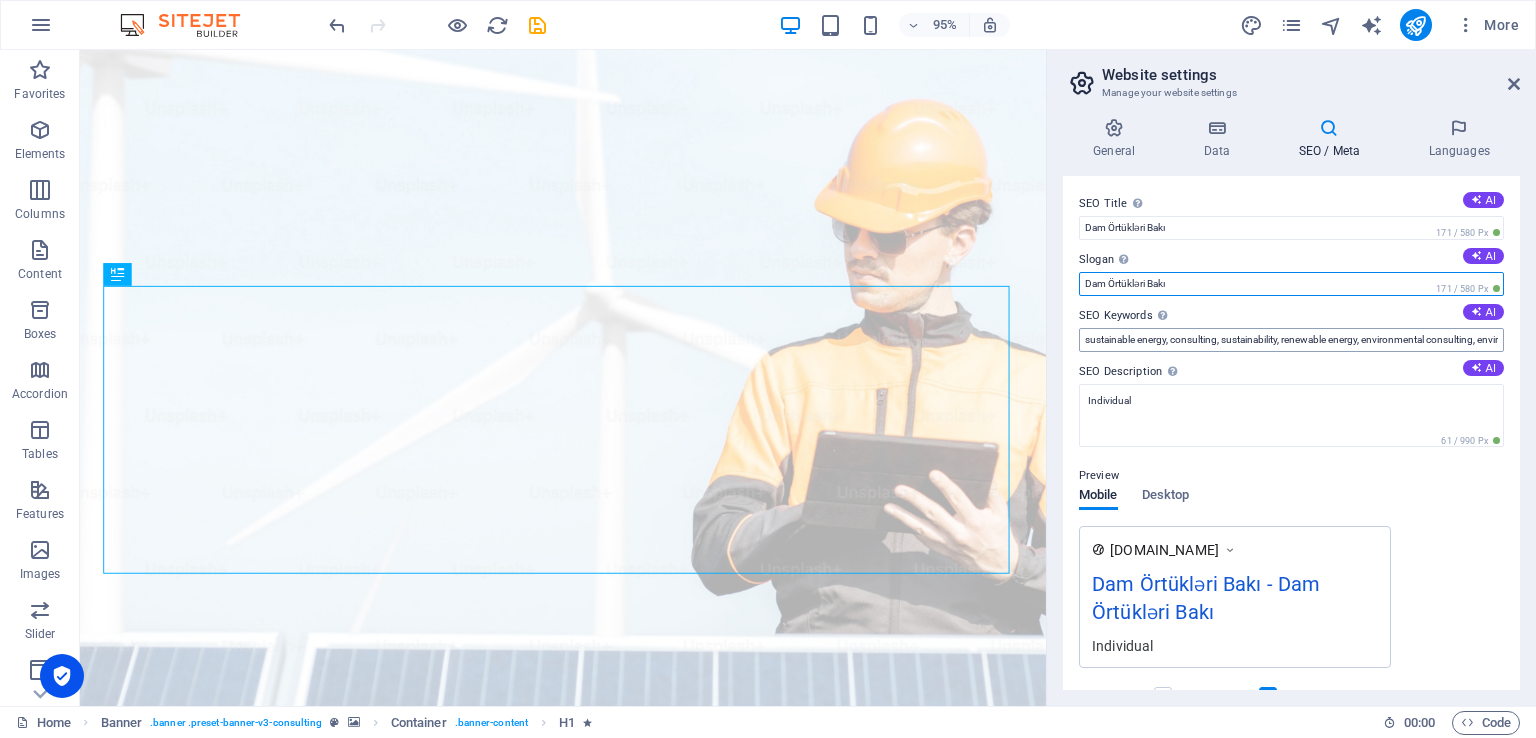 type on "Dam Örtükləri Bakı" 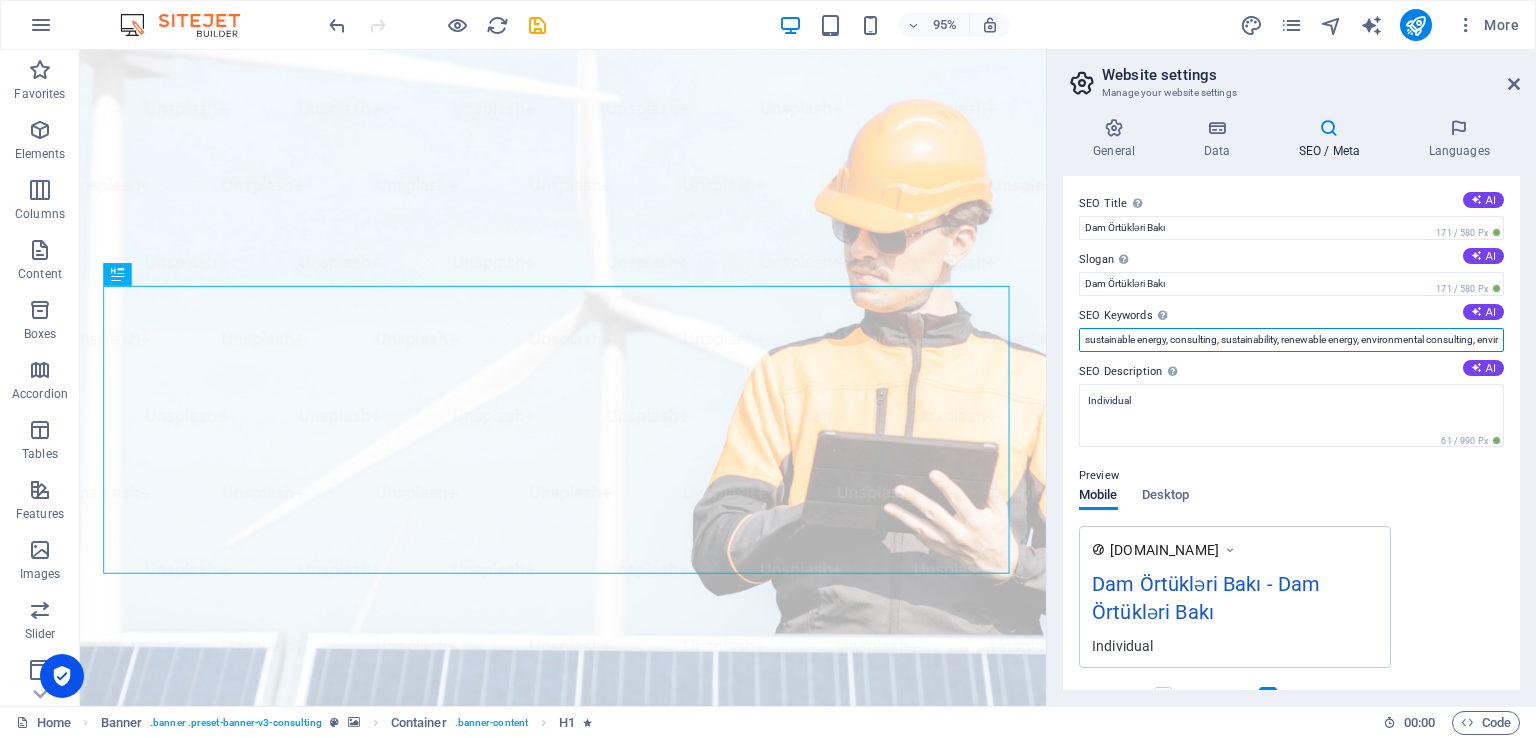 click on "sustainable energy, consulting, sustainability, renewable energy, environmental consulting, environmental services, green energy, solar energy, wind energy, Individual, Berlin" at bounding box center [1291, 340] 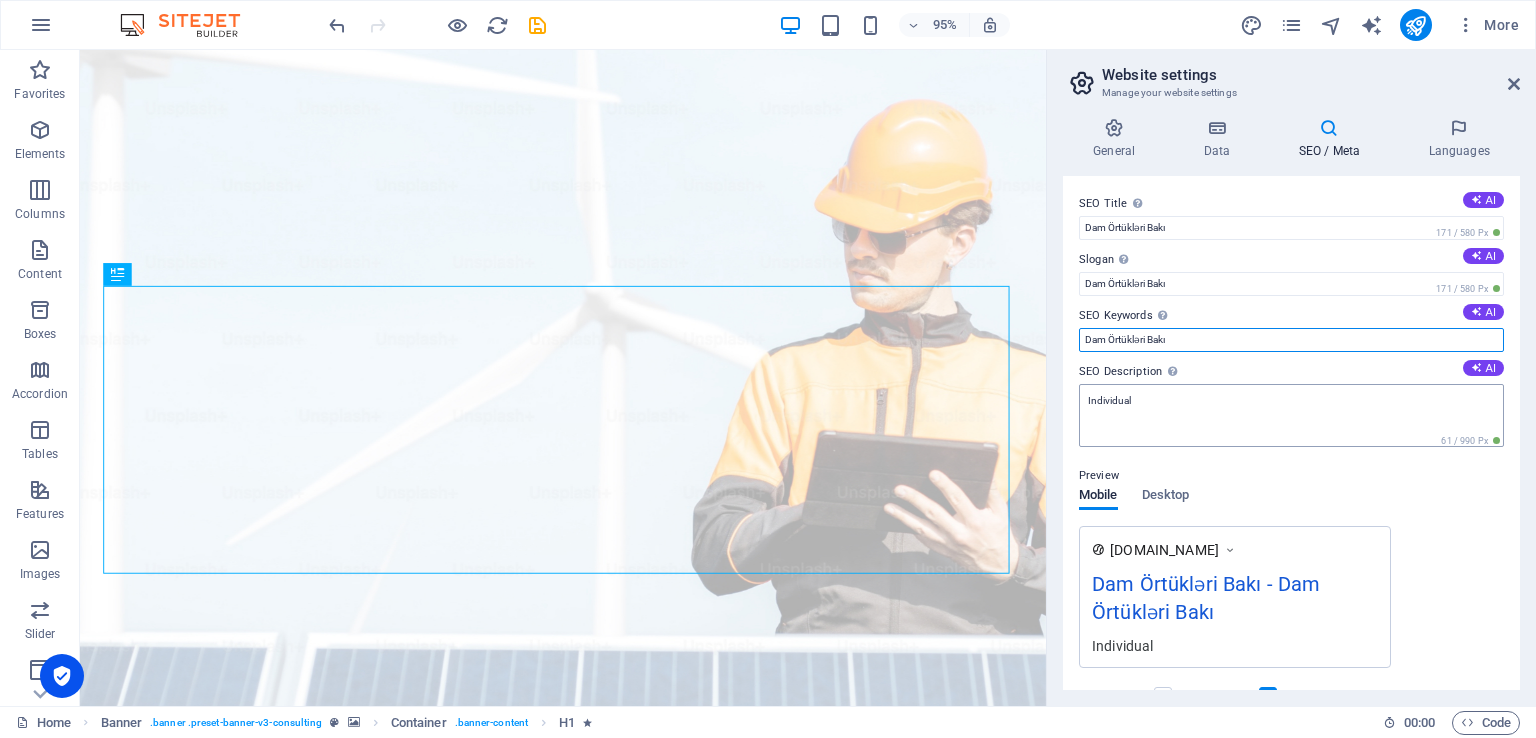type on "Dam Örtükləri Bakı" 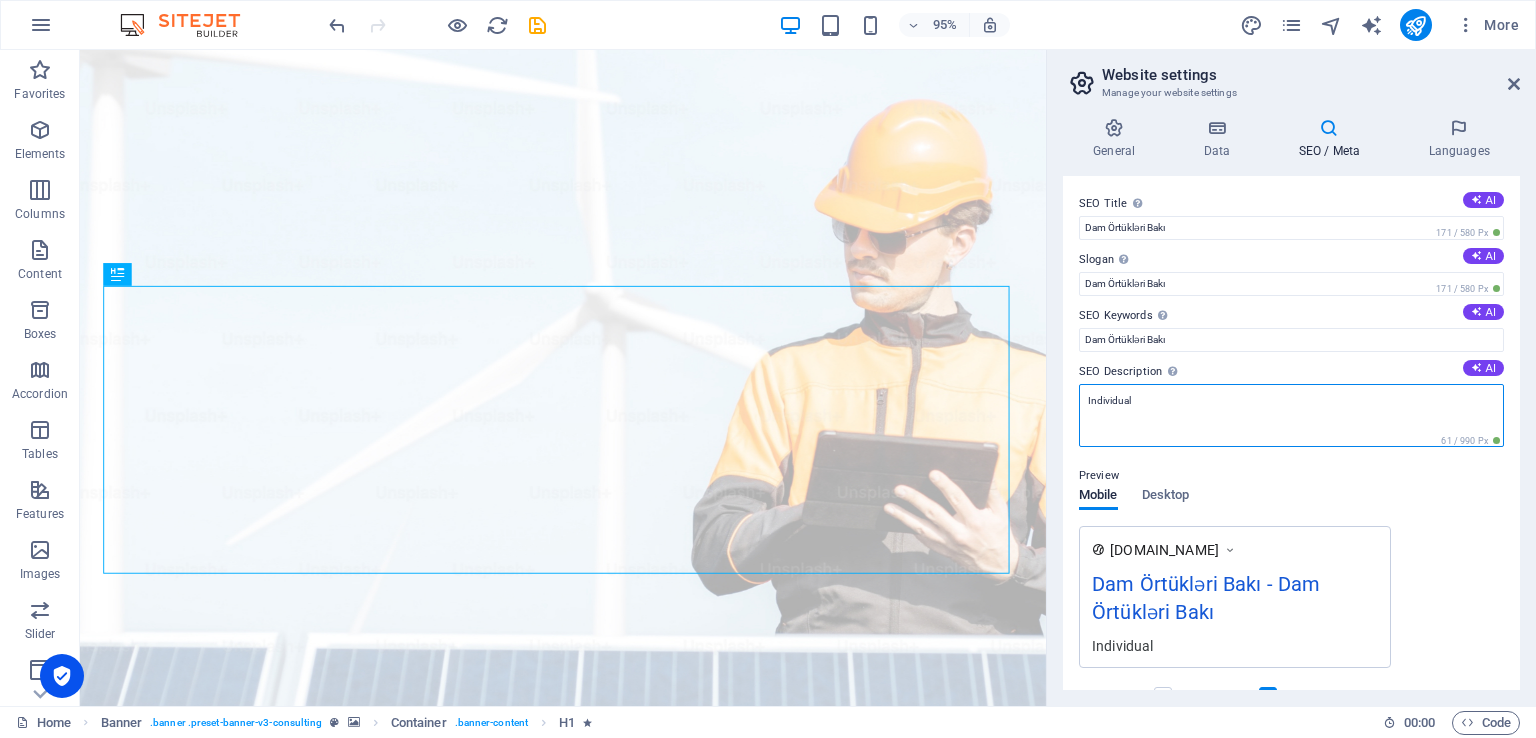 click on "Individual" at bounding box center [1291, 415] 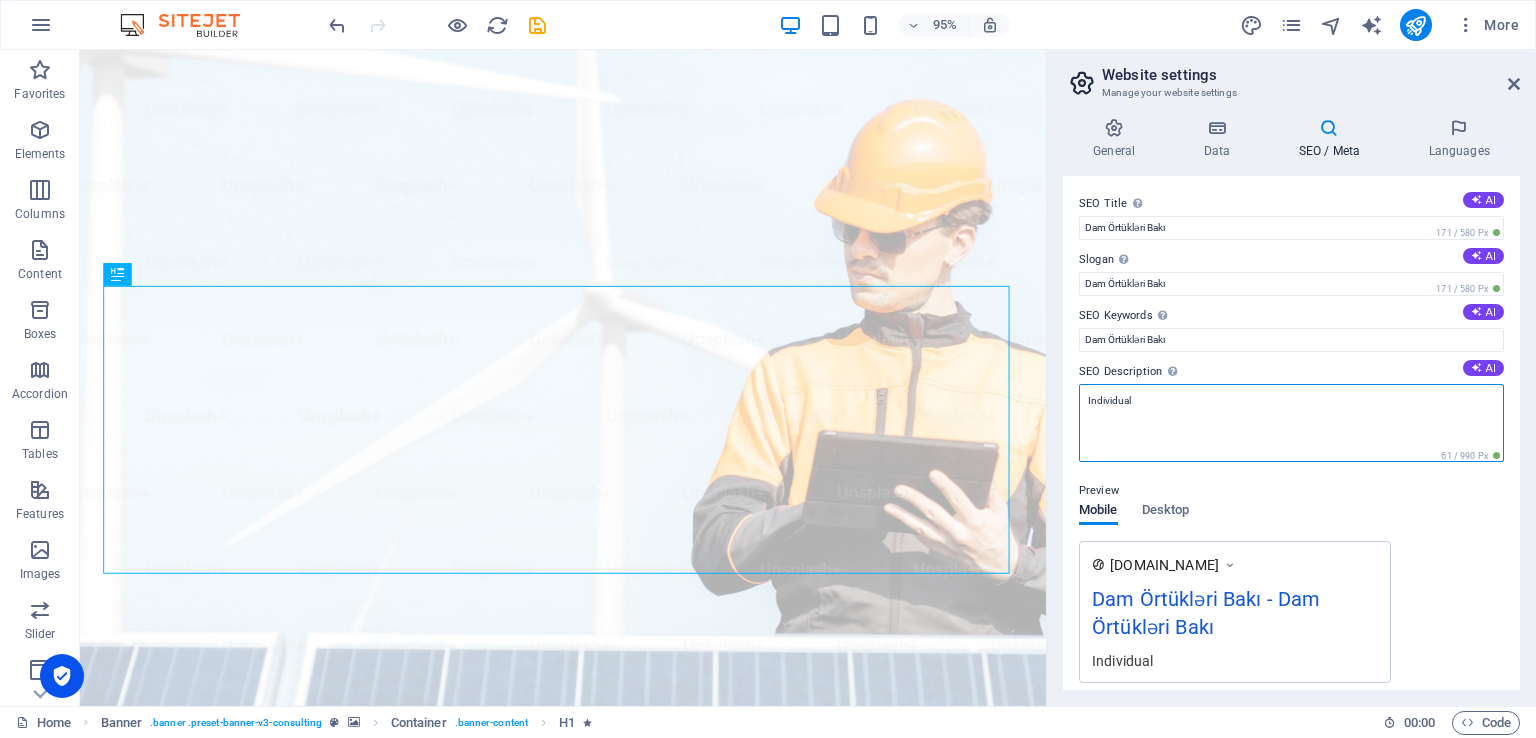 paste on "Dam Örtükləri Bakı" 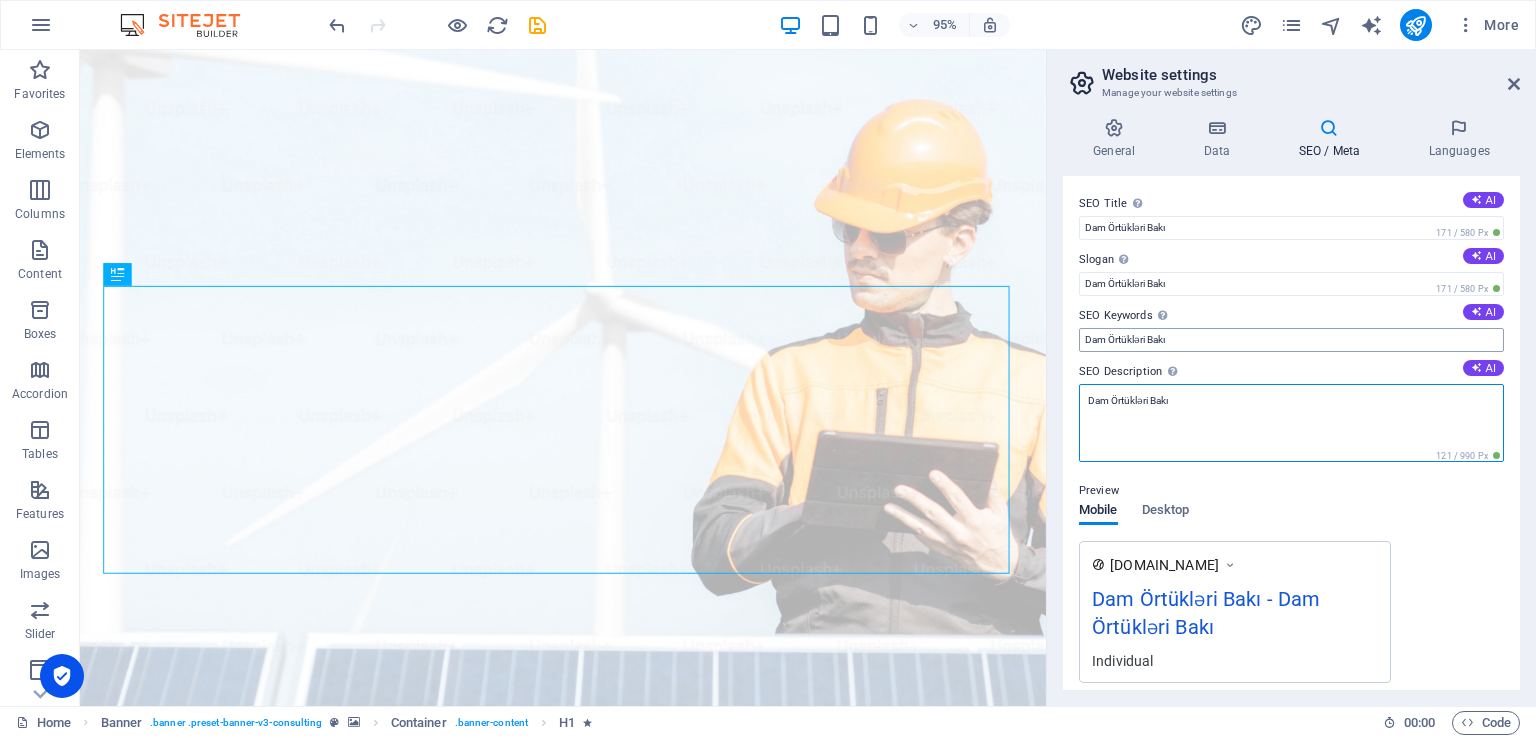 type on "Dam Örtükləri Bakı" 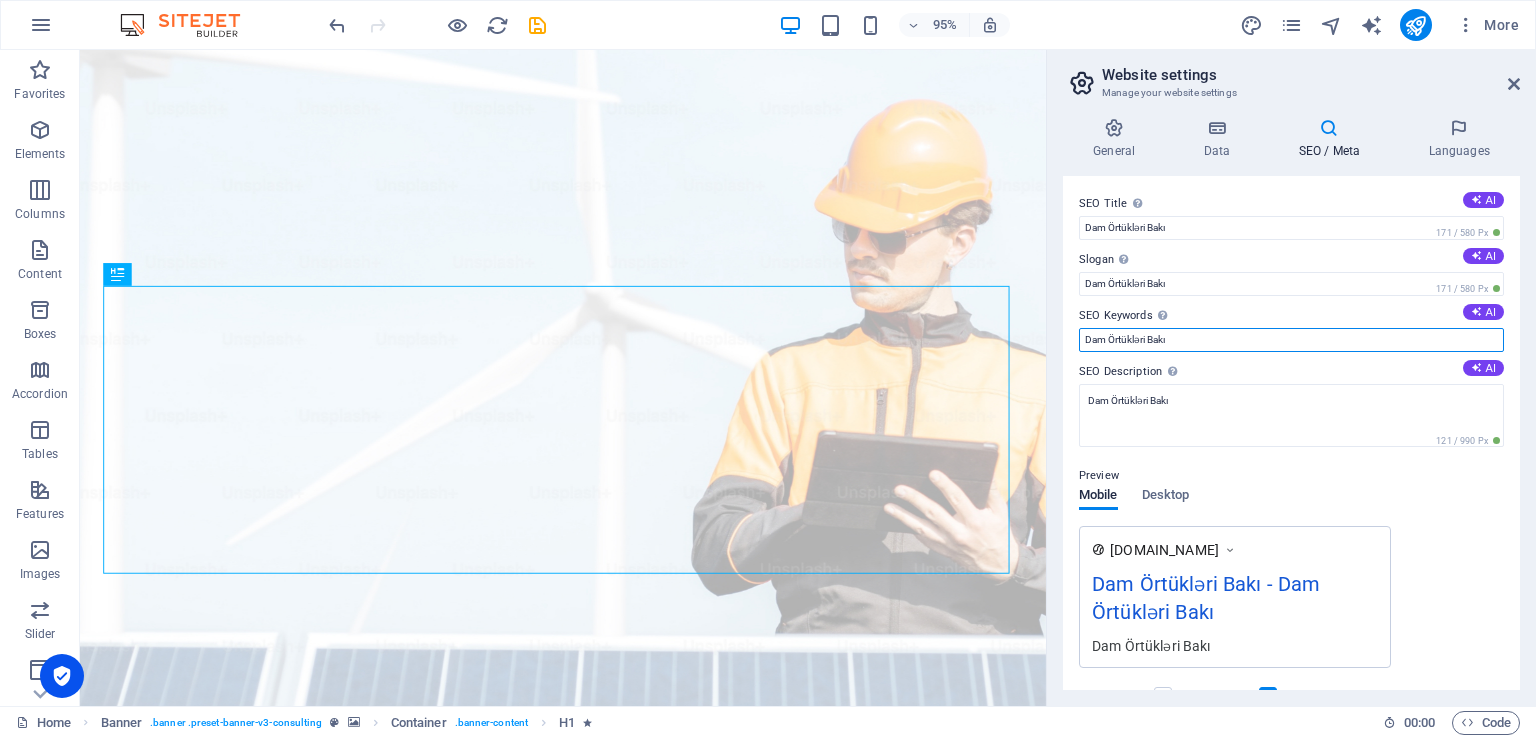 click on "Dam Örtükləri Bakı" at bounding box center [1291, 340] 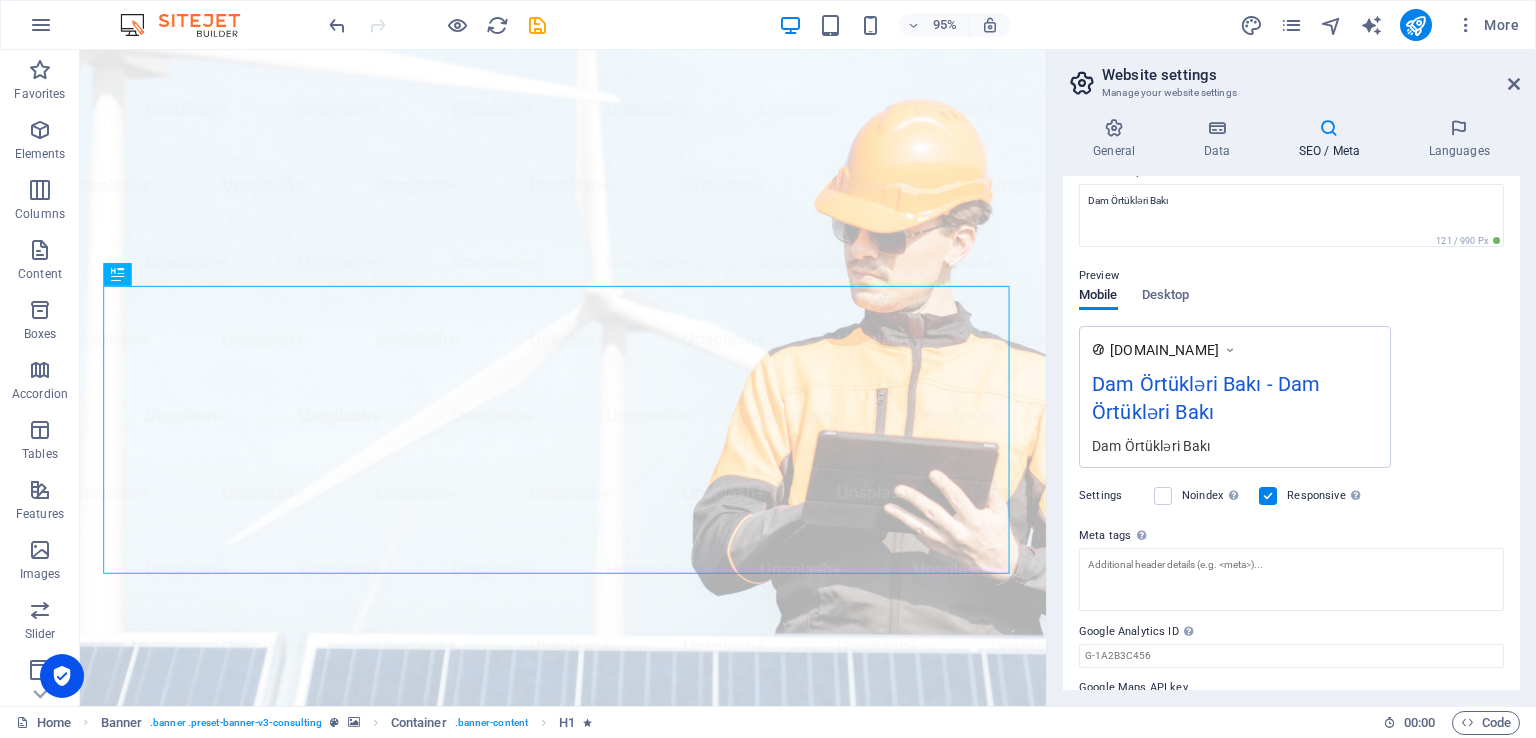 scroll, scrollTop: 248, scrollLeft: 0, axis: vertical 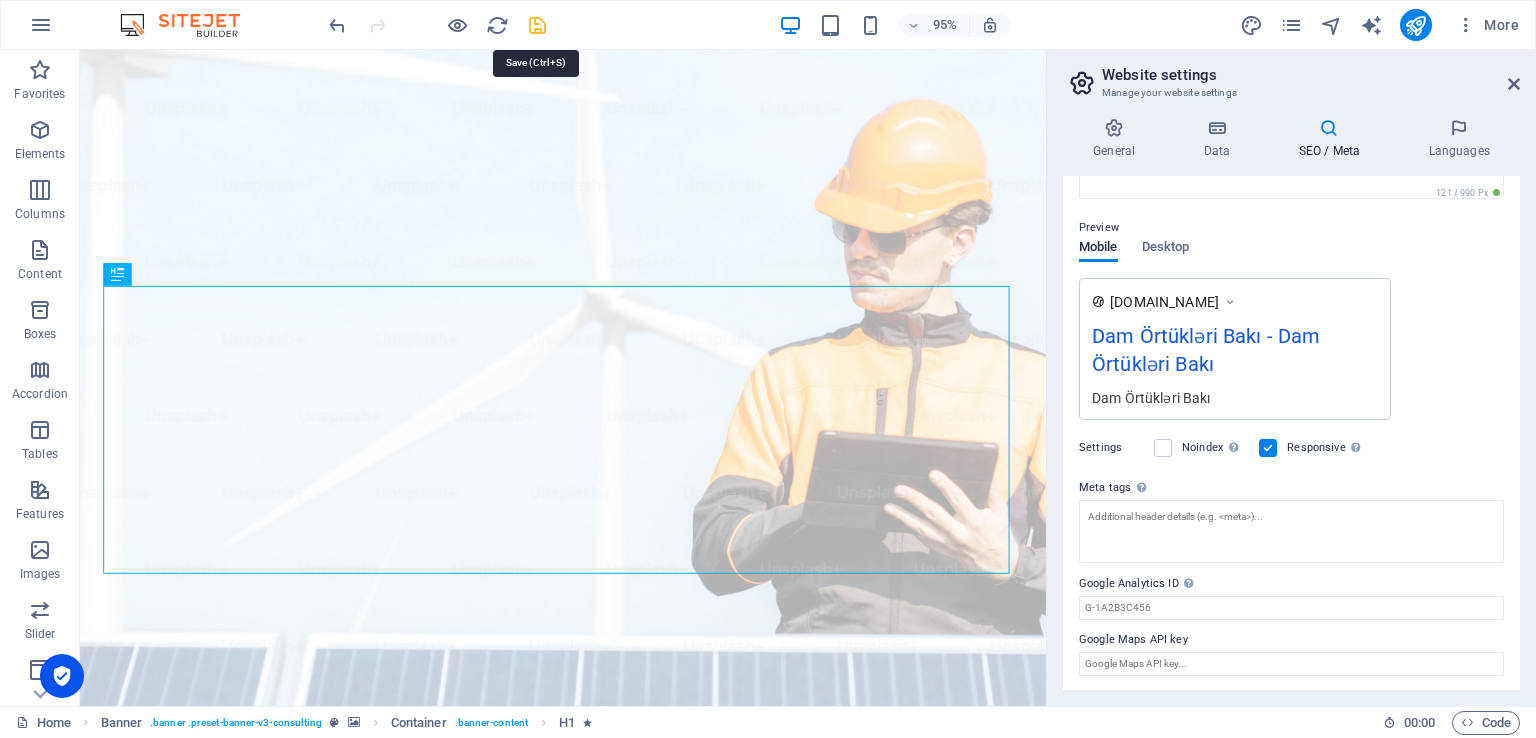 click at bounding box center [537, 25] 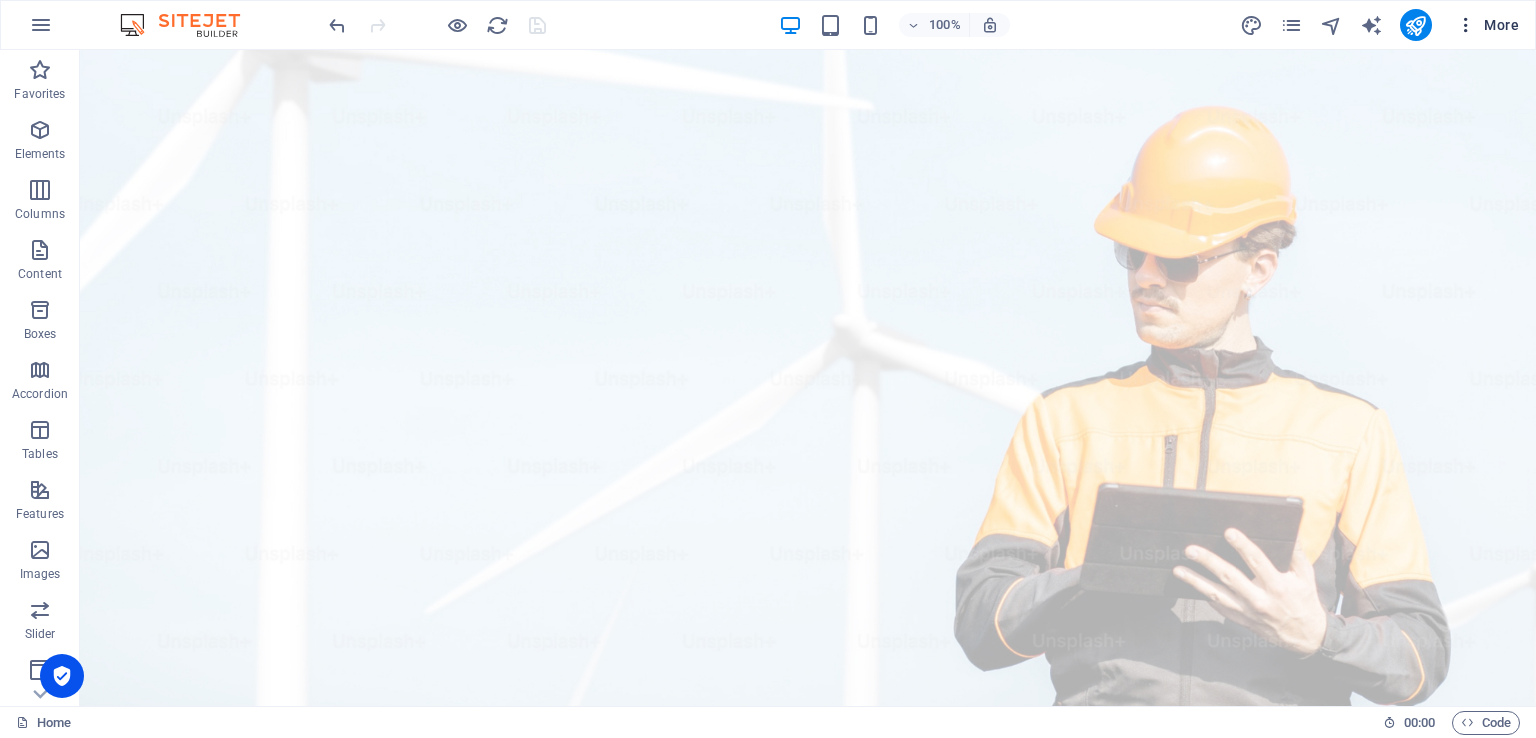 click on "More" at bounding box center (1487, 25) 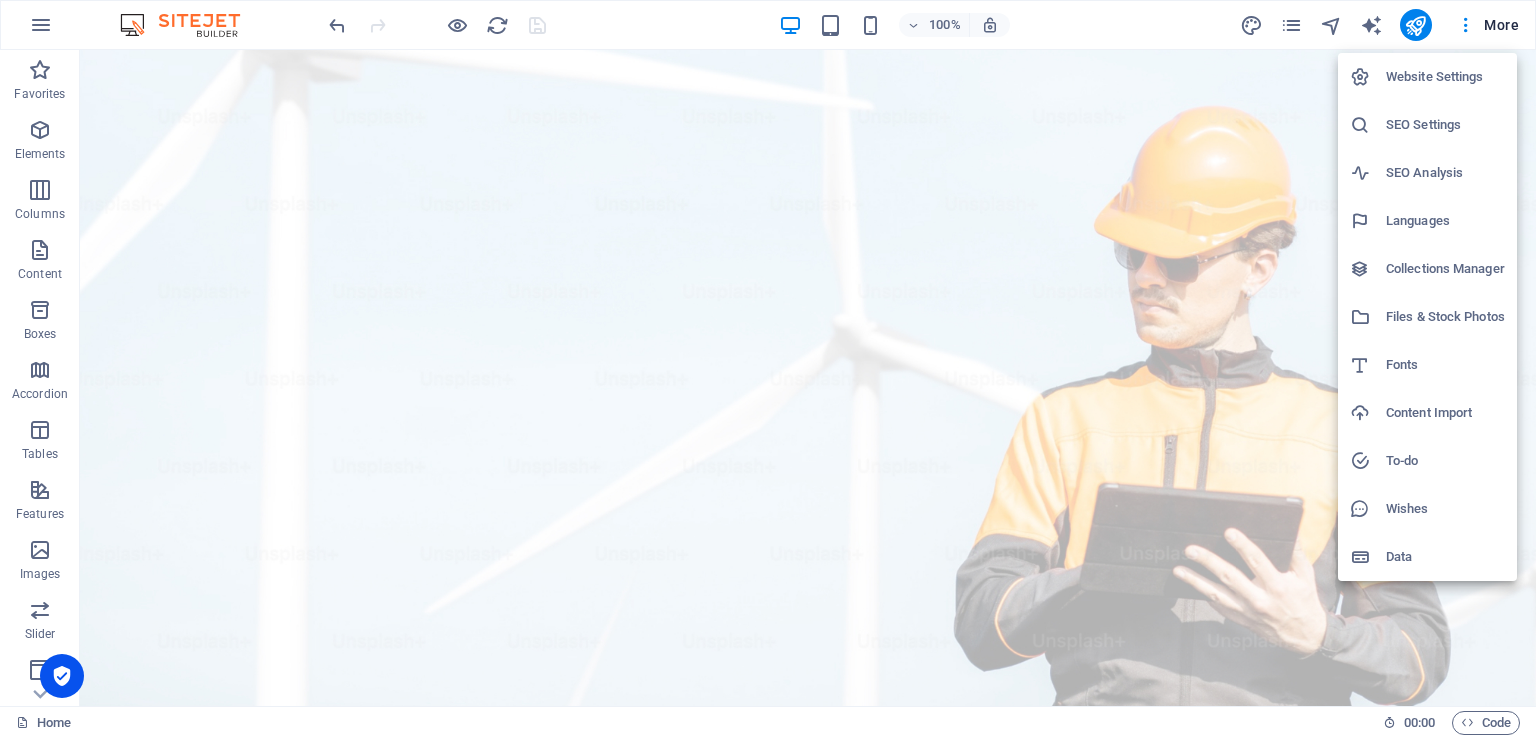 click on "Website Settings" at bounding box center [1445, 77] 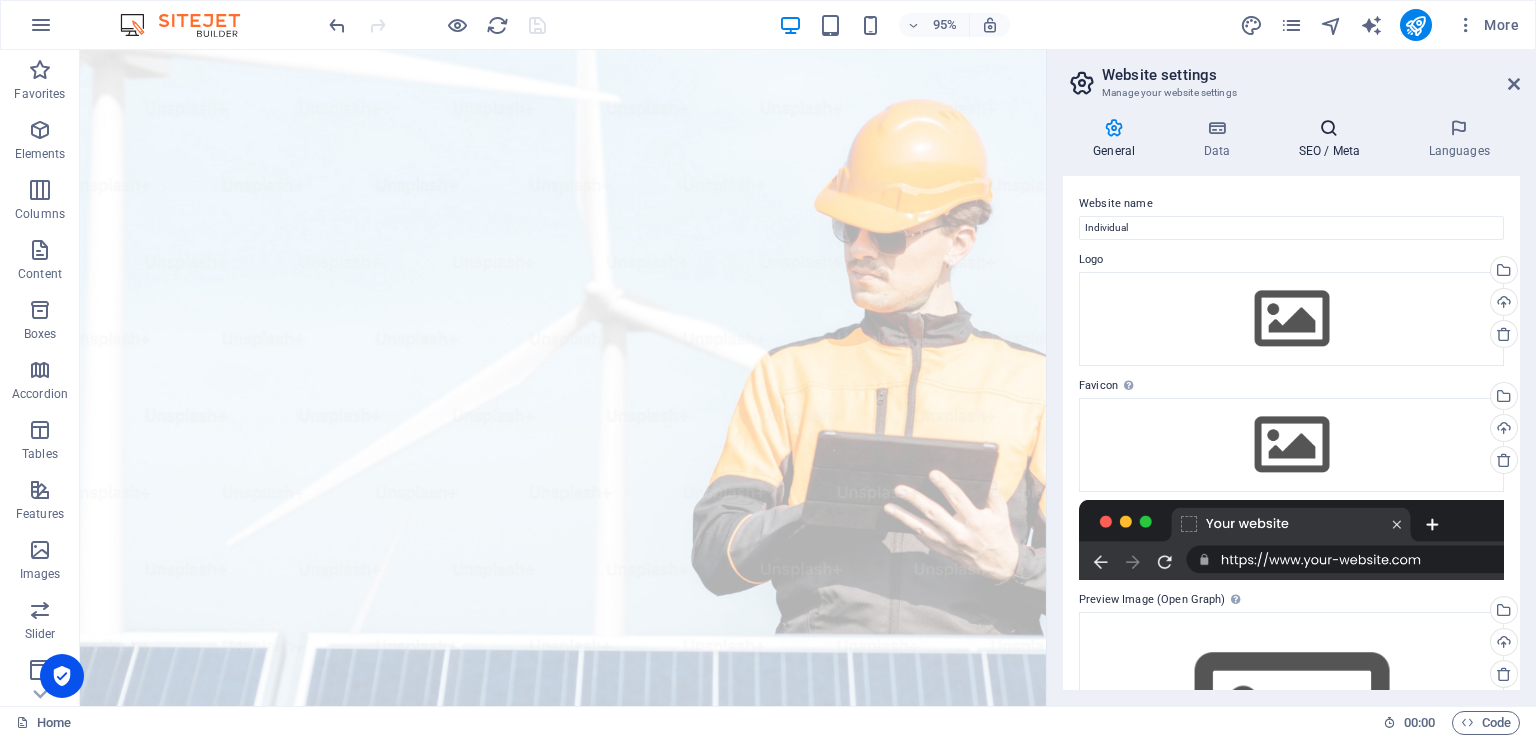 click at bounding box center [1329, 128] 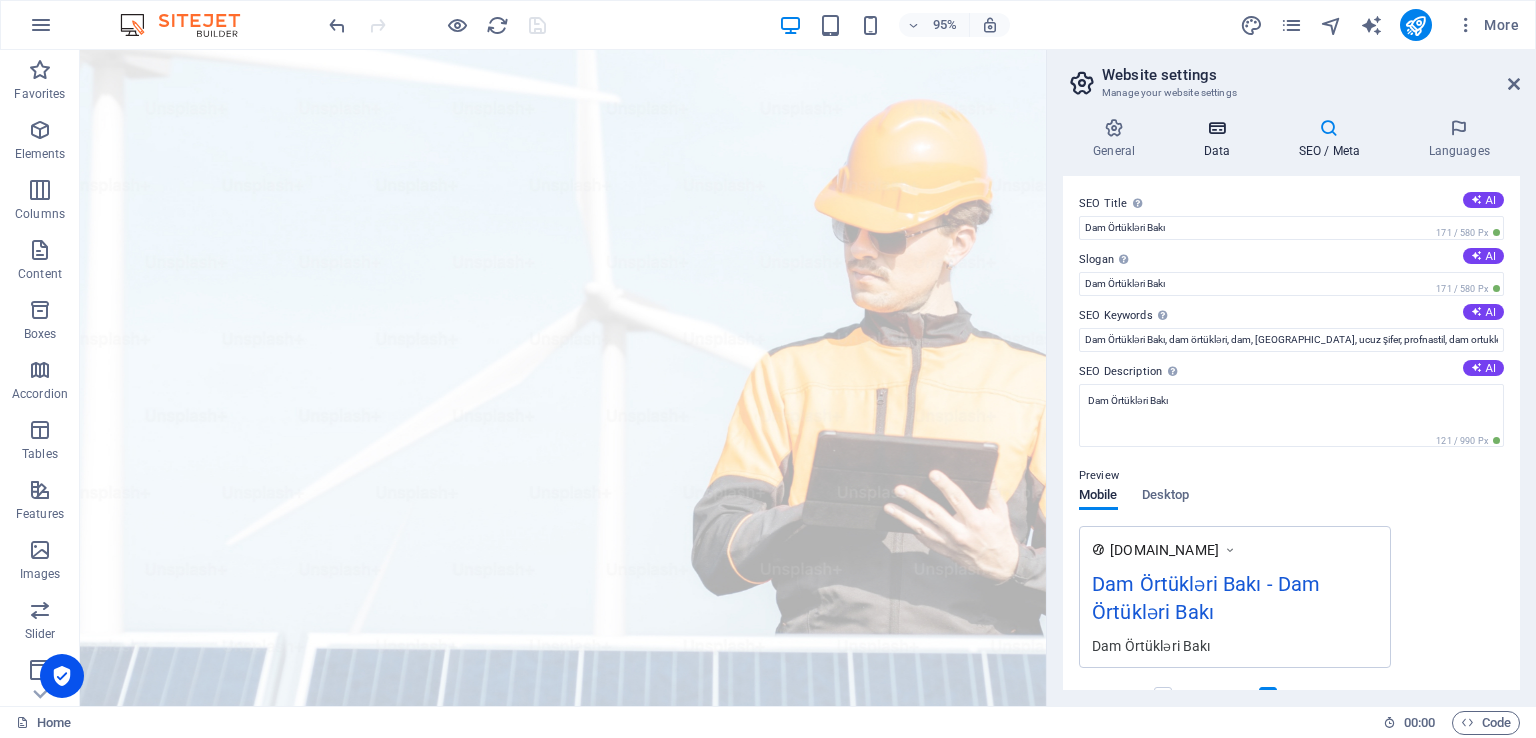 click on "Data" at bounding box center [1220, 139] 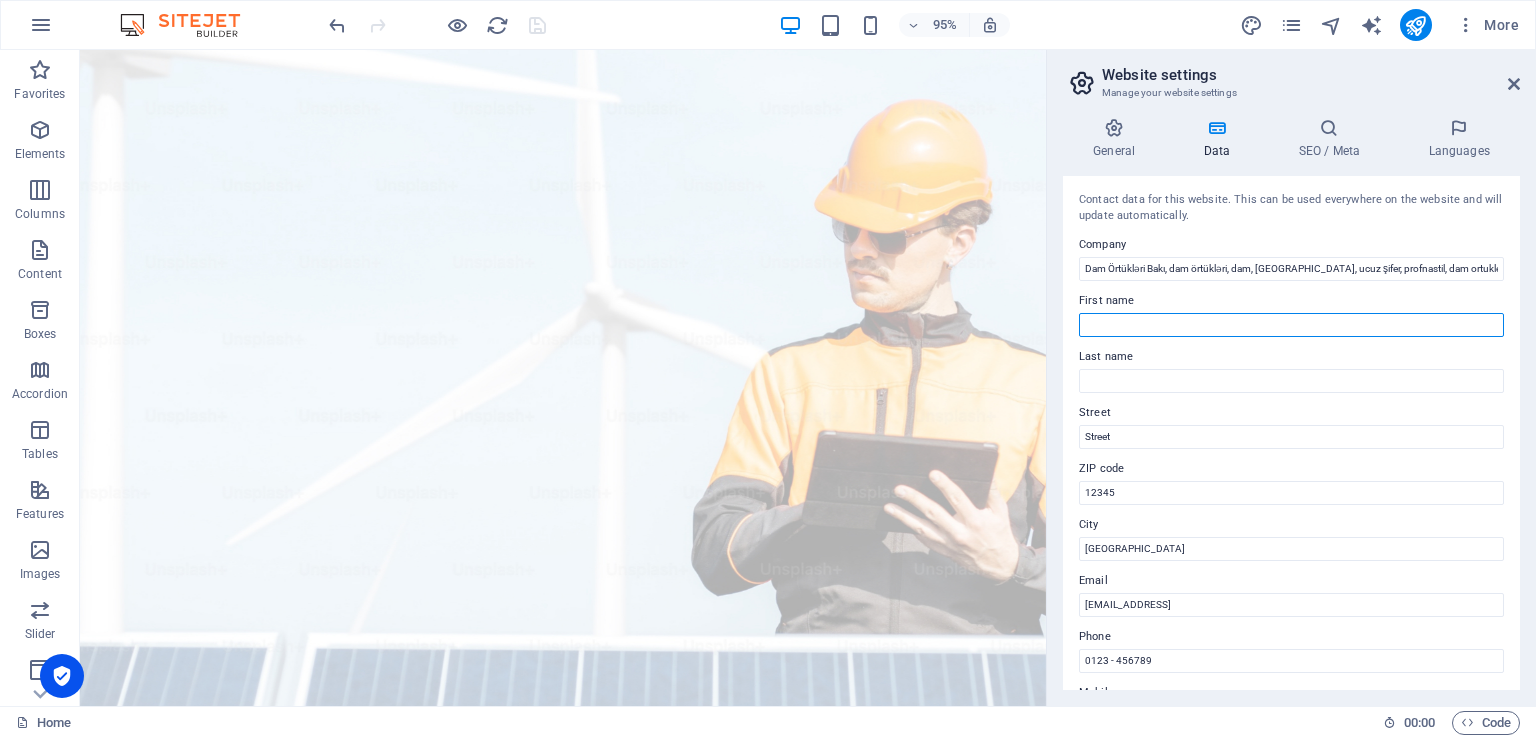 click on "First name" at bounding box center [1291, 325] 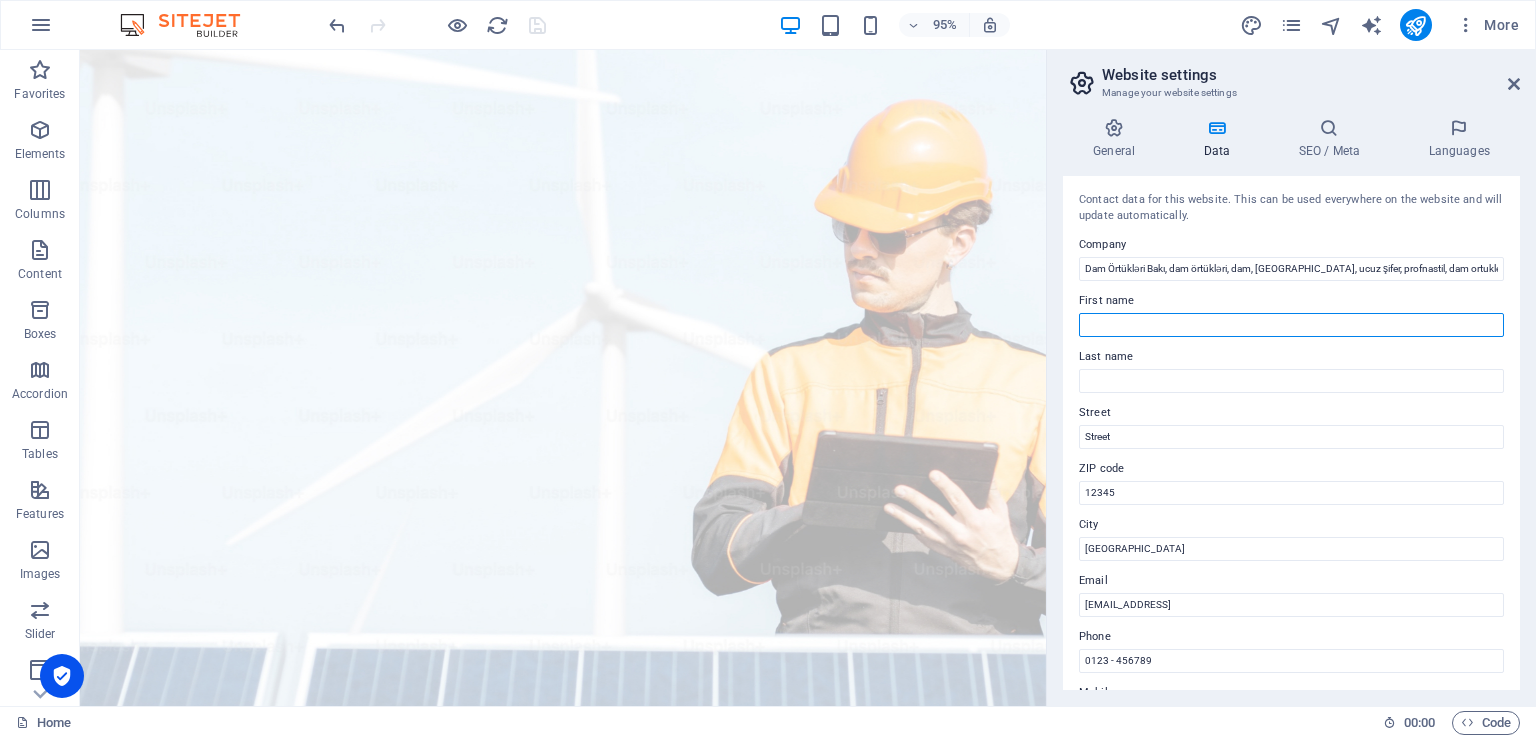 paste on "Dam Örtükləri Bakı" 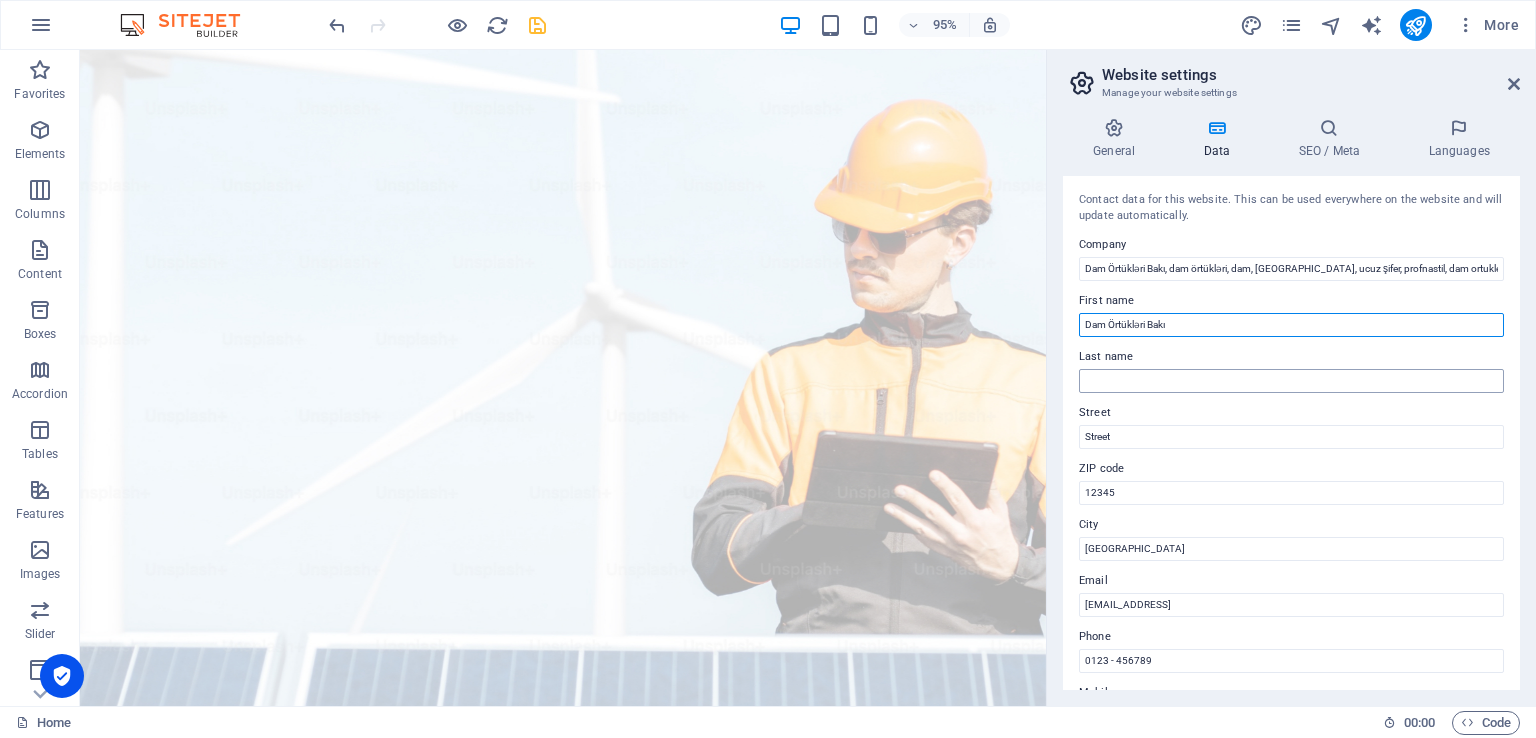type on "Dam Örtükləri Bakı" 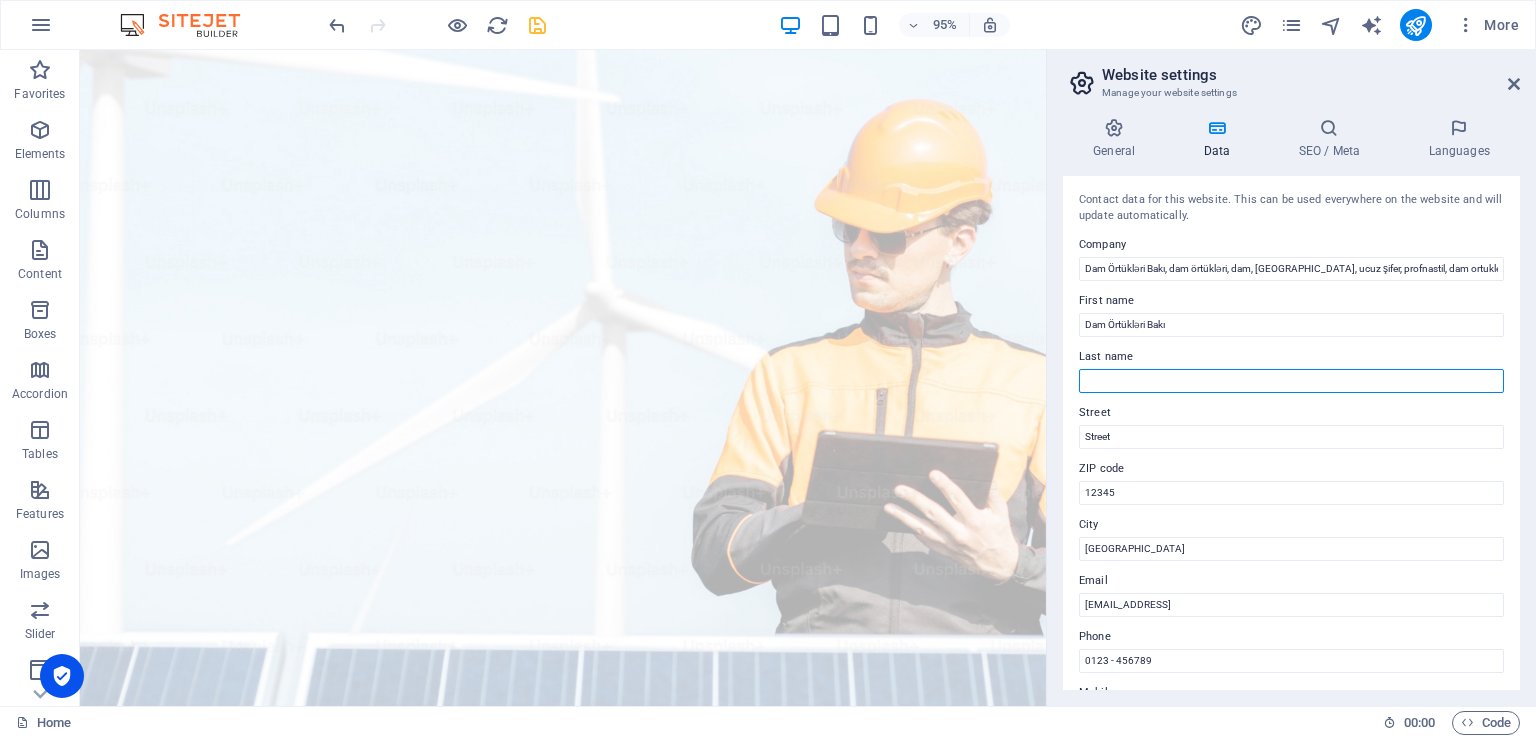click on "Last name" at bounding box center (1291, 381) 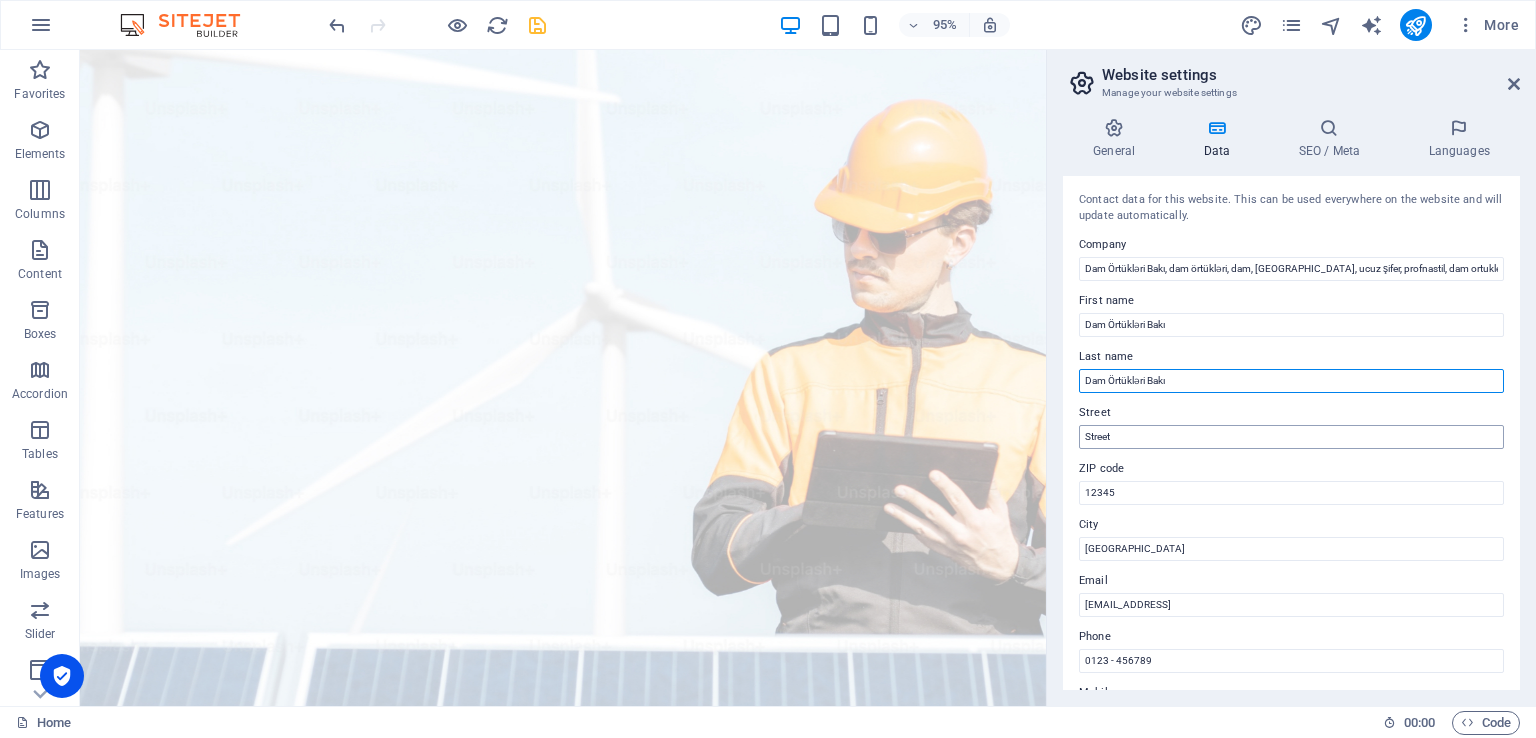 type on "Dam Örtükləri Bakı" 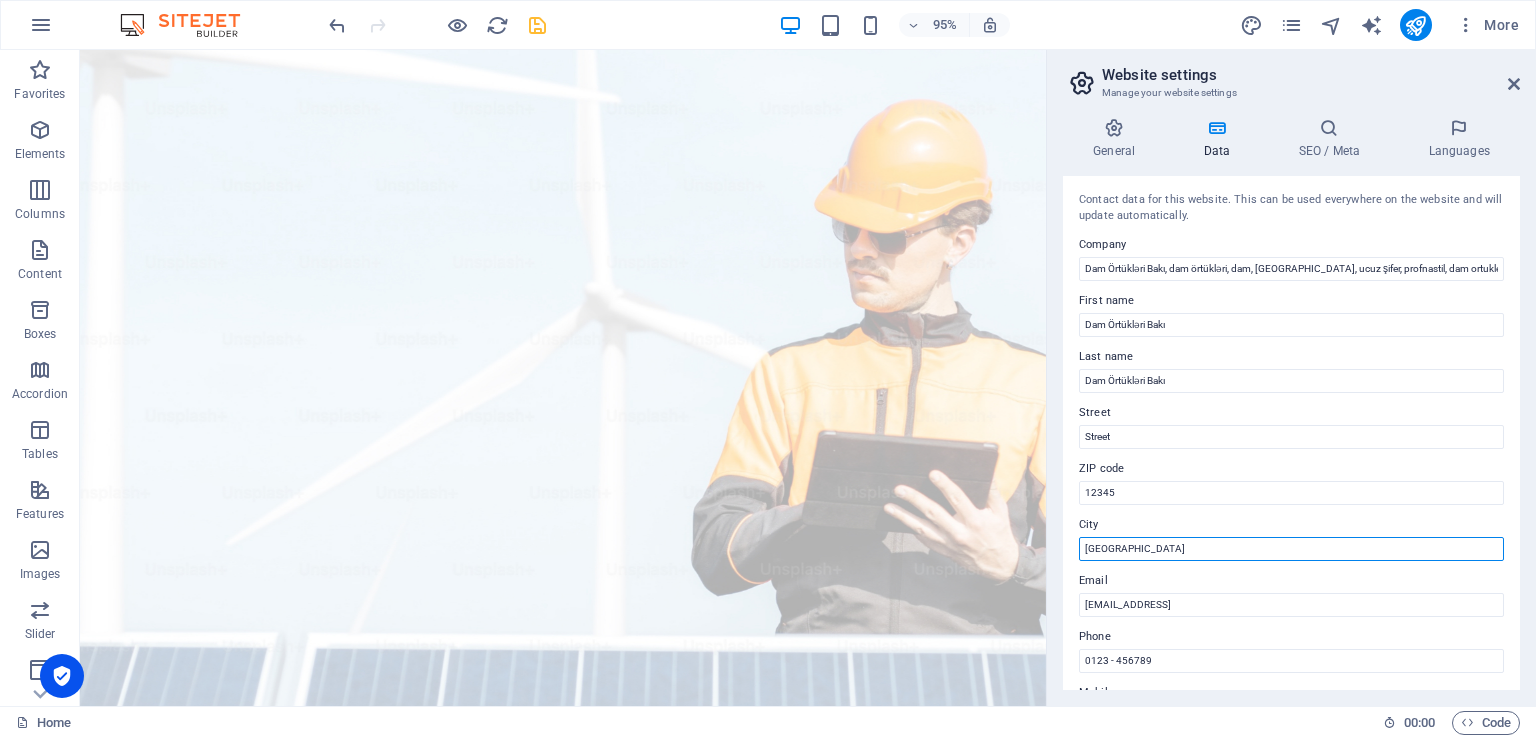 drag, startPoint x: 1200, startPoint y: 598, endPoint x: 1093, endPoint y: 576, distance: 109.23827 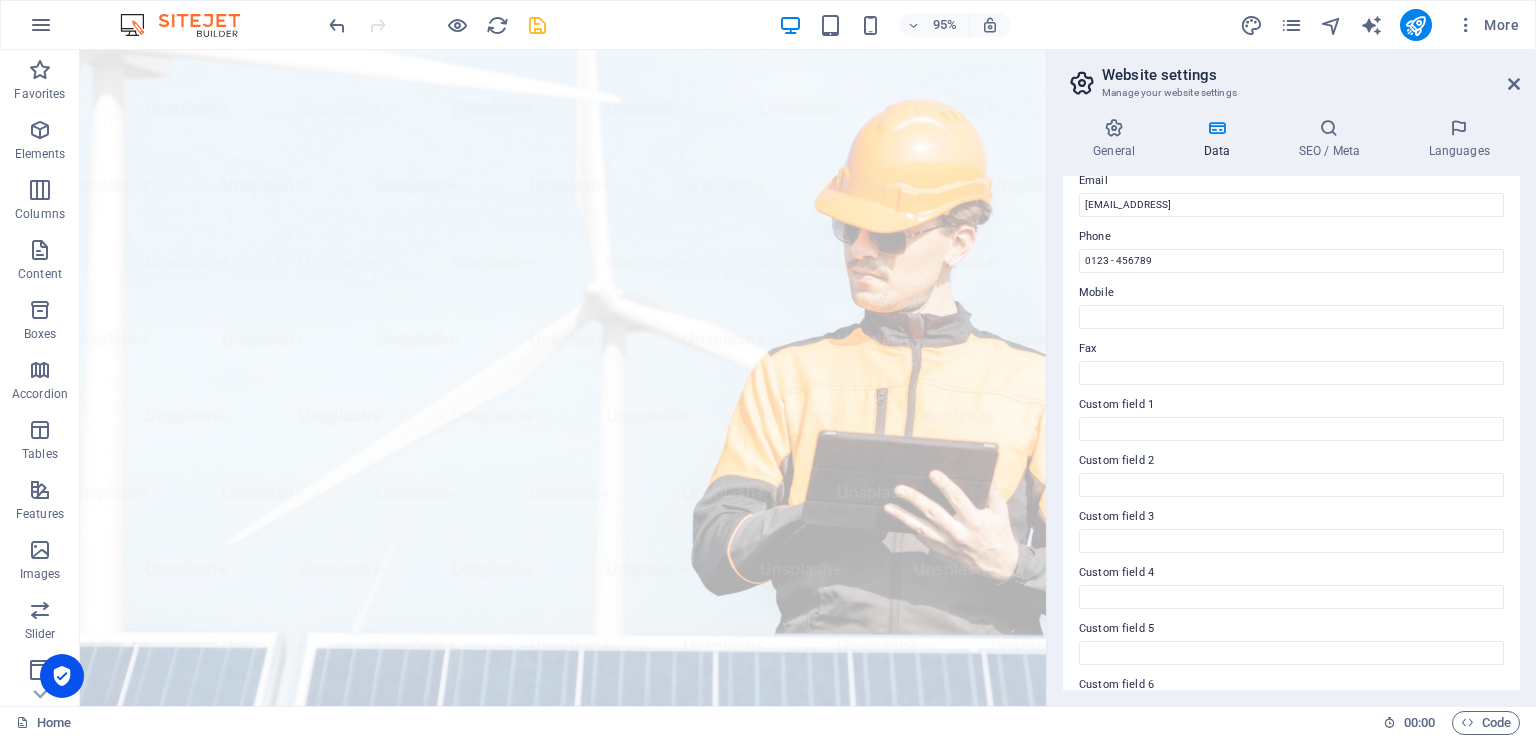 scroll, scrollTop: 446, scrollLeft: 0, axis: vertical 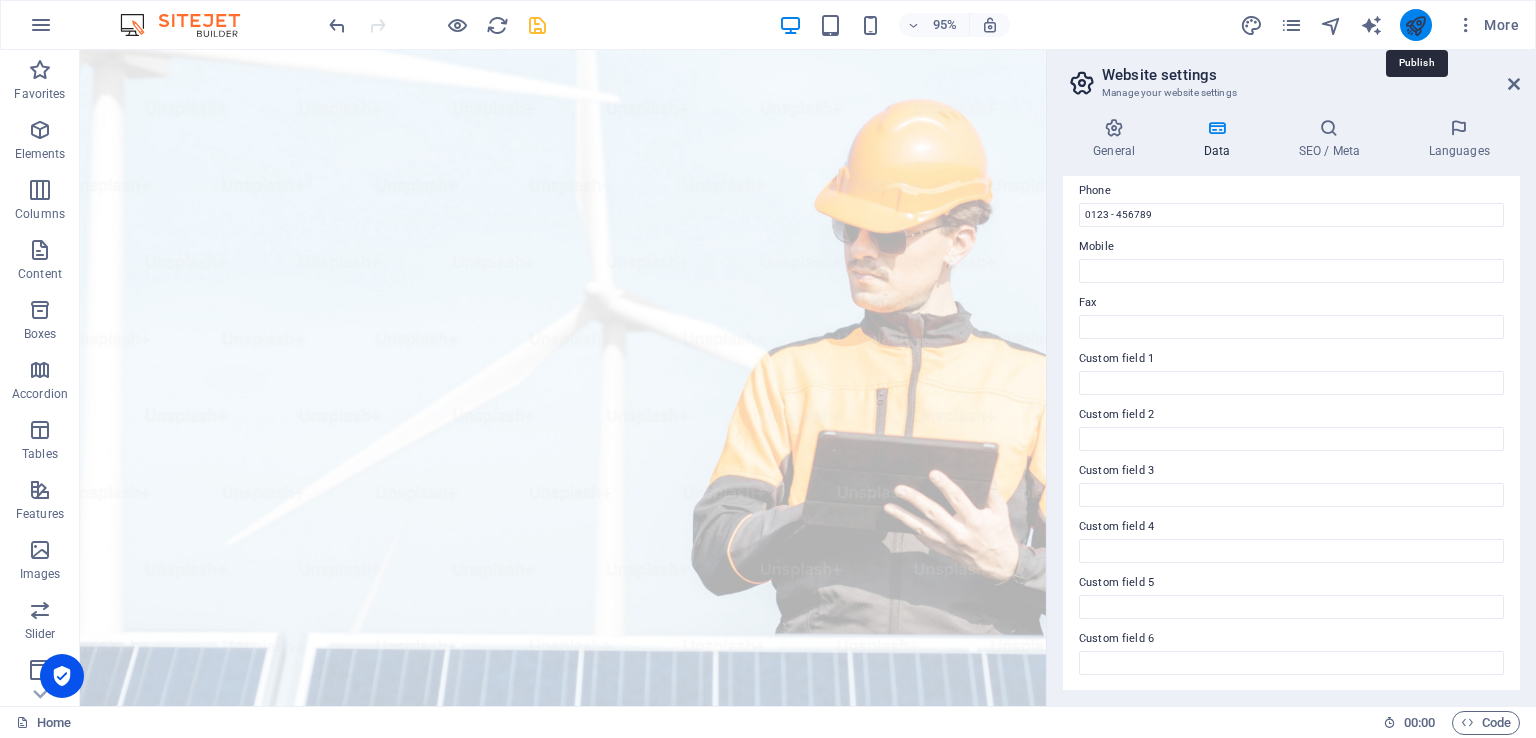 type on "Dam Örtükləri Bakı" 